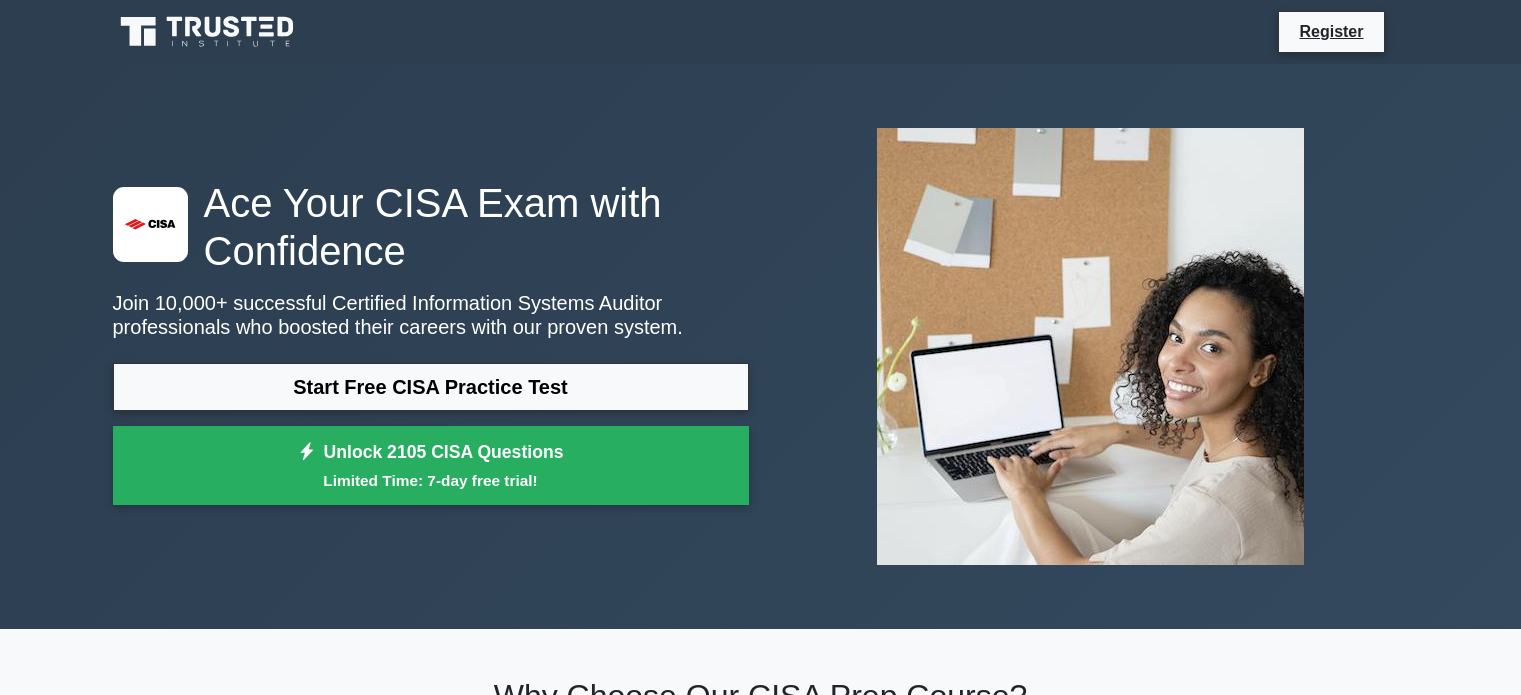 scroll, scrollTop: 0, scrollLeft: 0, axis: both 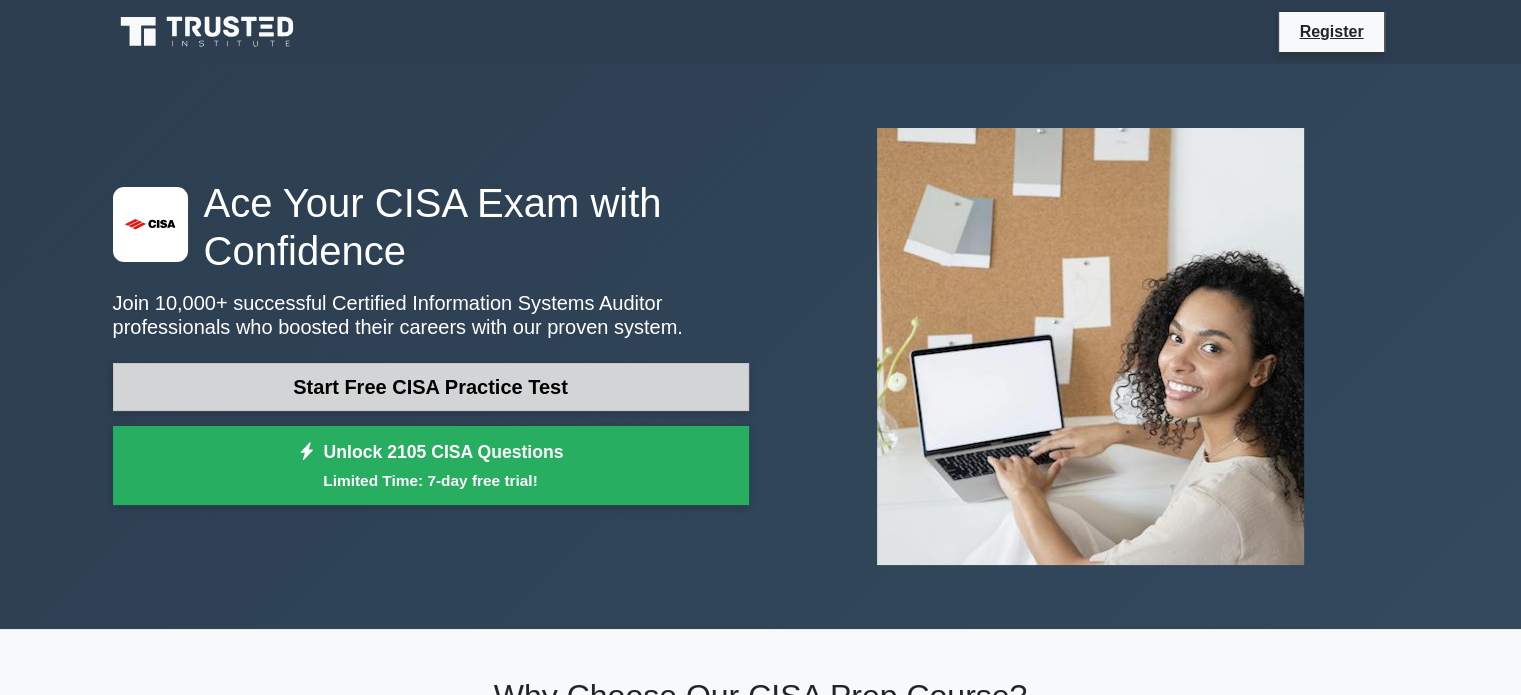 click on "Start Free CISA Practice Test" at bounding box center (431, 387) 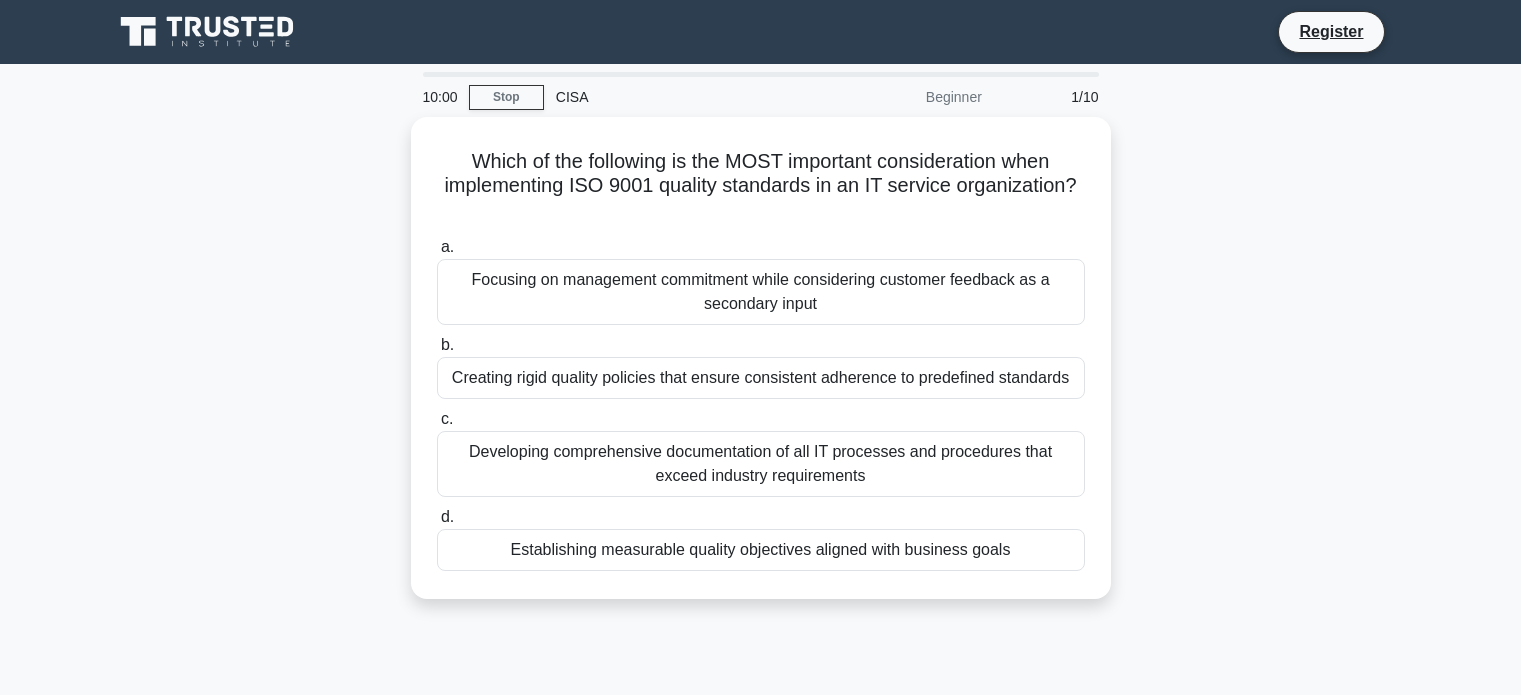 scroll, scrollTop: 0, scrollLeft: 0, axis: both 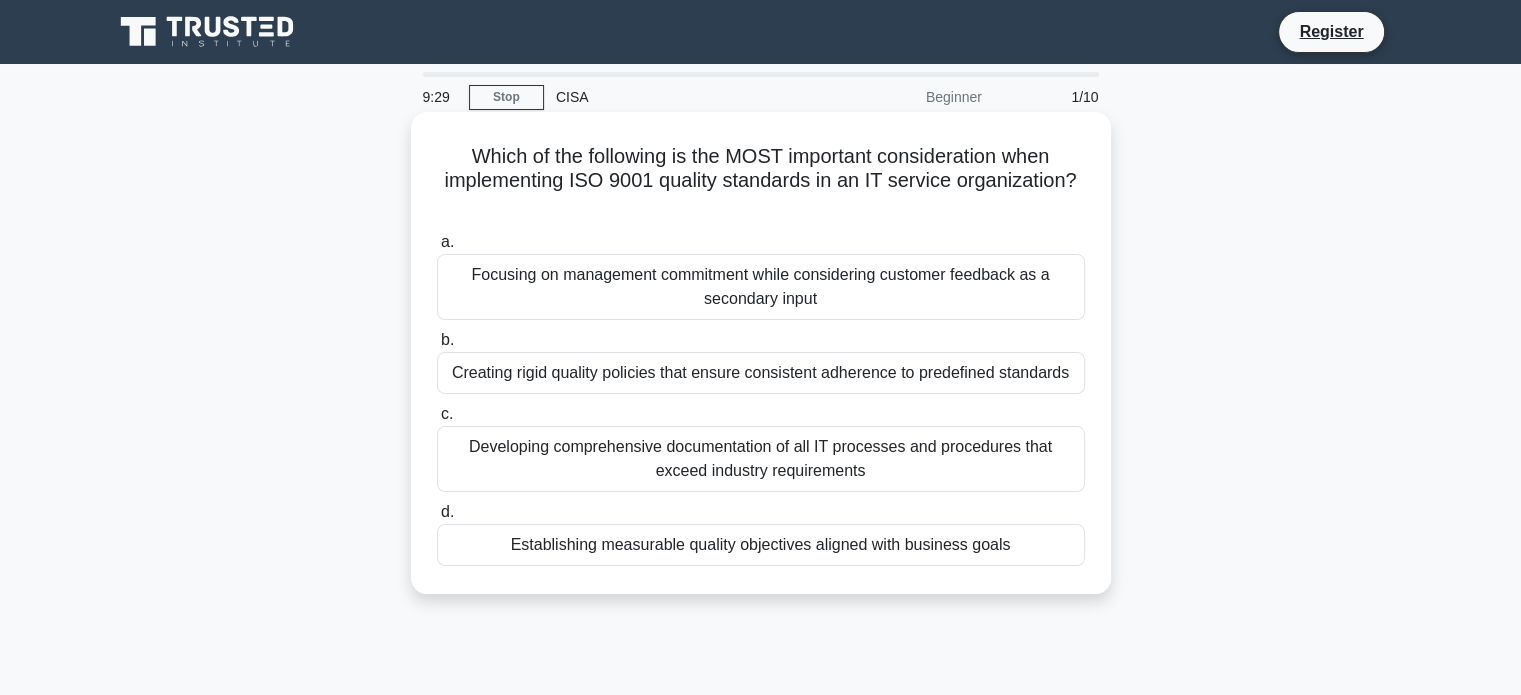 click on "Creating rigid quality policies that ensure consistent adherence to predefined standards" at bounding box center [761, 373] 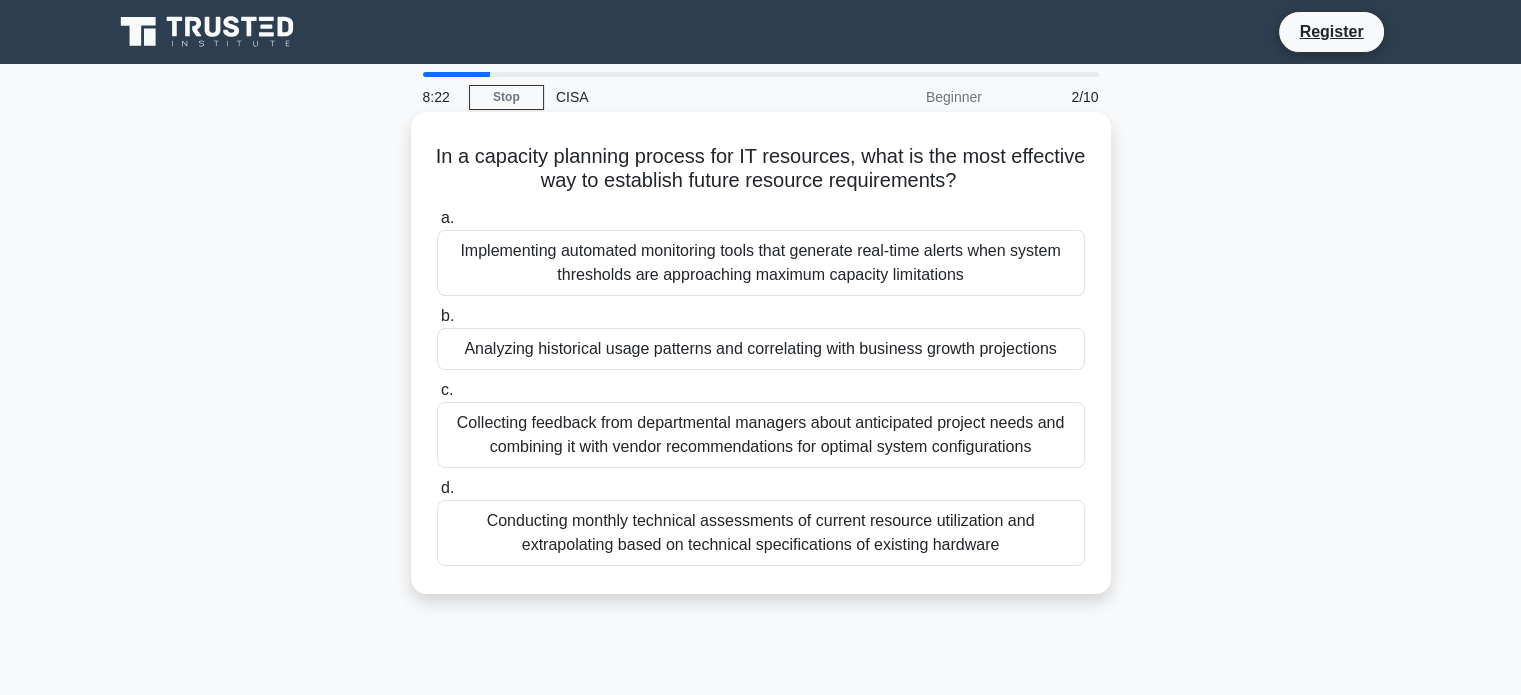 click on "Conducting monthly technical assessments of current resource utilization and extrapolating based on technical specifications of existing hardware" at bounding box center (761, 533) 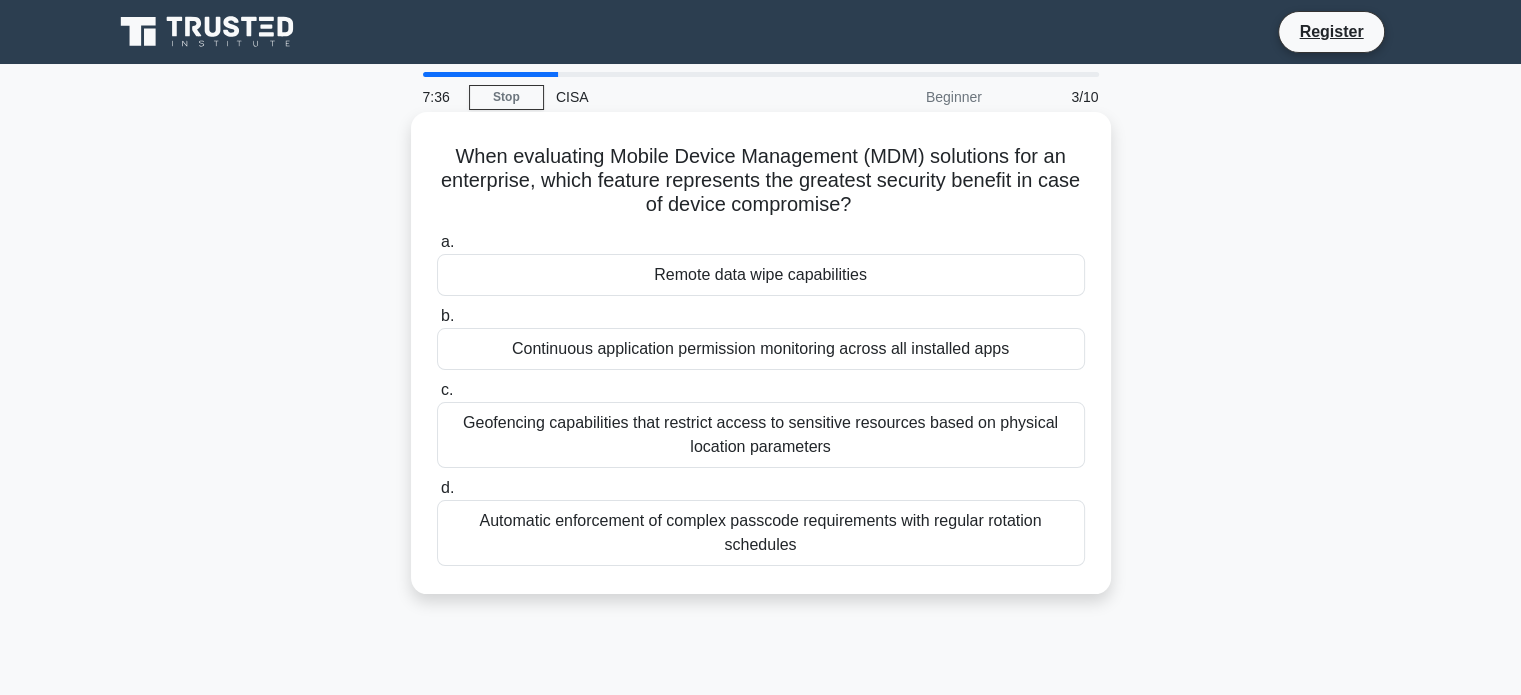 click on "Geofencing capabilities that restrict access to sensitive resources based on physical location parameters" at bounding box center (761, 435) 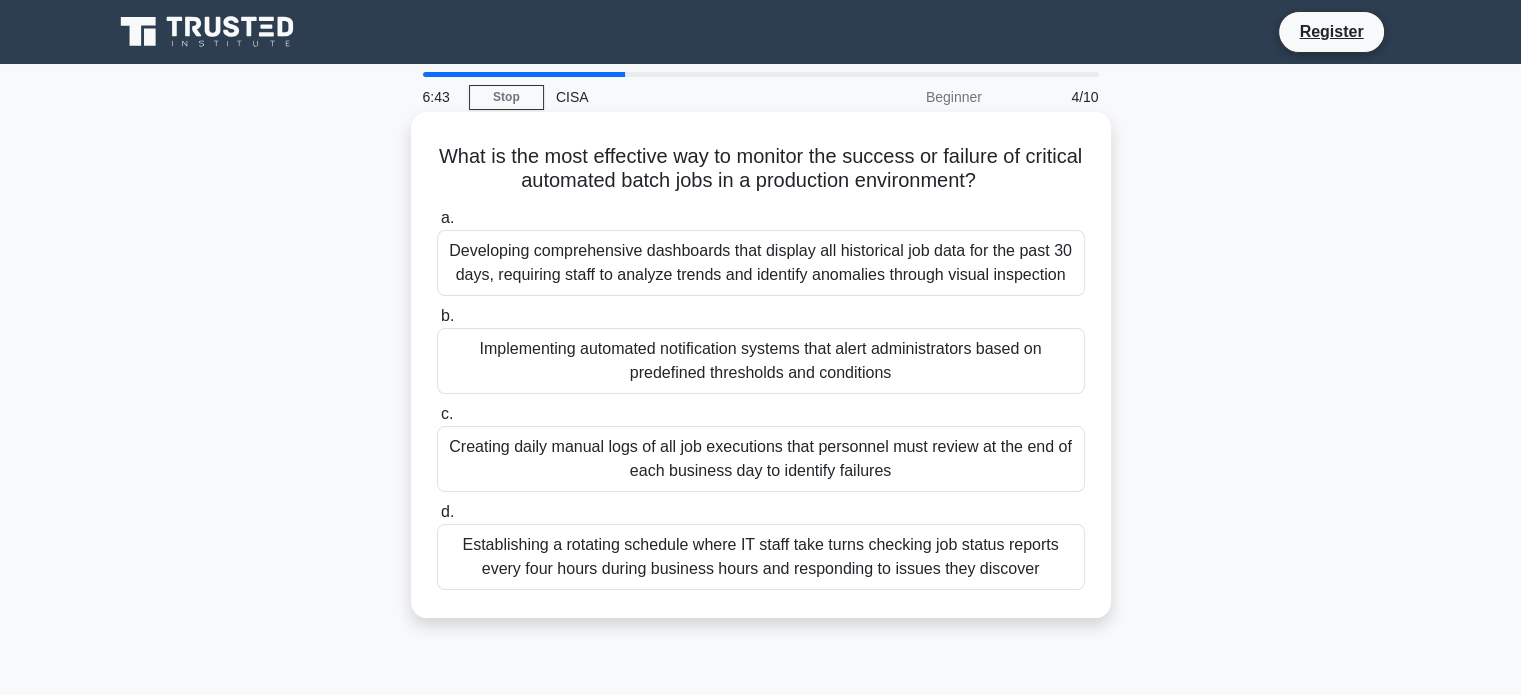 click on "Implementing automated notification systems that alert administrators based on predefined thresholds and conditions" at bounding box center [761, 361] 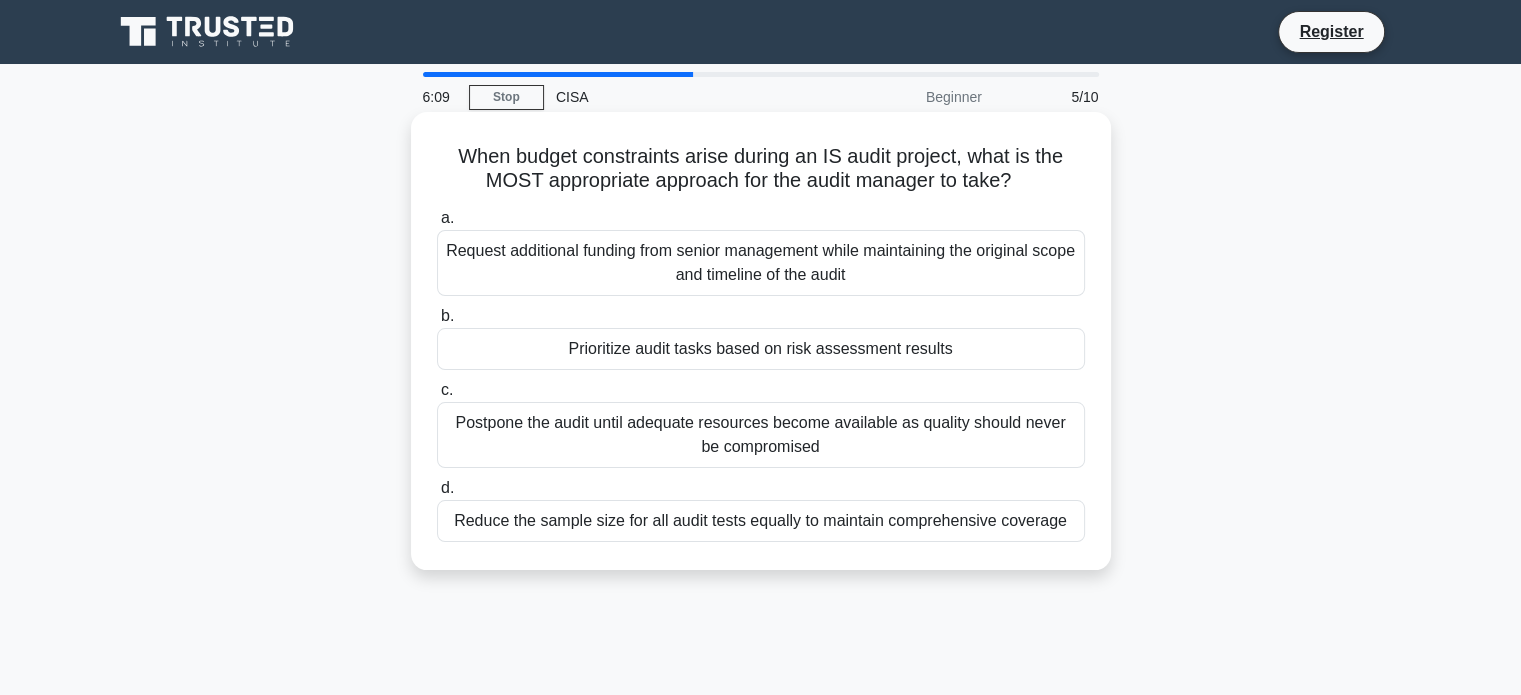 click on "Request additional funding from senior management while maintaining the original scope and timeline of the audit" at bounding box center (761, 263) 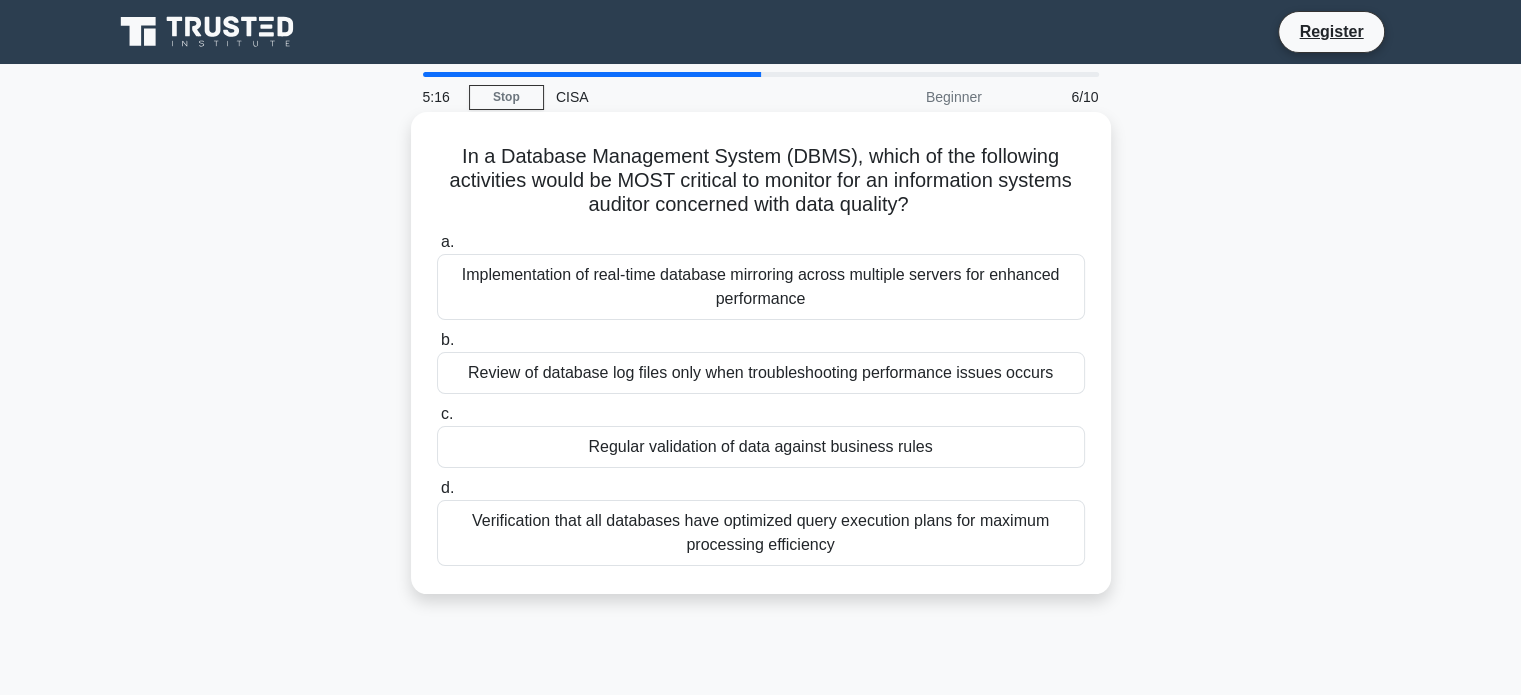 click on "Regular validation of data against business rules" at bounding box center [761, 447] 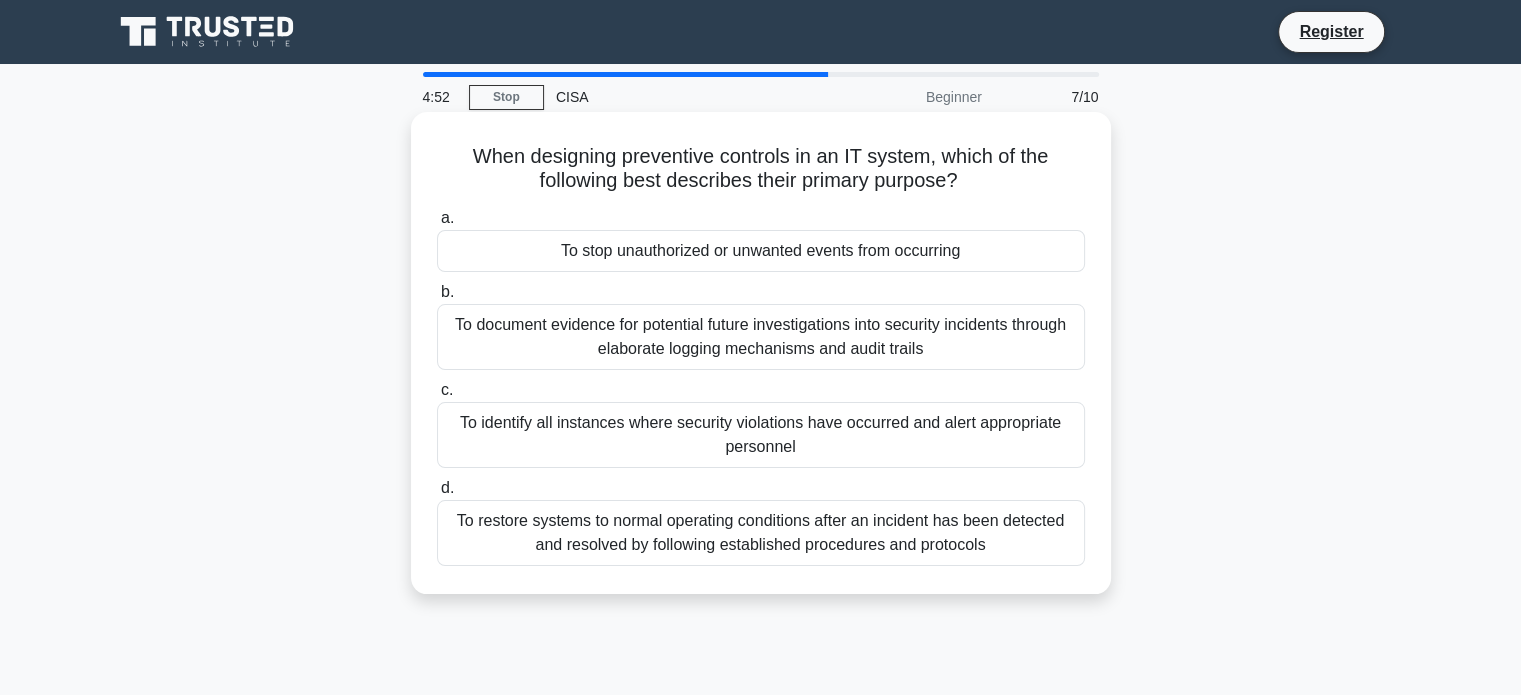 click on "To stop unauthorized or unwanted events from occurring" at bounding box center (761, 251) 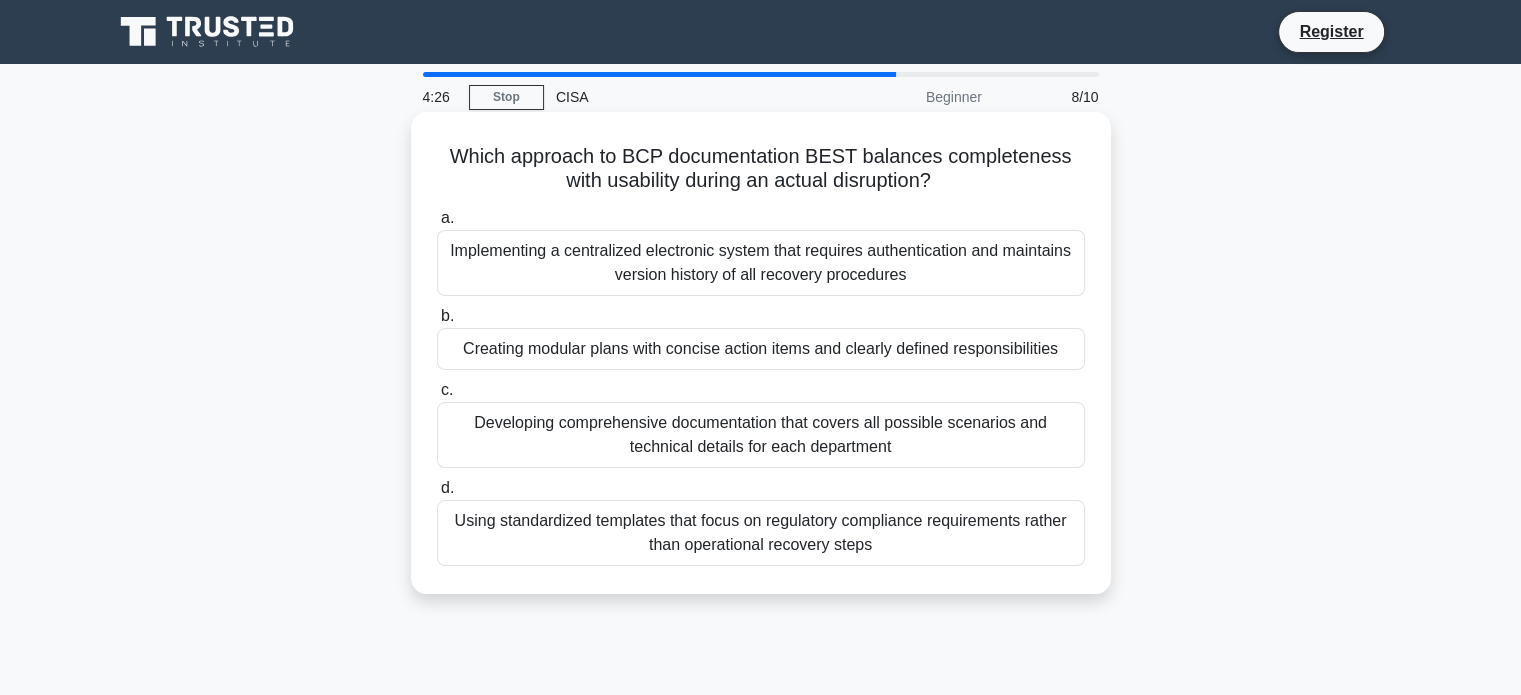 click on "Developing comprehensive documentation that covers all possible scenarios and technical details for each department" at bounding box center (761, 435) 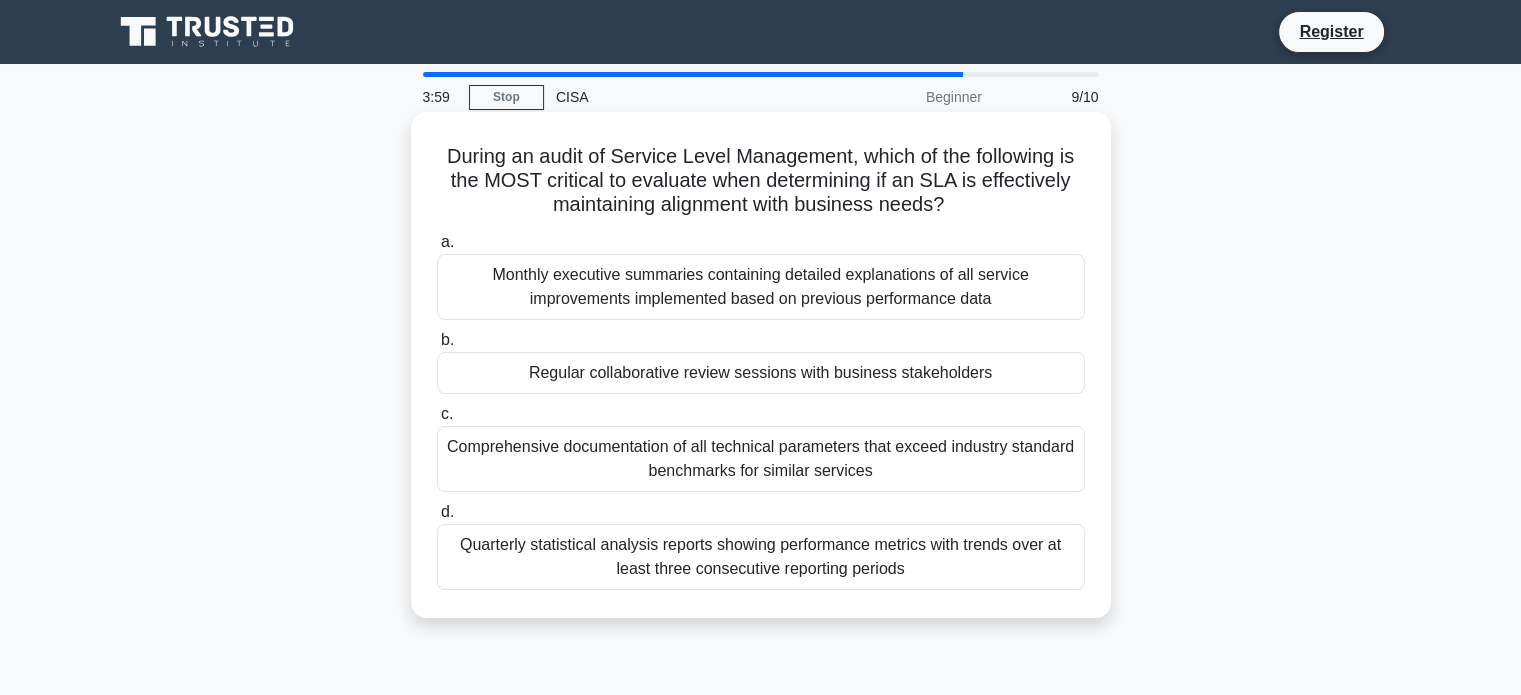 click on "Comprehensive documentation of all technical parameters that exceed industry standard benchmarks for similar services" at bounding box center (761, 459) 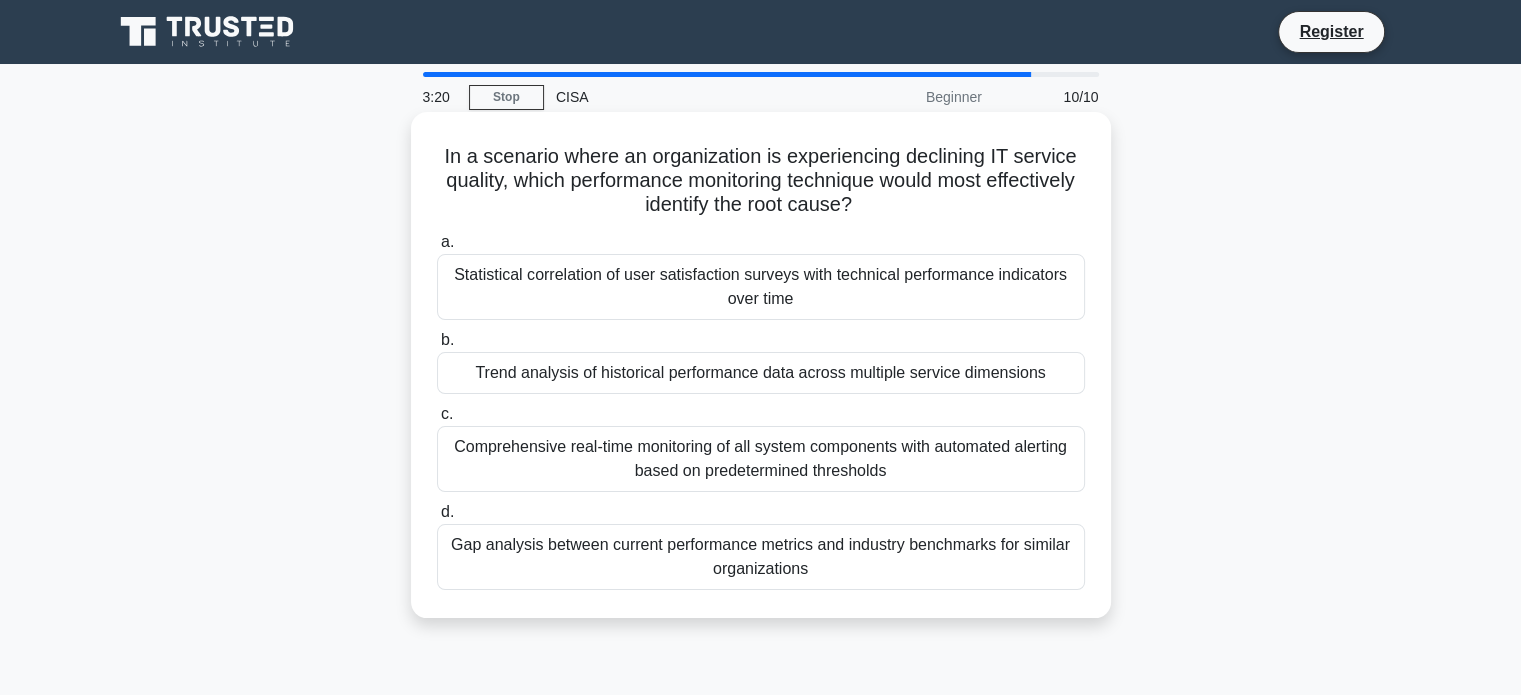 click on "Gap analysis between current performance metrics and industry benchmarks for similar organizations" at bounding box center (761, 557) 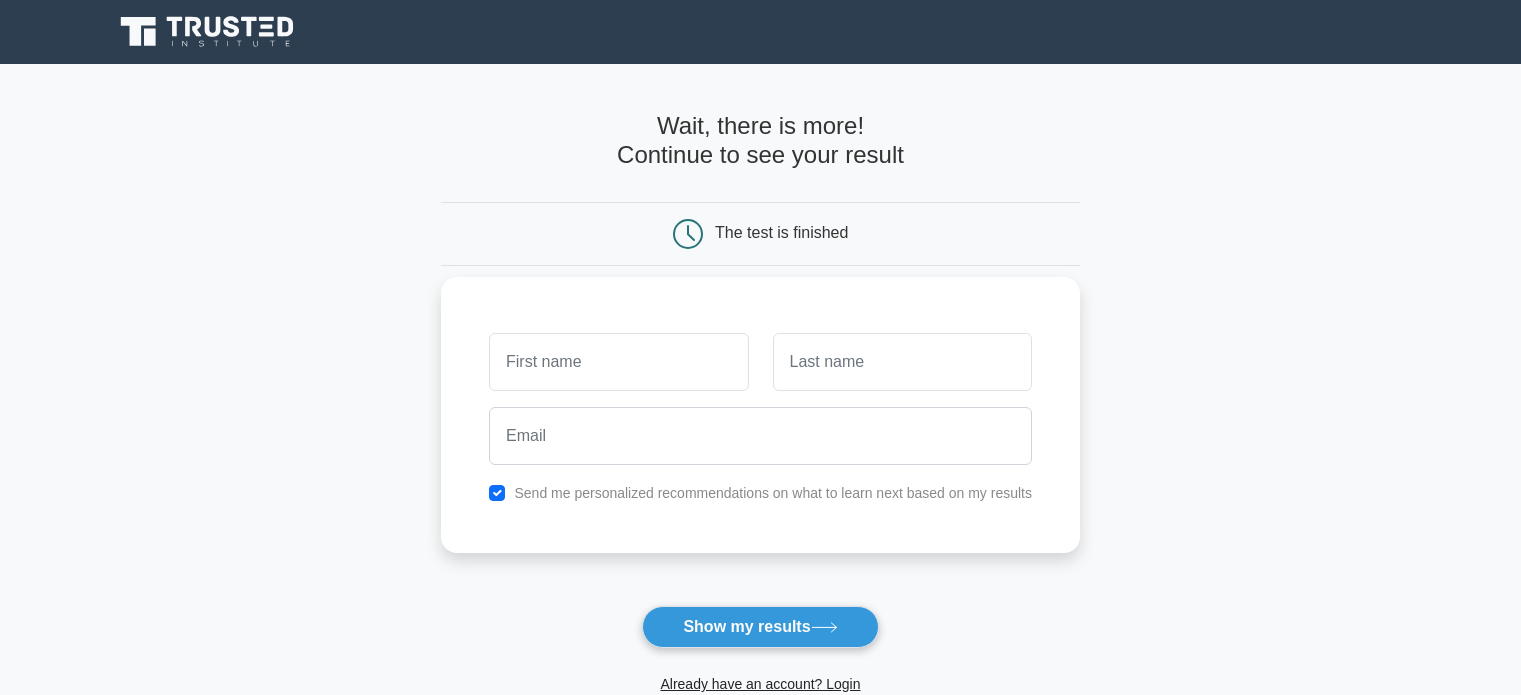scroll, scrollTop: 0, scrollLeft: 0, axis: both 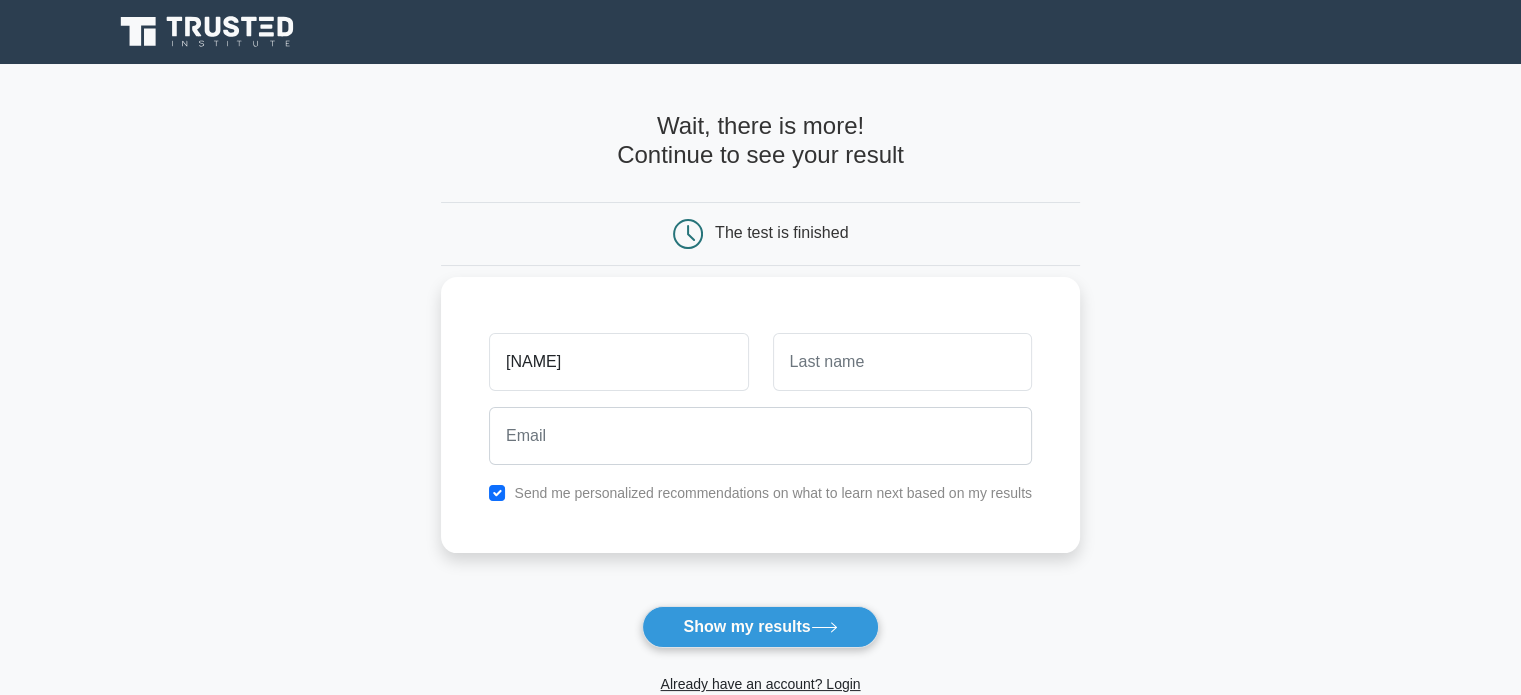 type on "[NAME]" 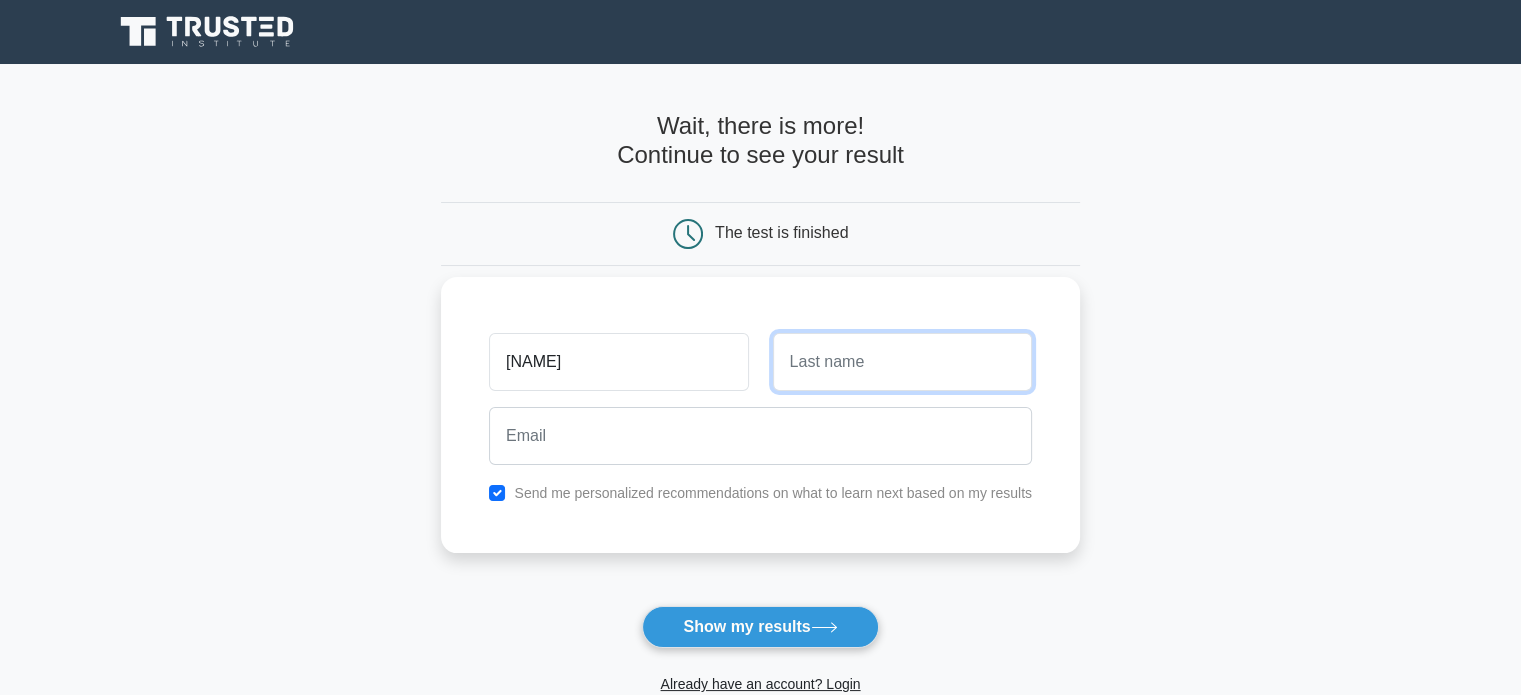 click at bounding box center (902, 362) 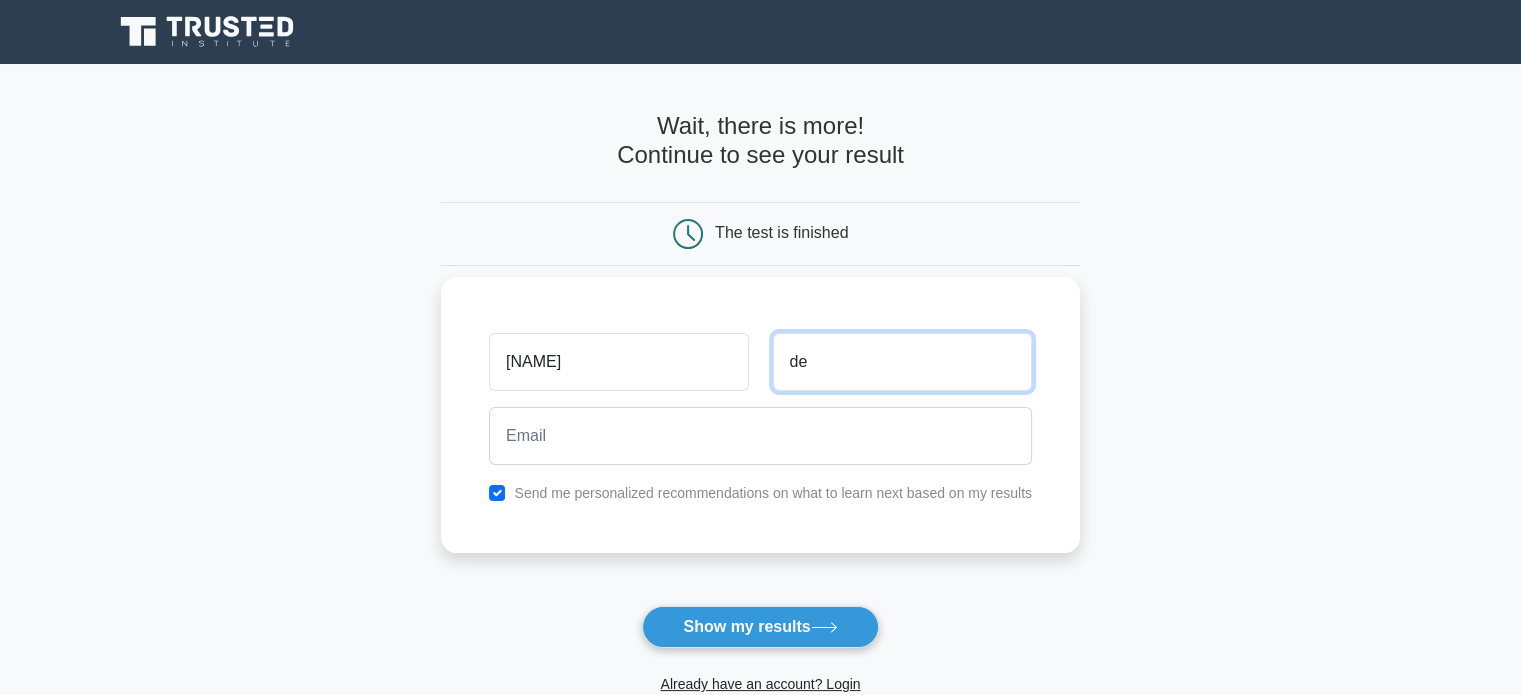 type on "de" 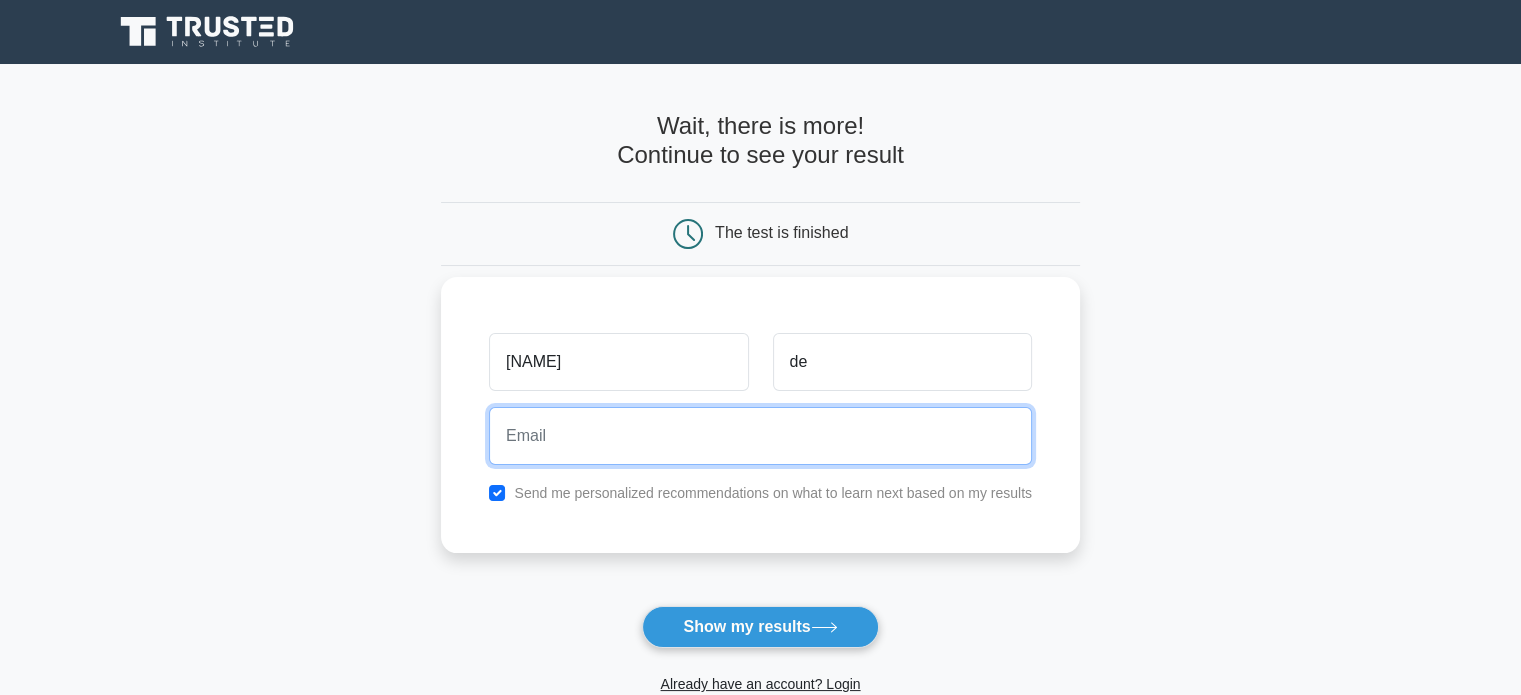 click at bounding box center [760, 436] 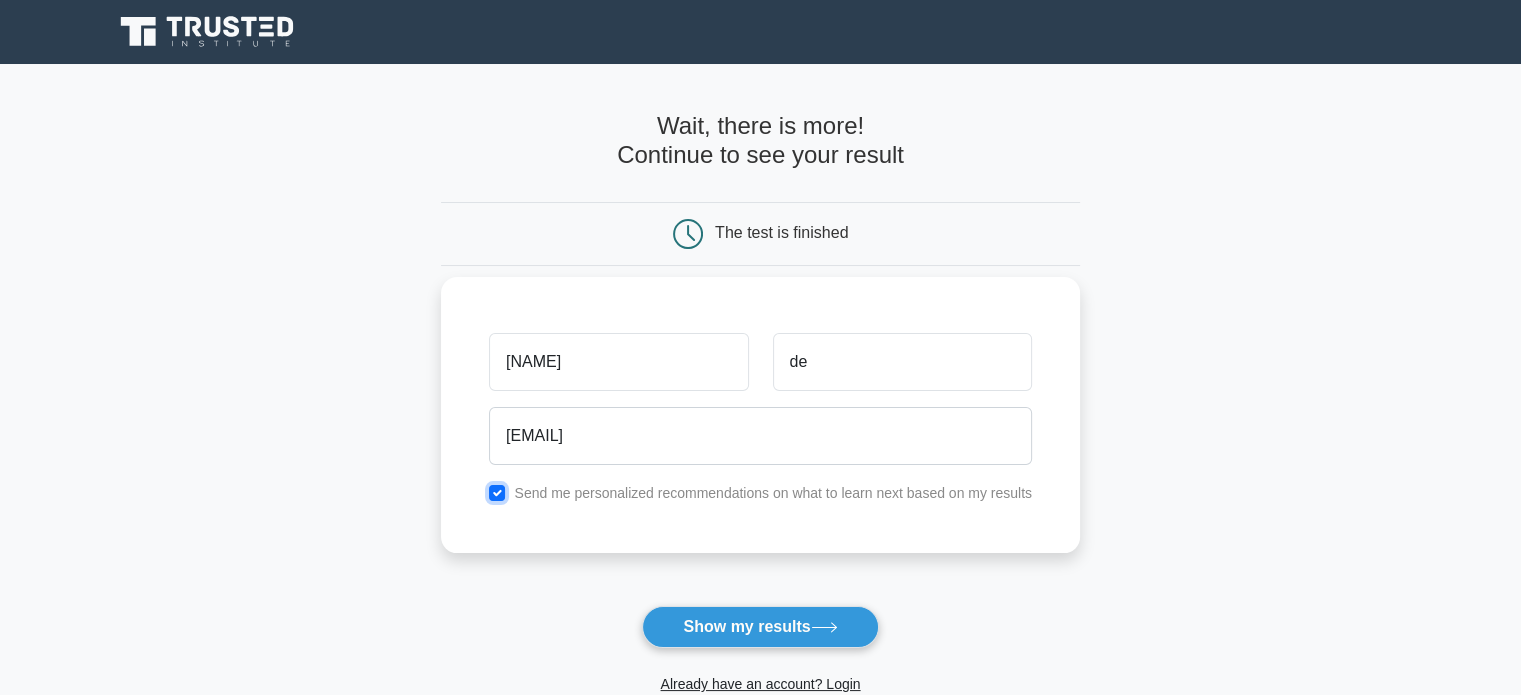 click at bounding box center (497, 493) 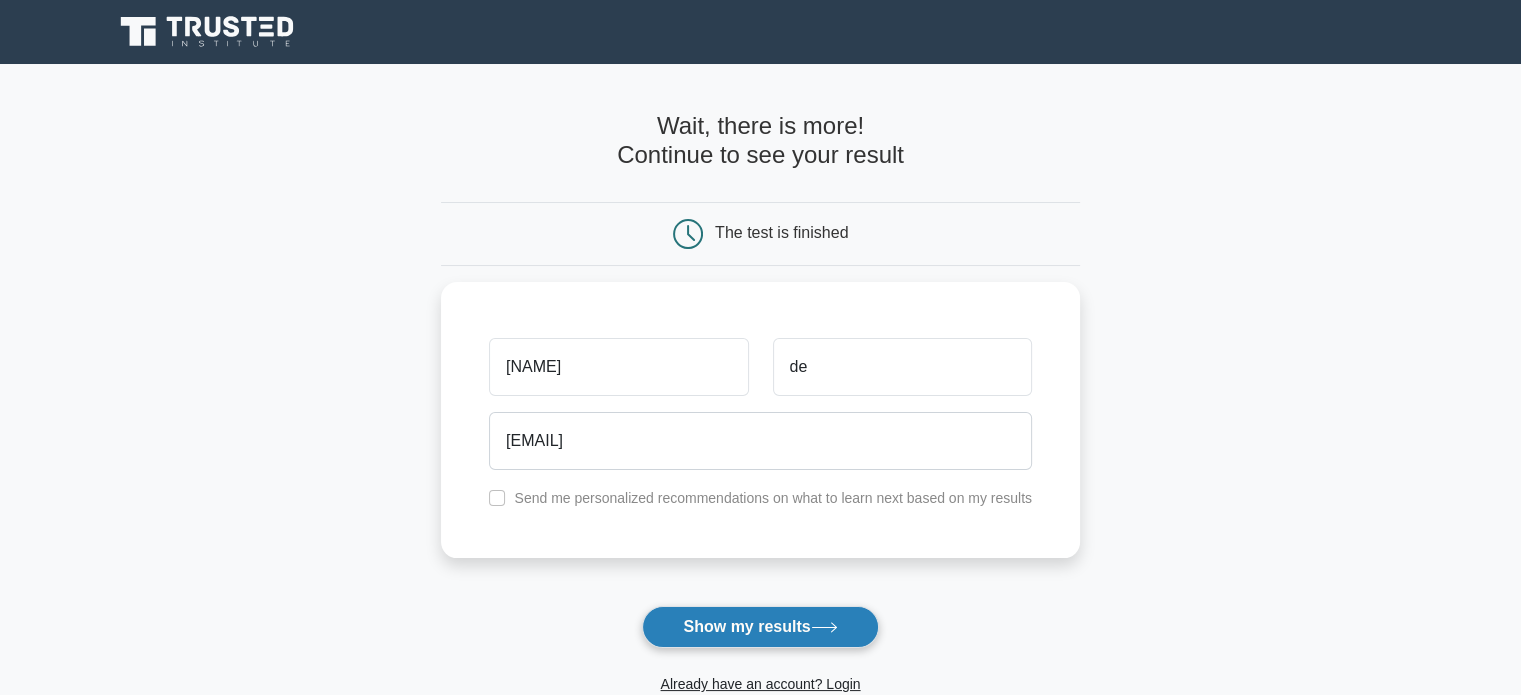click on "Show my results" at bounding box center [760, 627] 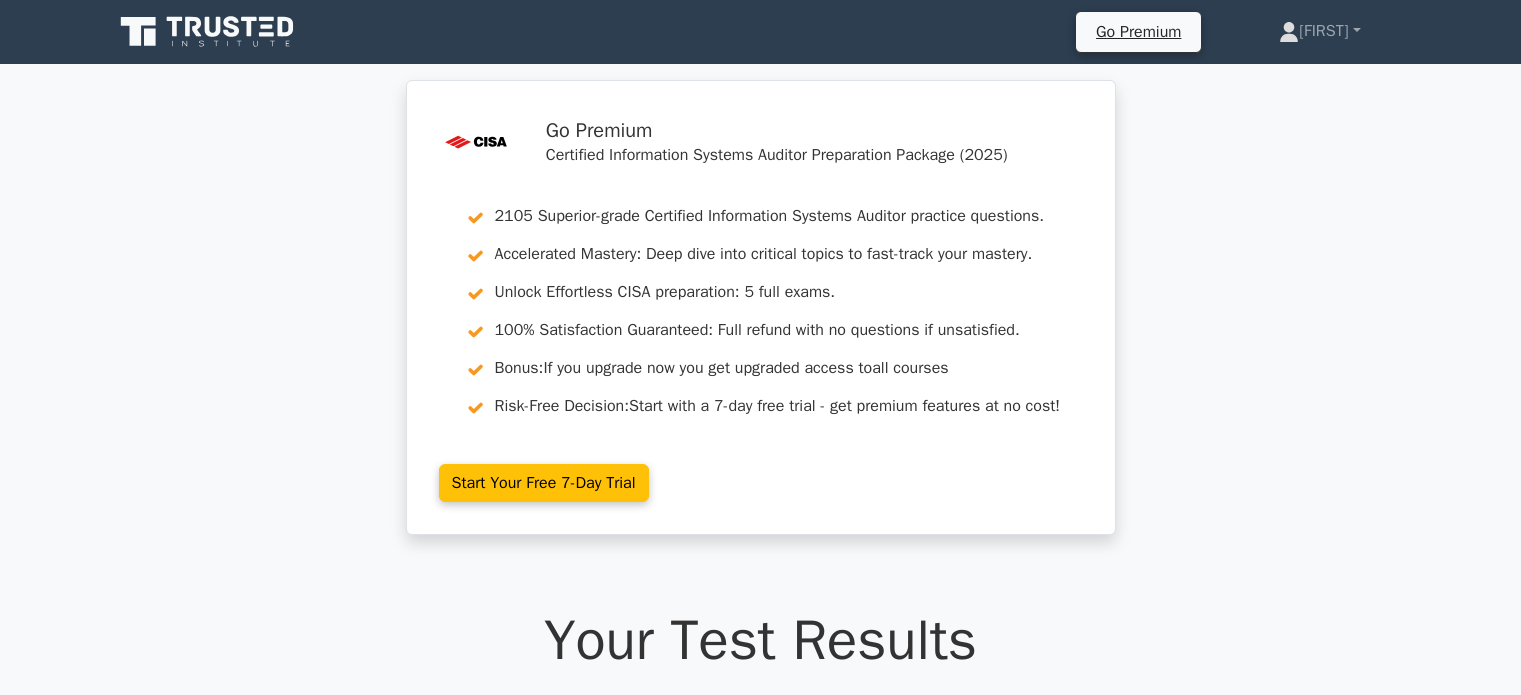 scroll, scrollTop: 0, scrollLeft: 0, axis: both 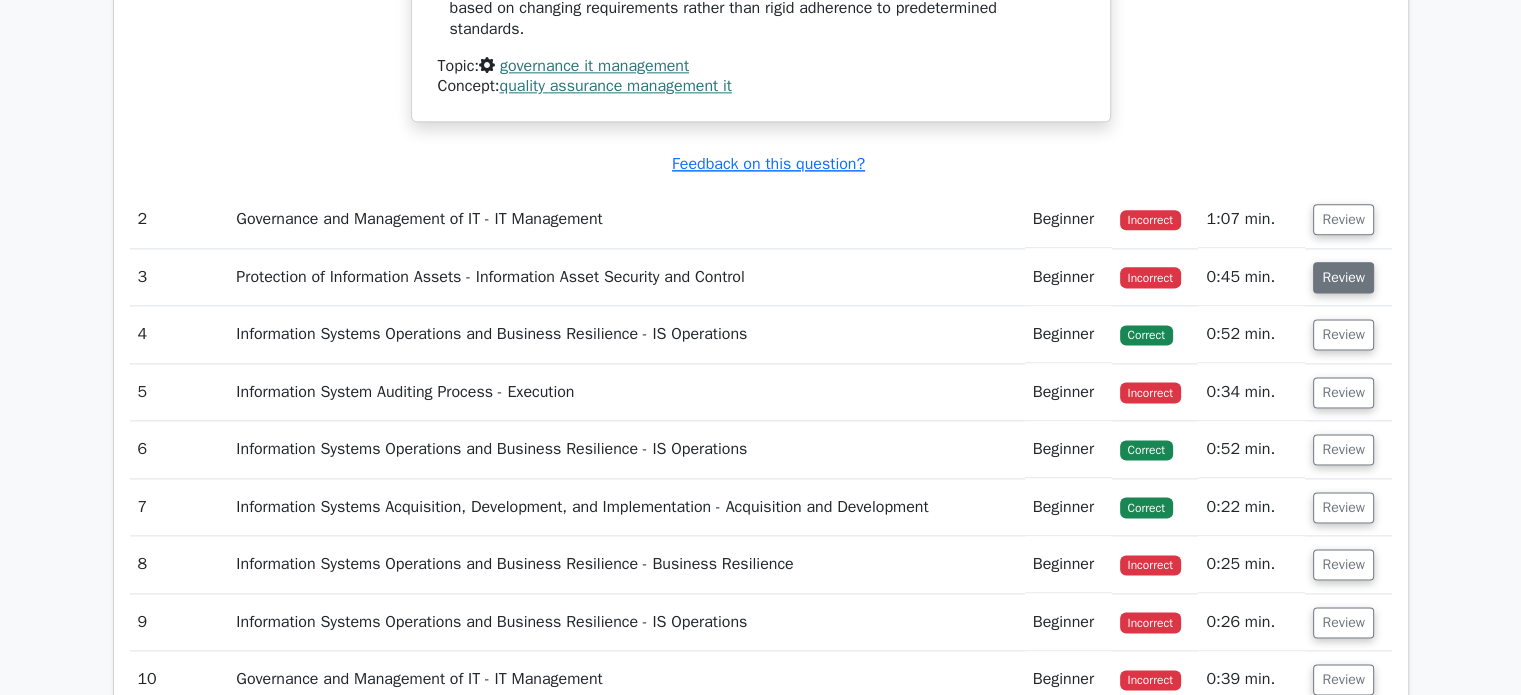 click on "Review" at bounding box center [1343, 277] 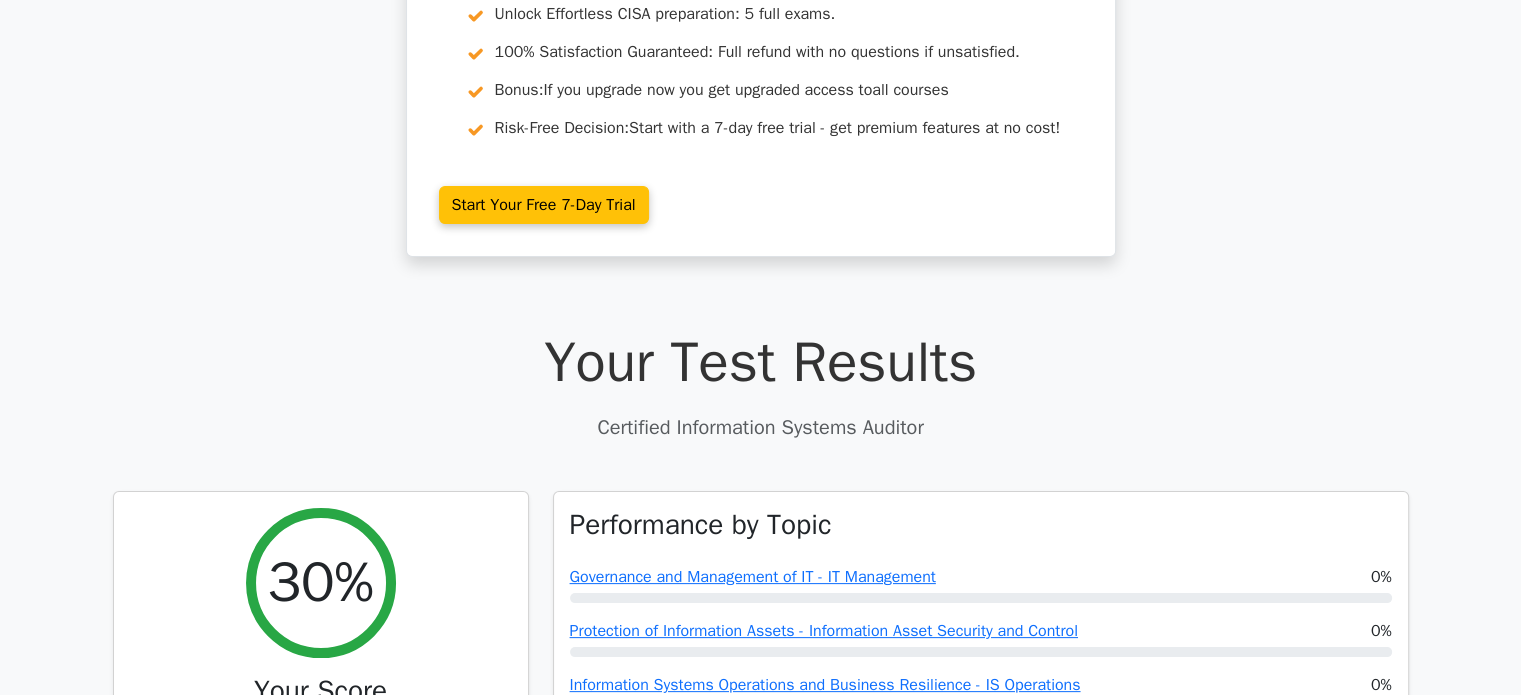 scroll, scrollTop: 0, scrollLeft: 0, axis: both 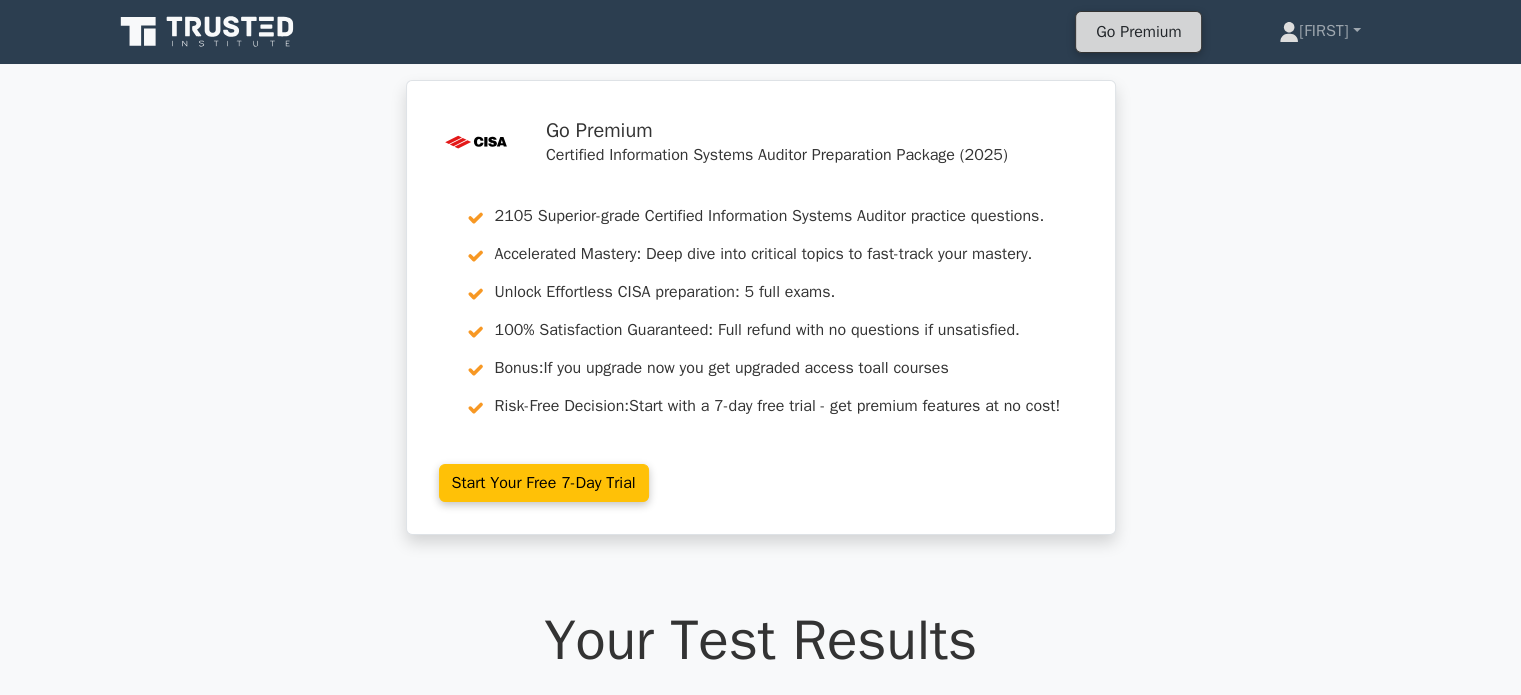 click on "Go Premium" at bounding box center [1138, 32] 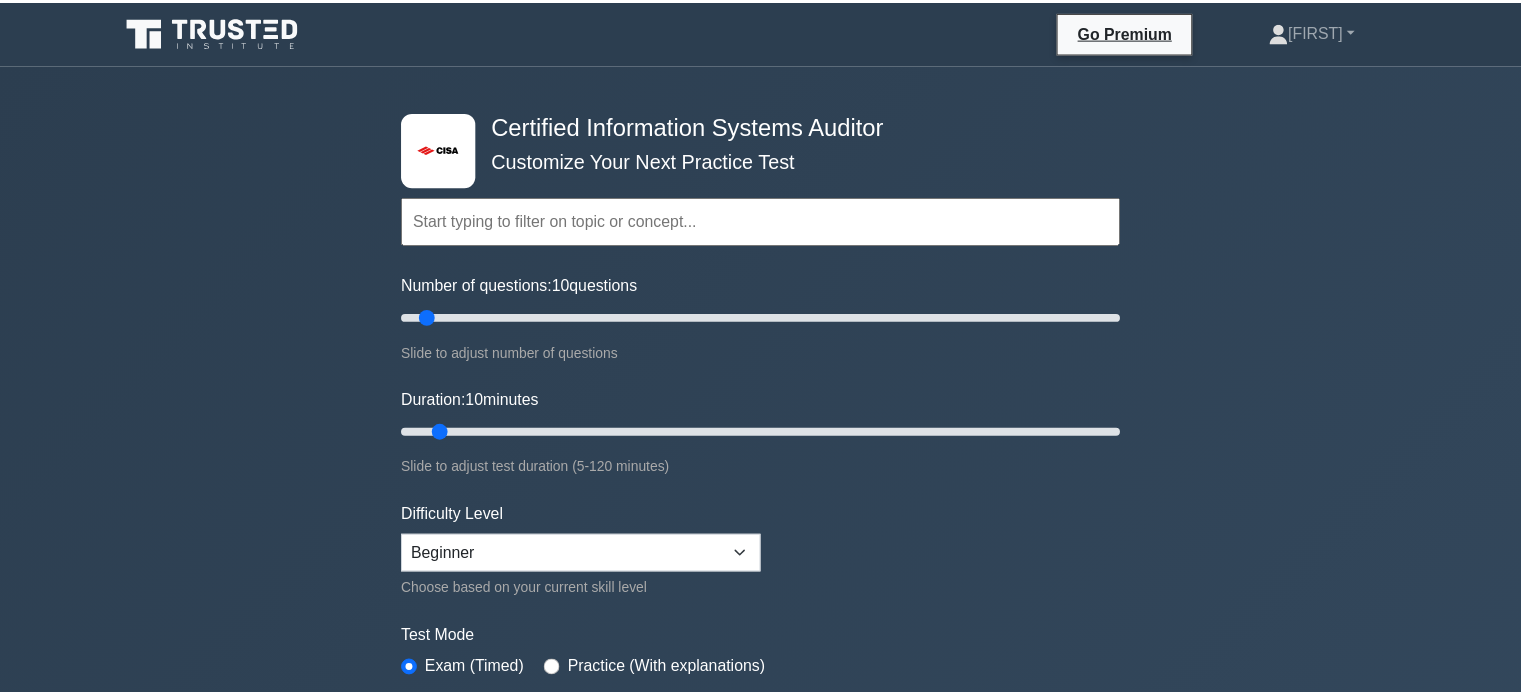 scroll, scrollTop: 0, scrollLeft: 0, axis: both 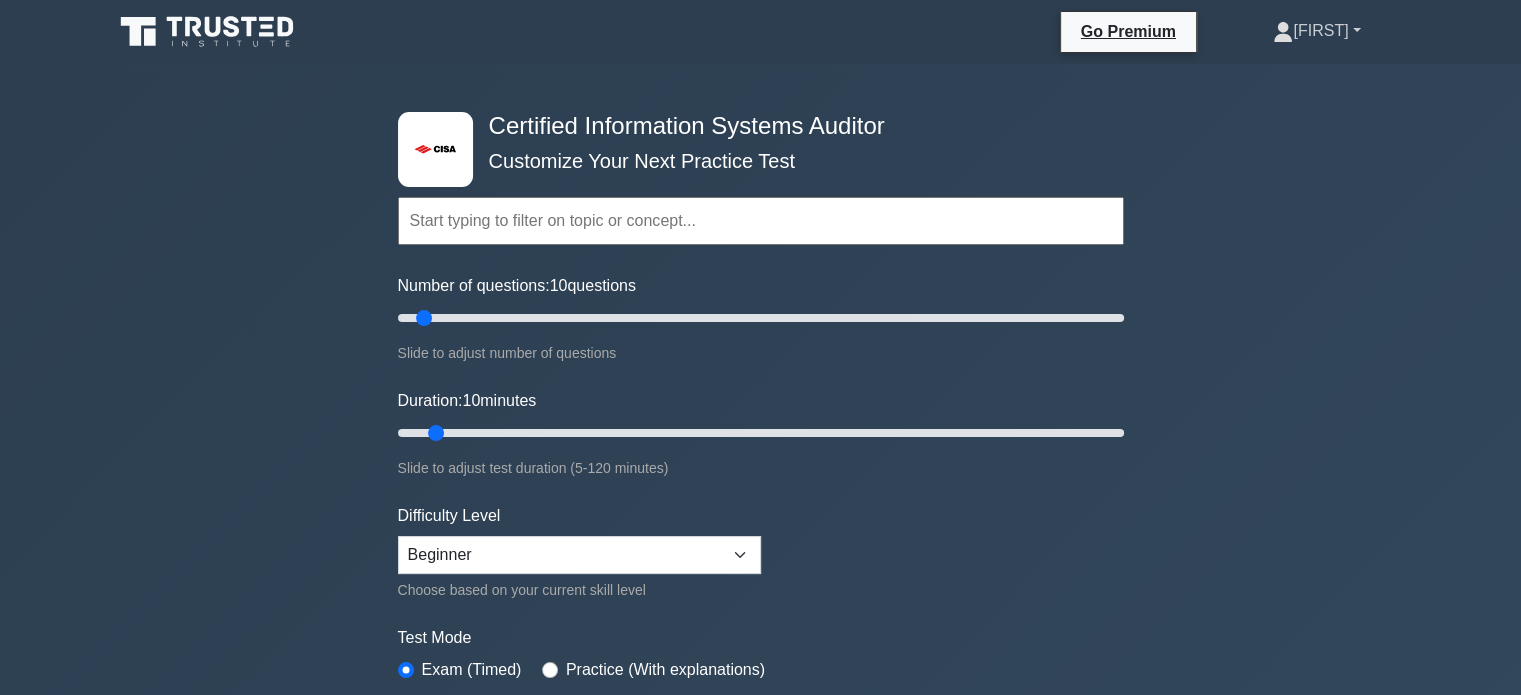 click on "[FIRST]" at bounding box center [1316, 31] 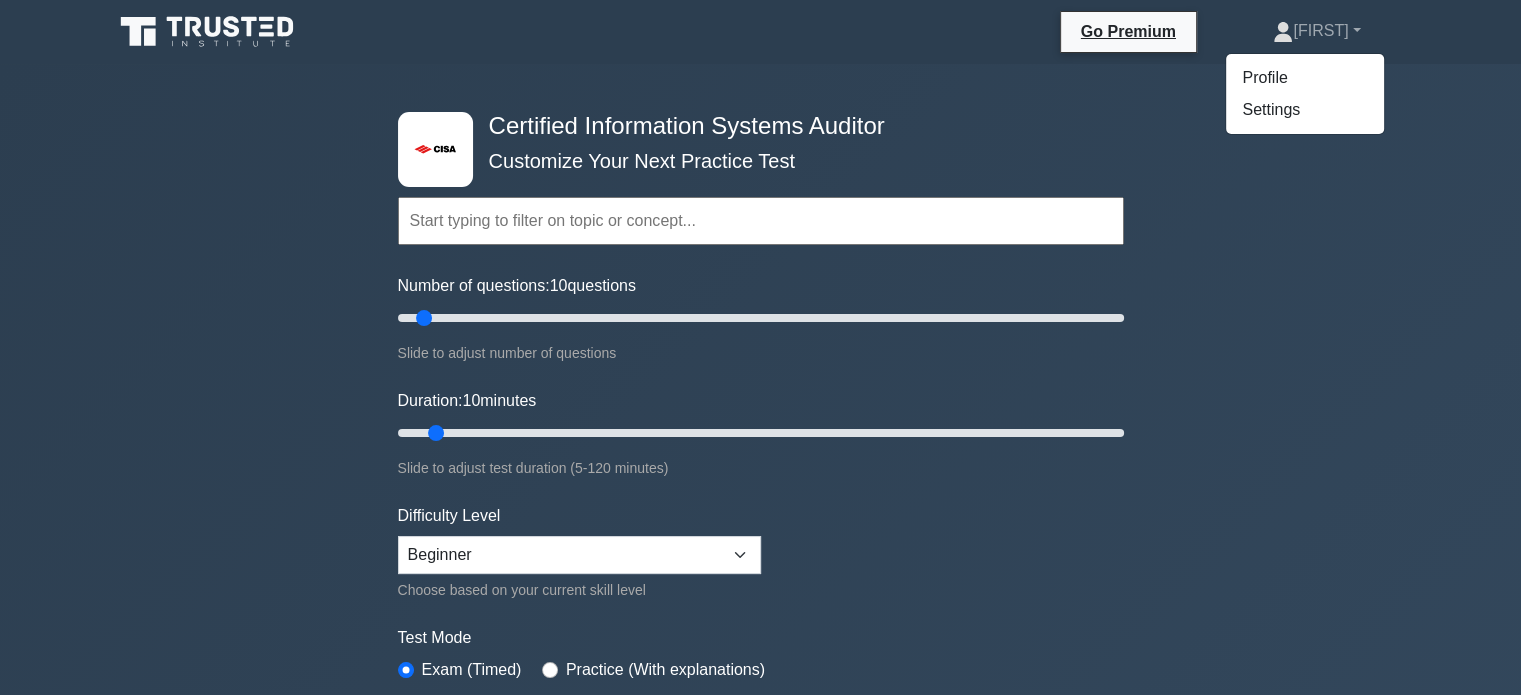 click 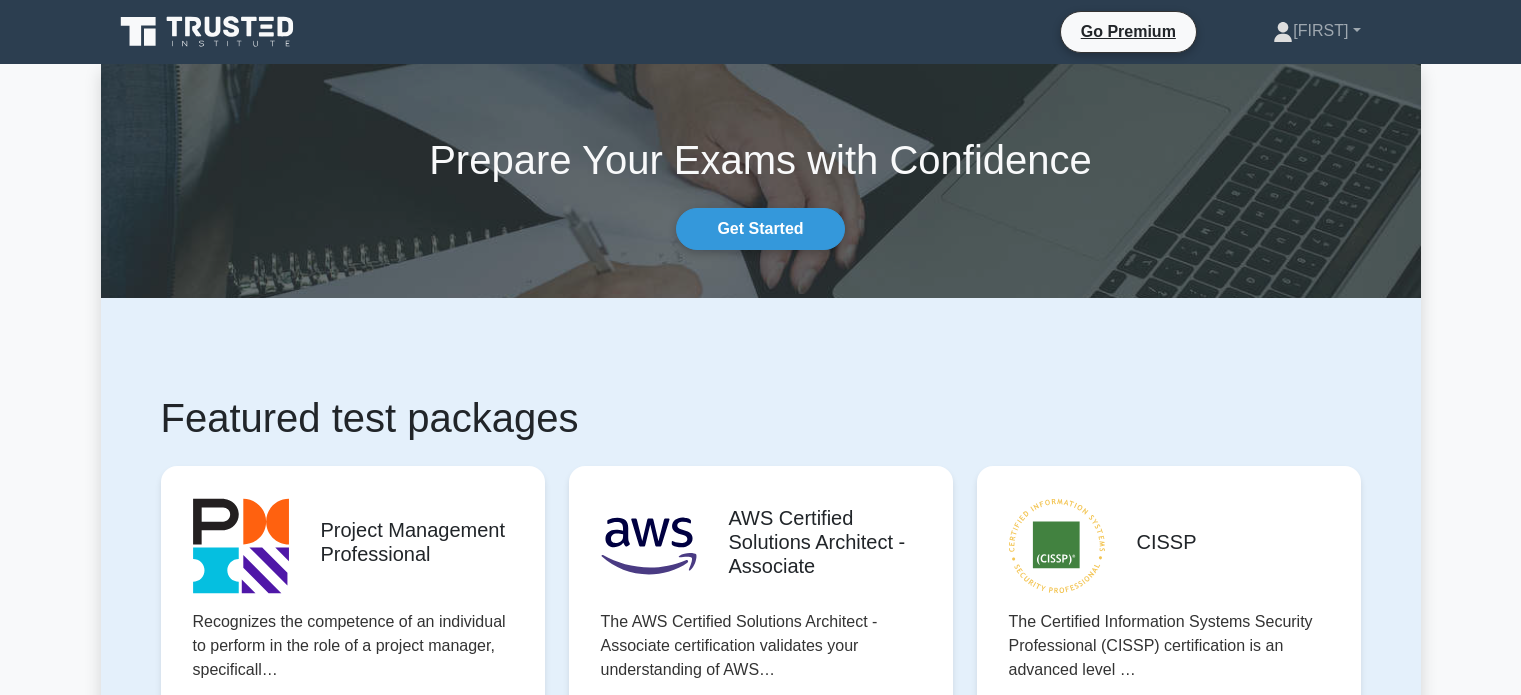 scroll, scrollTop: 0, scrollLeft: 0, axis: both 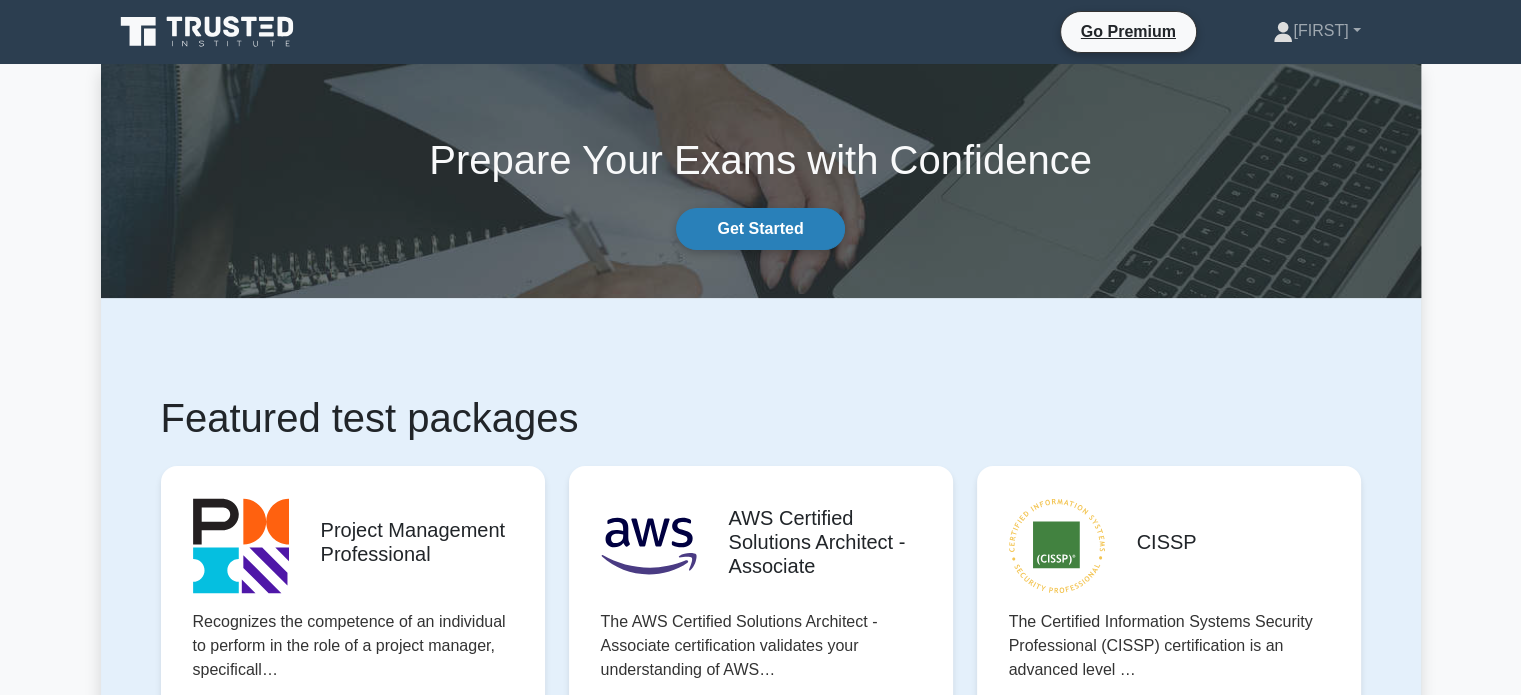 click on "Get Started" at bounding box center (760, 229) 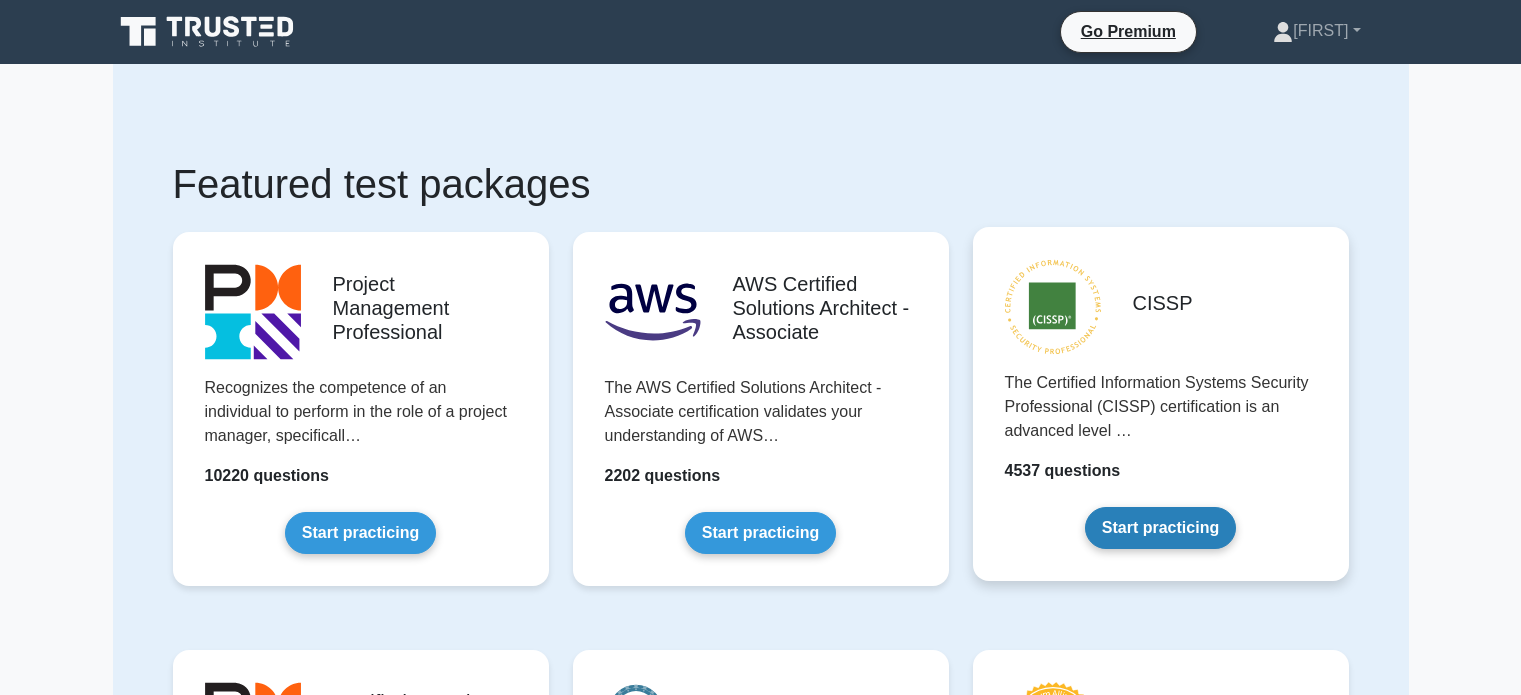 scroll, scrollTop: 0, scrollLeft: 0, axis: both 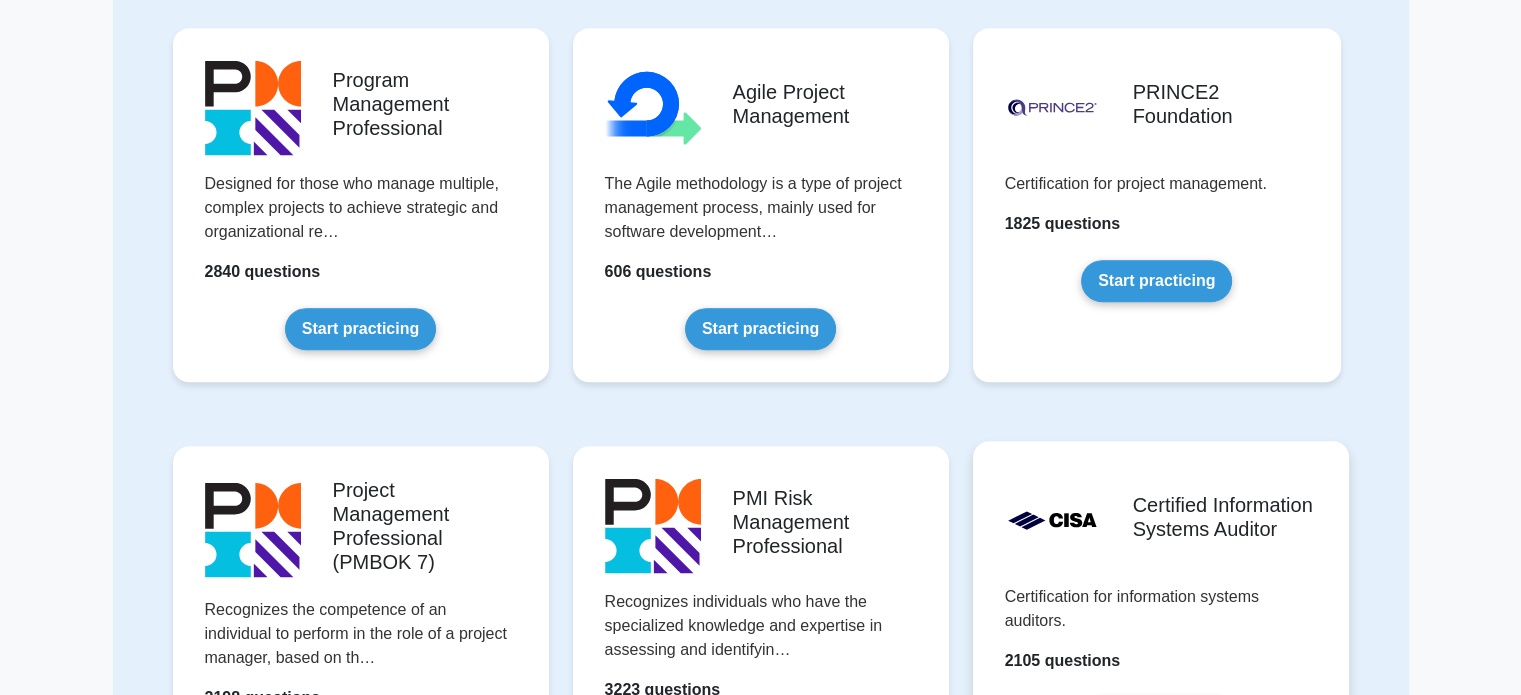 click on "Start practicing" at bounding box center (1160, 718) 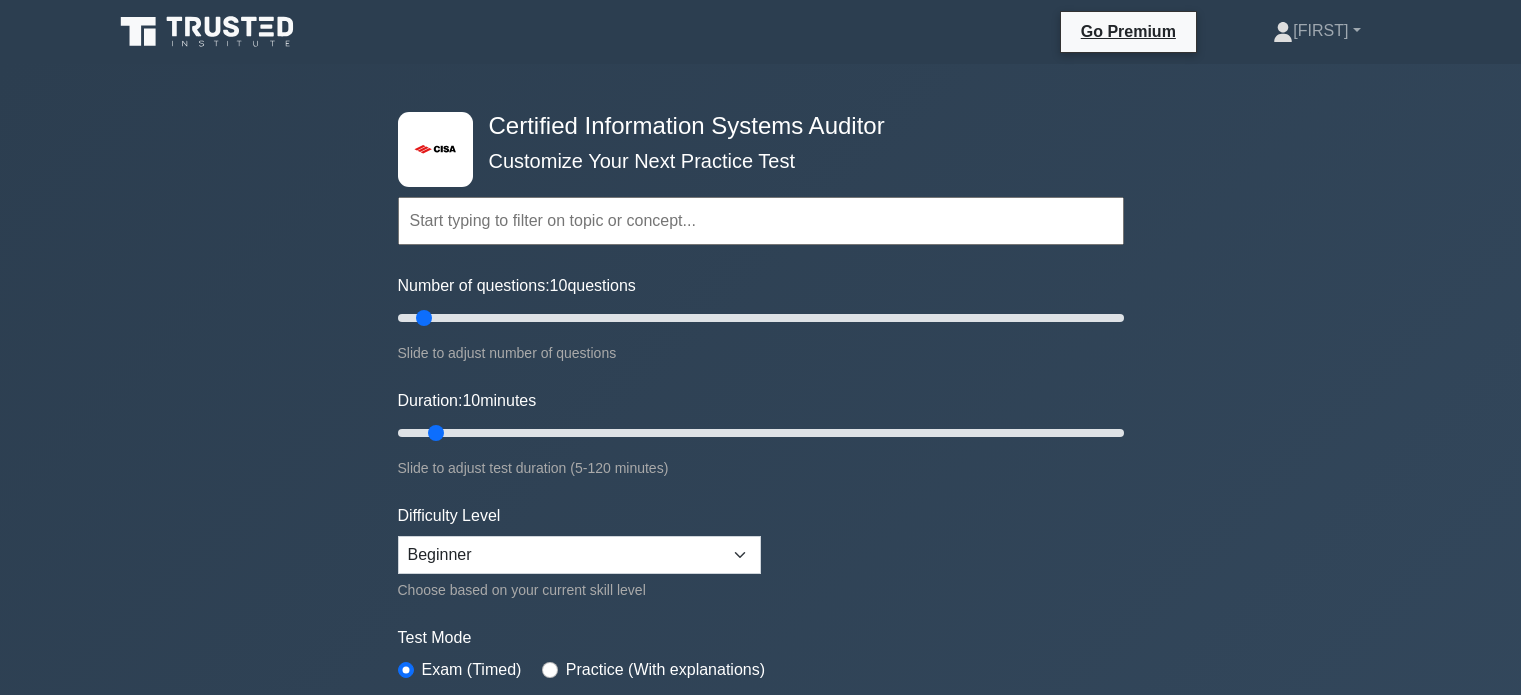 scroll, scrollTop: 0, scrollLeft: 0, axis: both 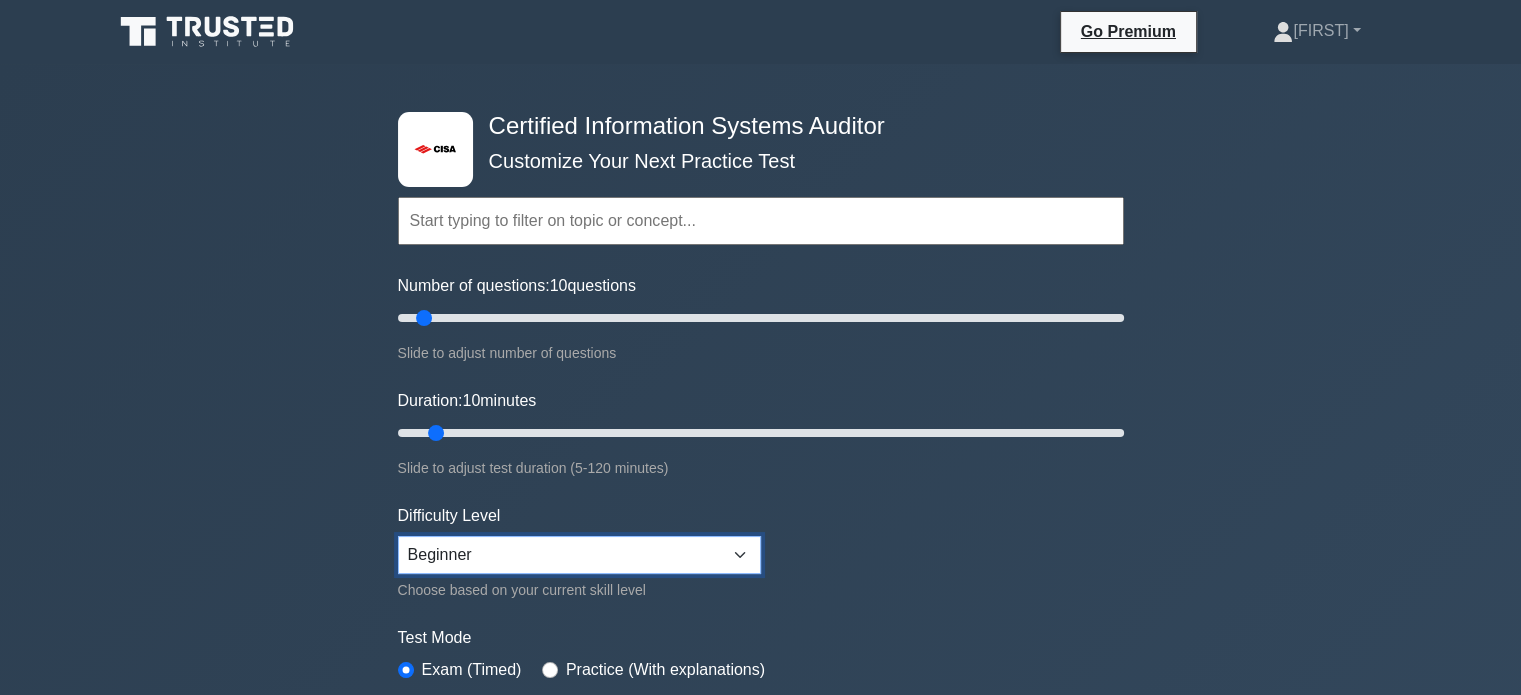 click on "Beginner
Intermediate
Expert" at bounding box center (579, 555) 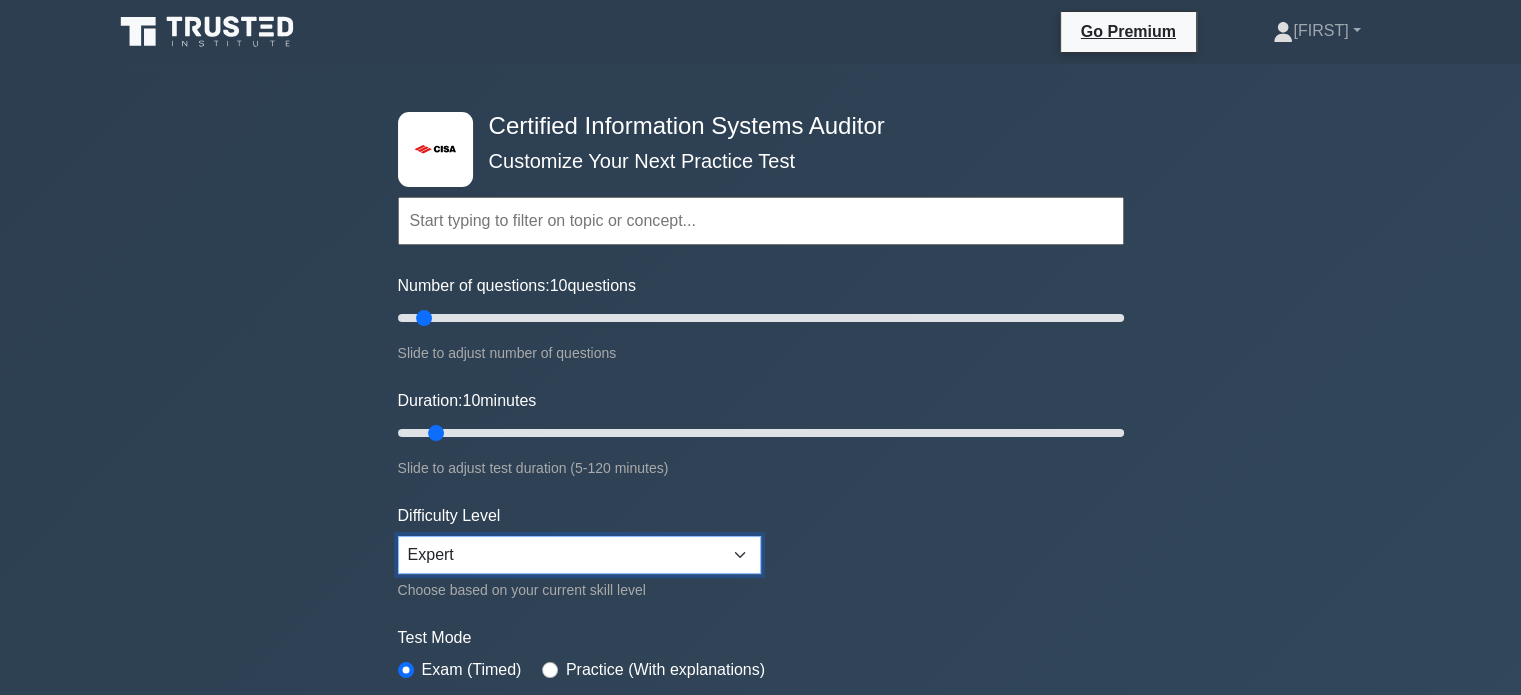 click on "Beginner
Intermediate
Expert" at bounding box center [579, 555] 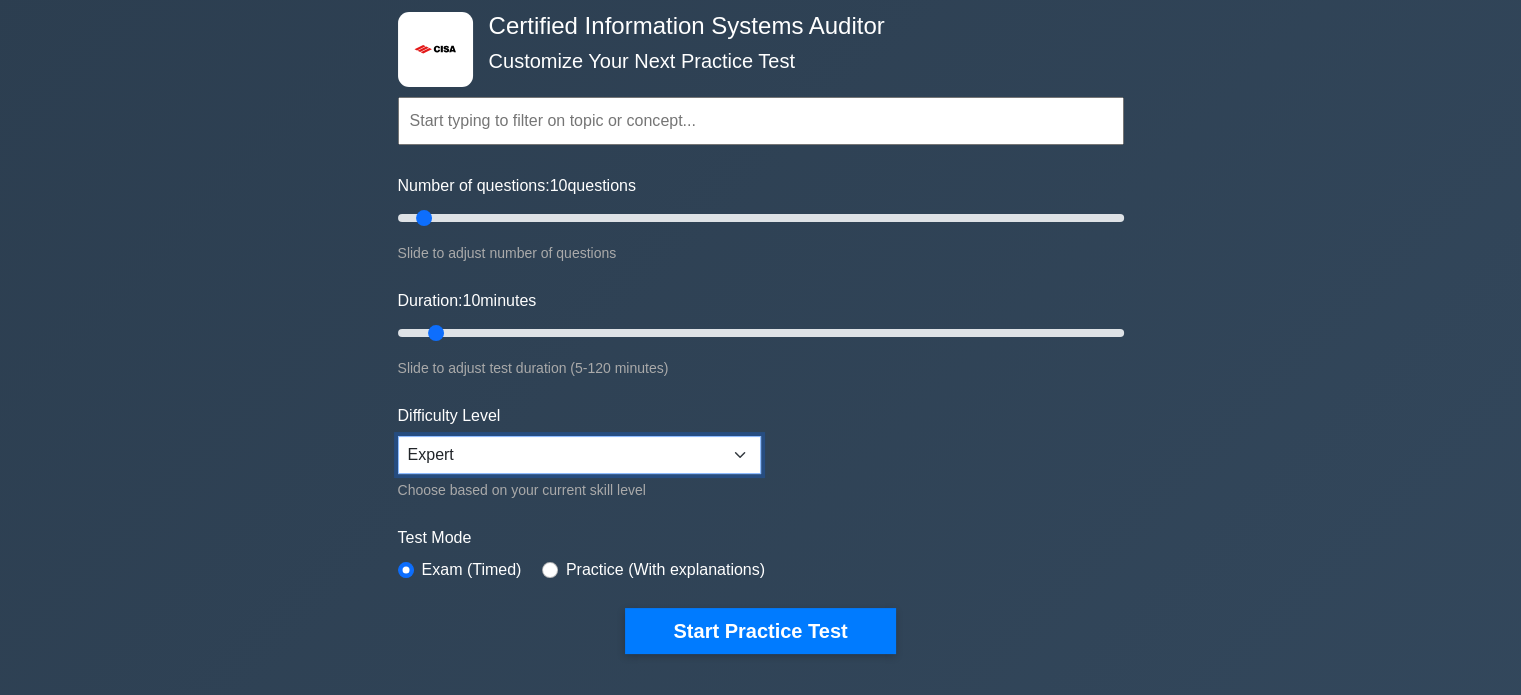 scroll, scrollTop: 200, scrollLeft: 0, axis: vertical 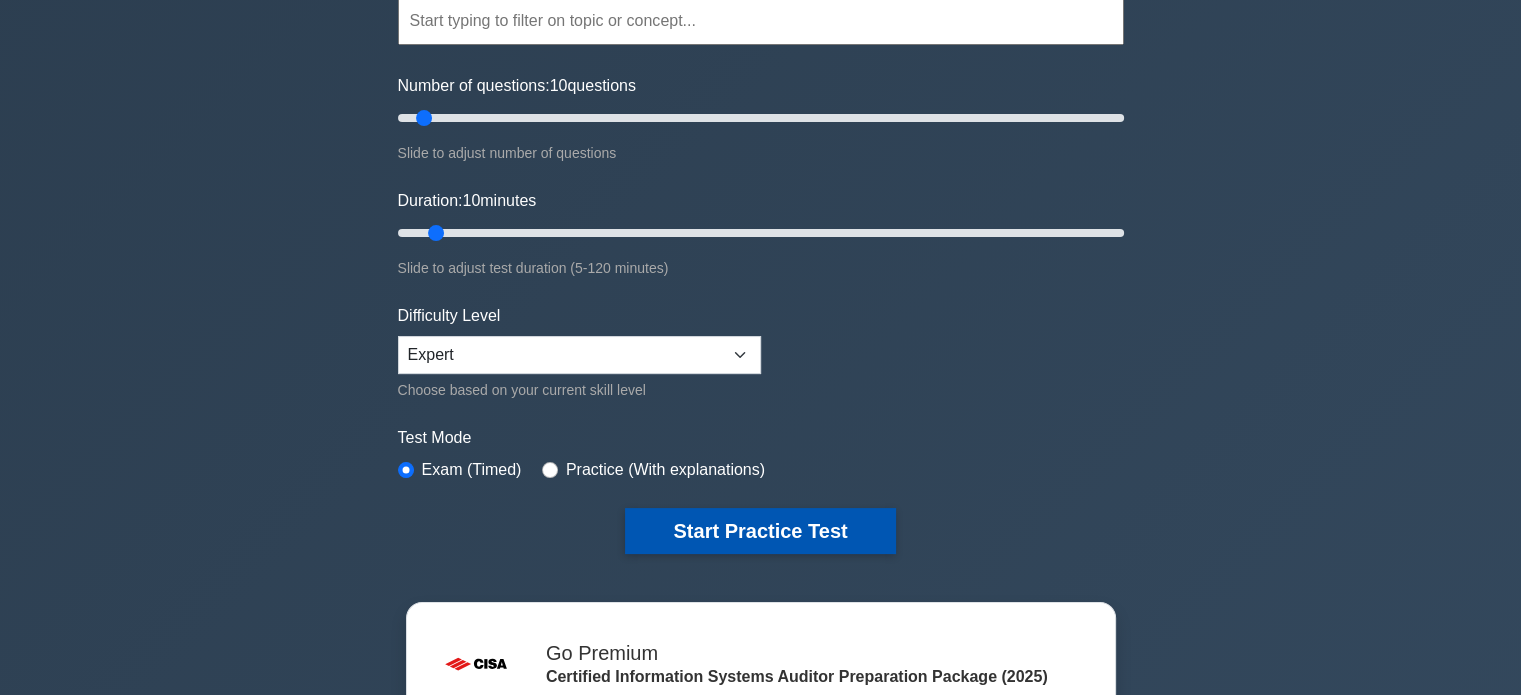 click on "Start Practice Test" at bounding box center [760, 531] 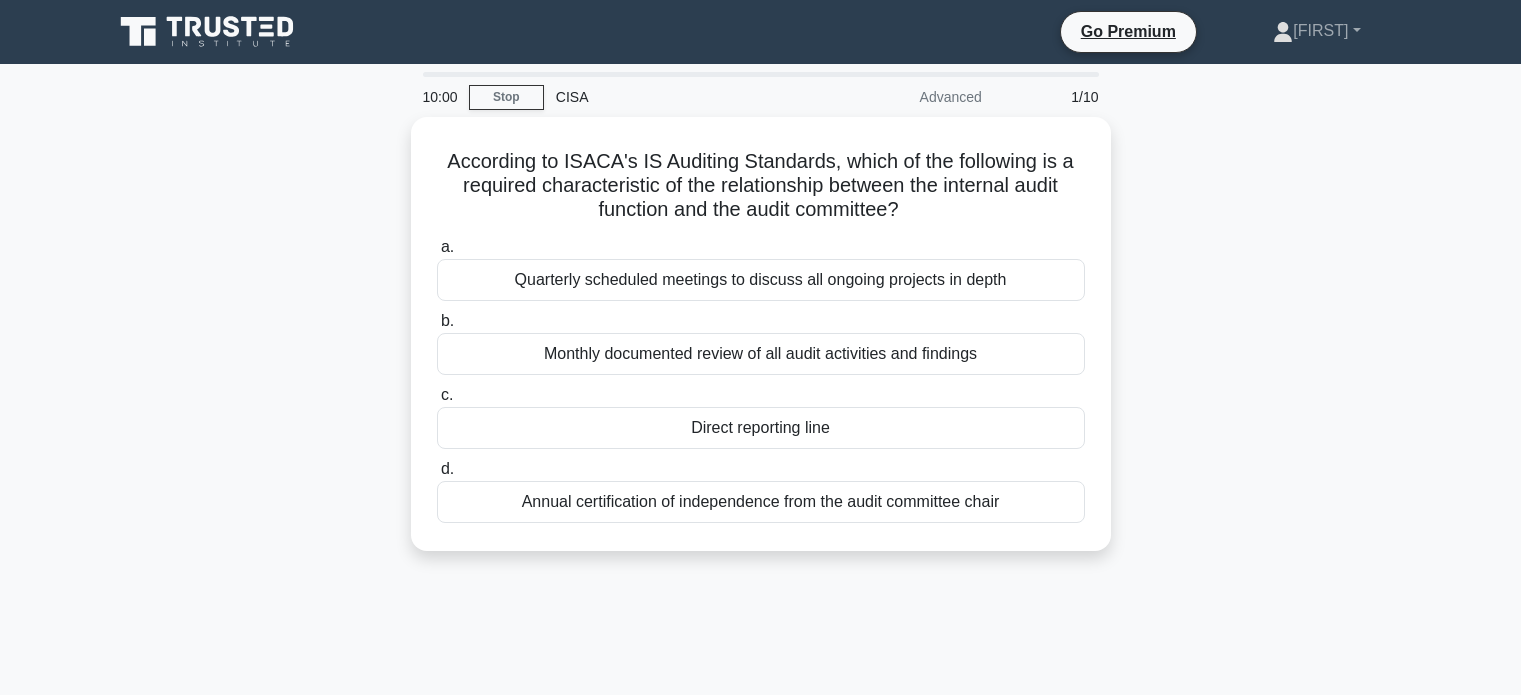 scroll, scrollTop: 0, scrollLeft: 0, axis: both 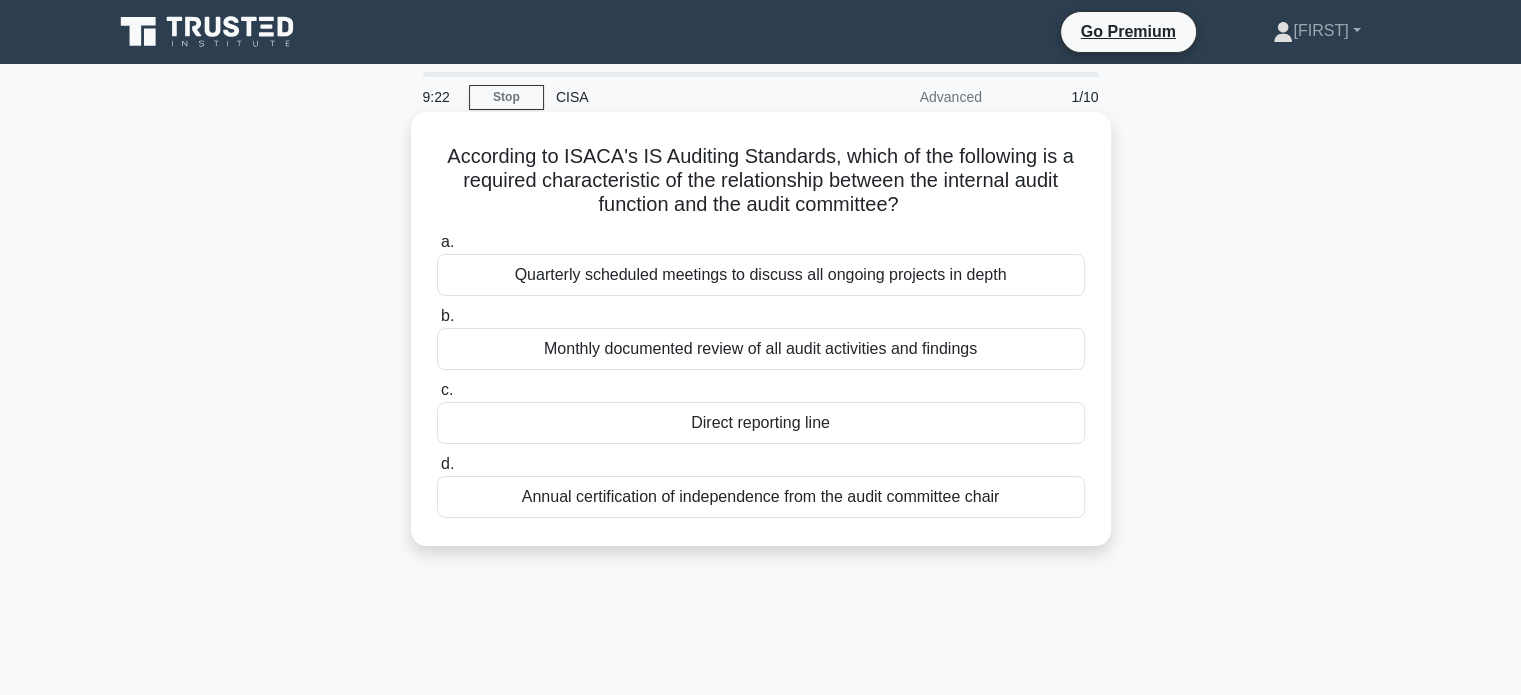 click on "Direct reporting line" at bounding box center [761, 423] 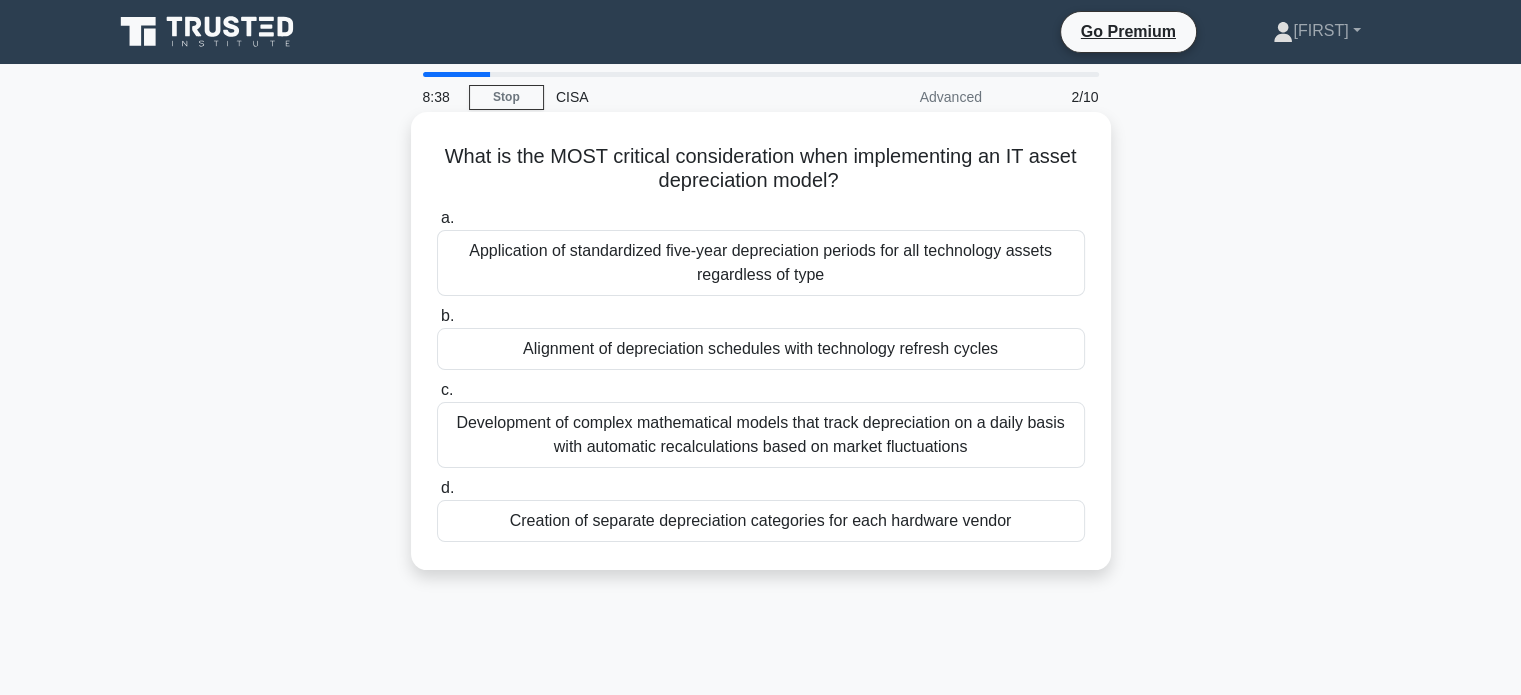 click on "Alignment of depreciation schedules with technology refresh cycles" at bounding box center [761, 349] 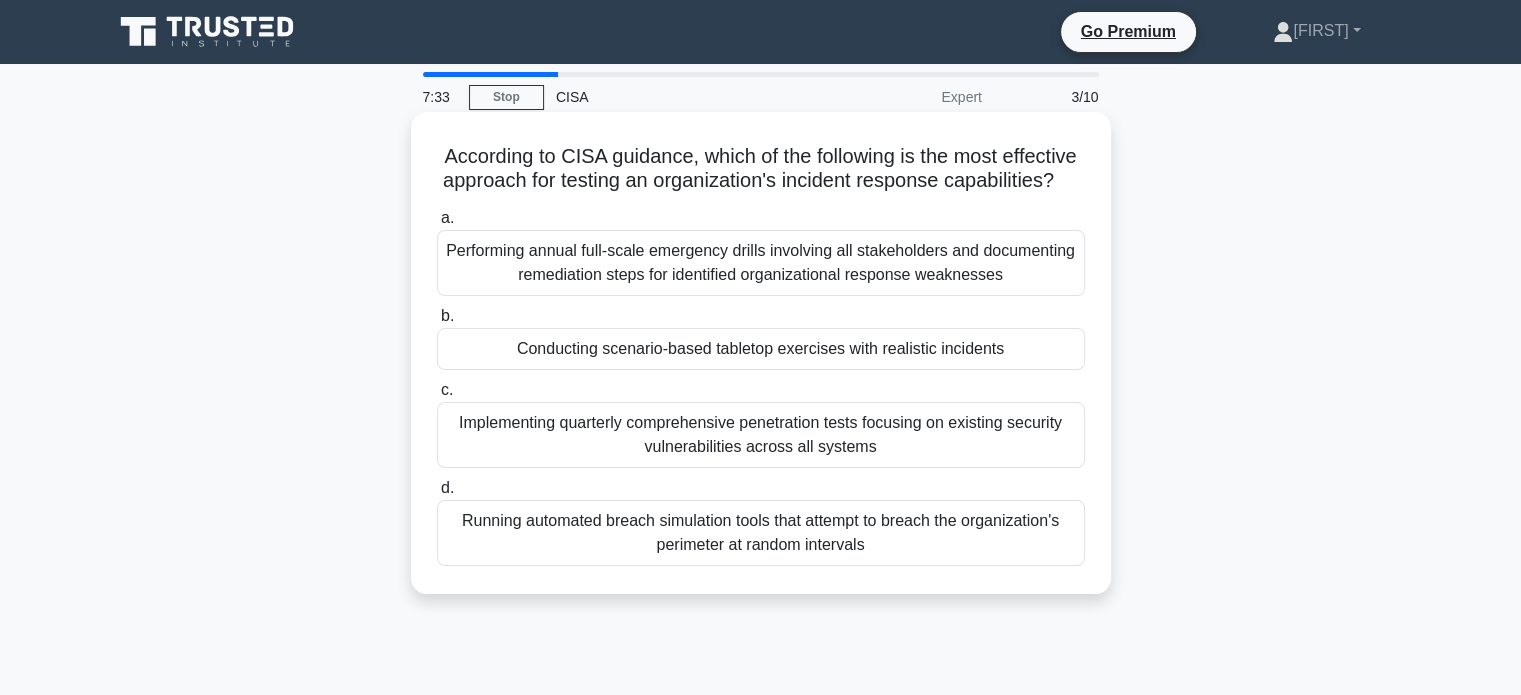 click on "Running automated breach simulation tools that attempt to breach the organization's perimeter at random intervals" at bounding box center (761, 533) 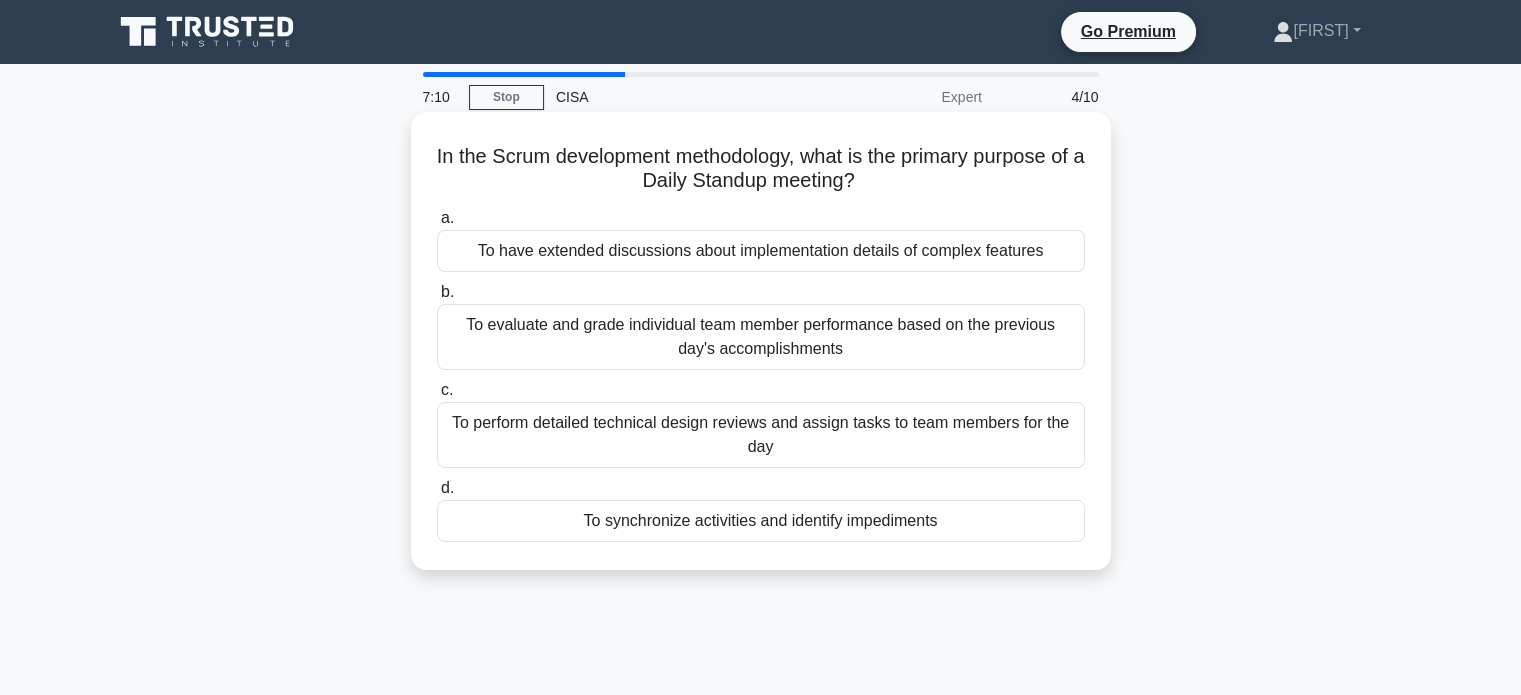 click on "To synchronize activities and identify impediments" at bounding box center [761, 521] 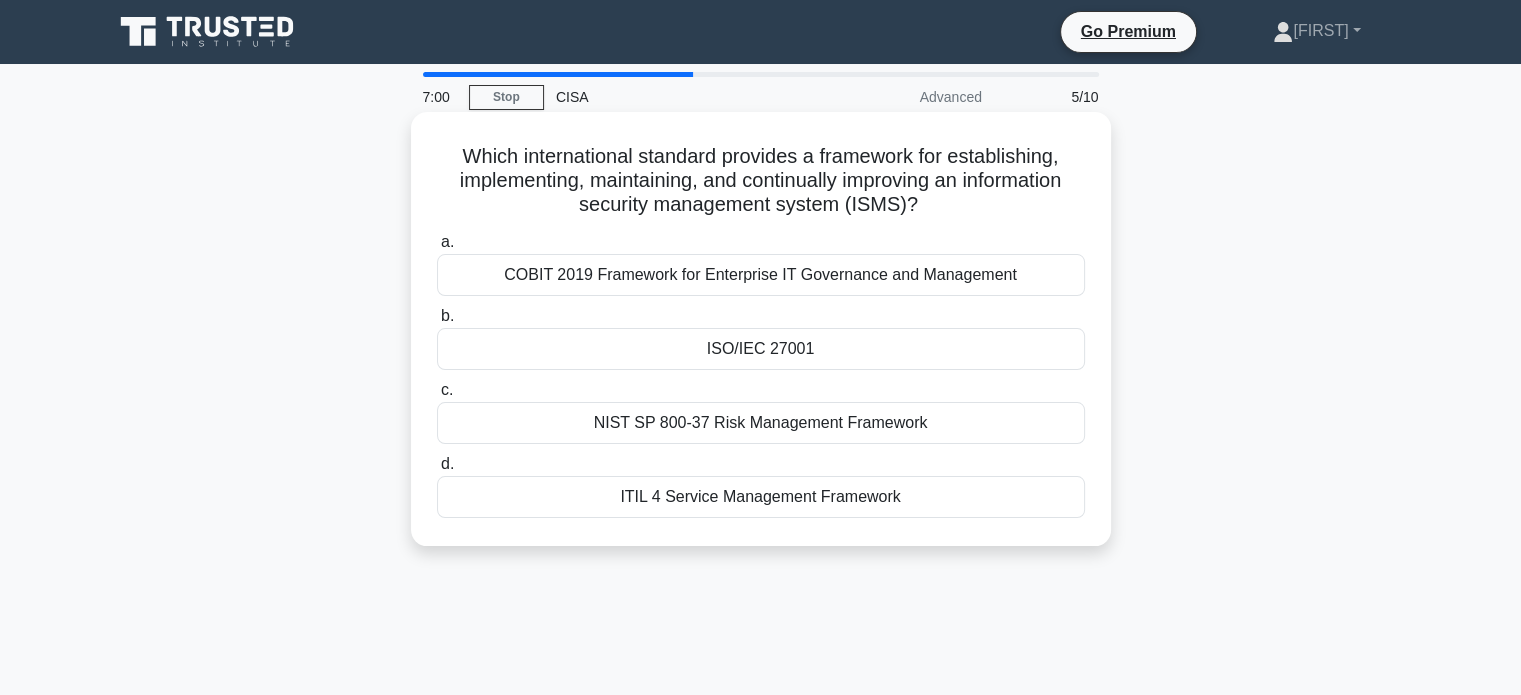 click on "ISO/IEC 27001" at bounding box center [761, 349] 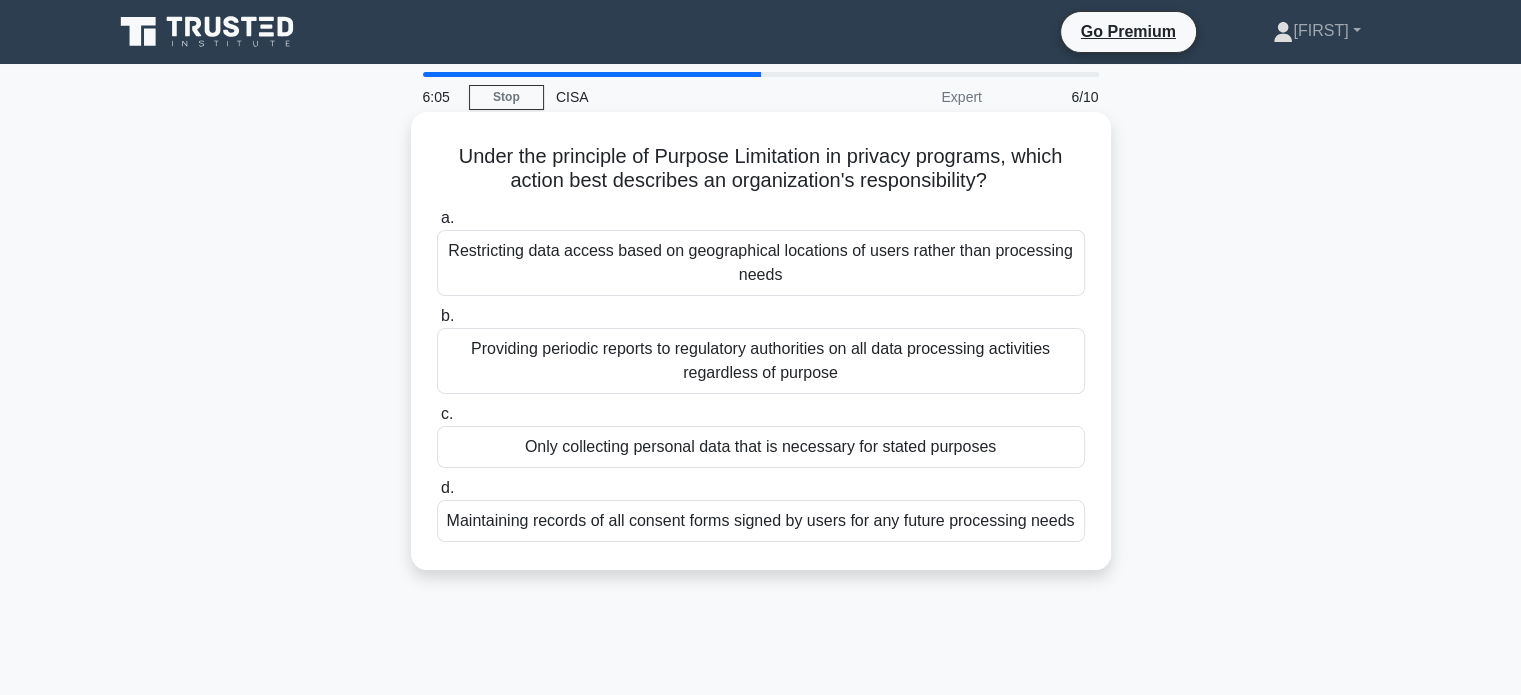 click on "Only collecting personal data that is necessary for stated purposes" at bounding box center (761, 447) 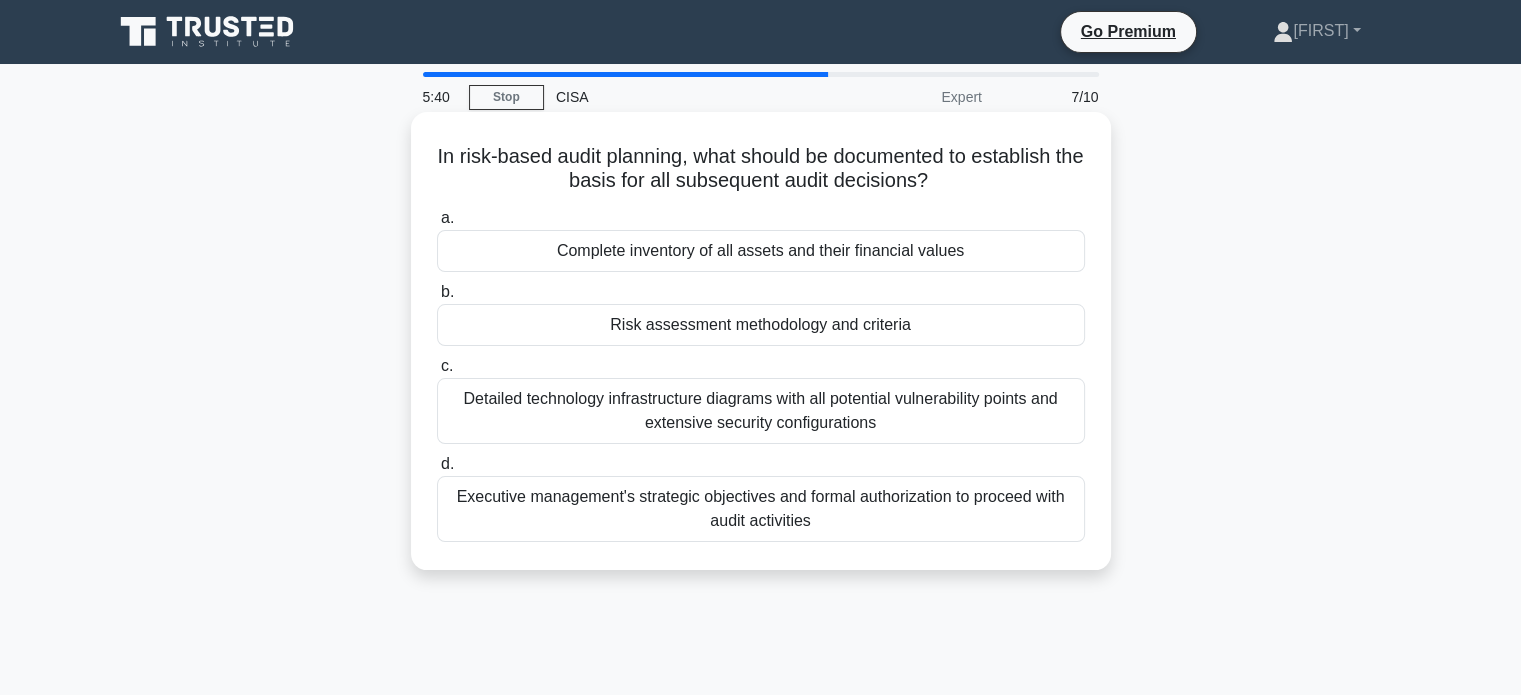 click on "Detailed technology infrastructure diagrams with all potential vulnerability points and extensive security configurations" at bounding box center [761, 411] 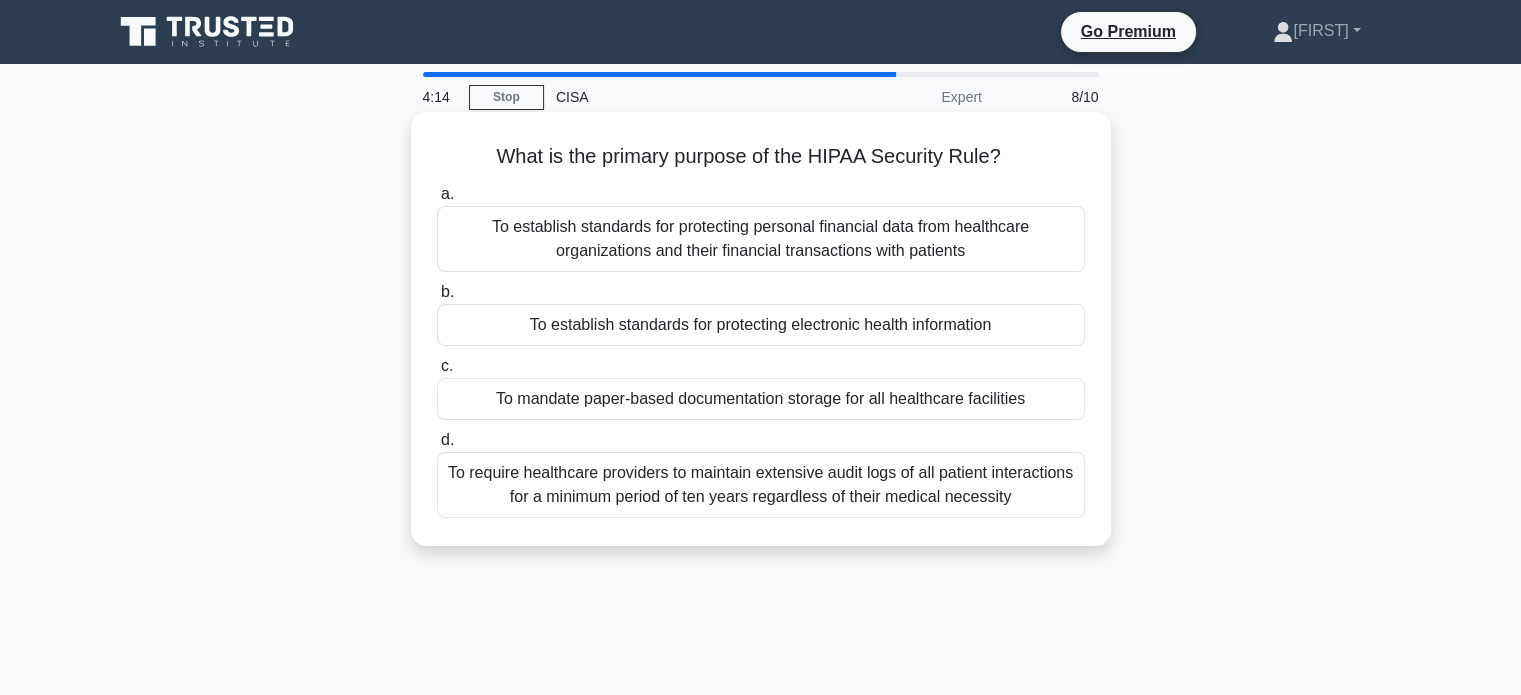 click on "To establish standards for protecting electronic health information" at bounding box center (761, 325) 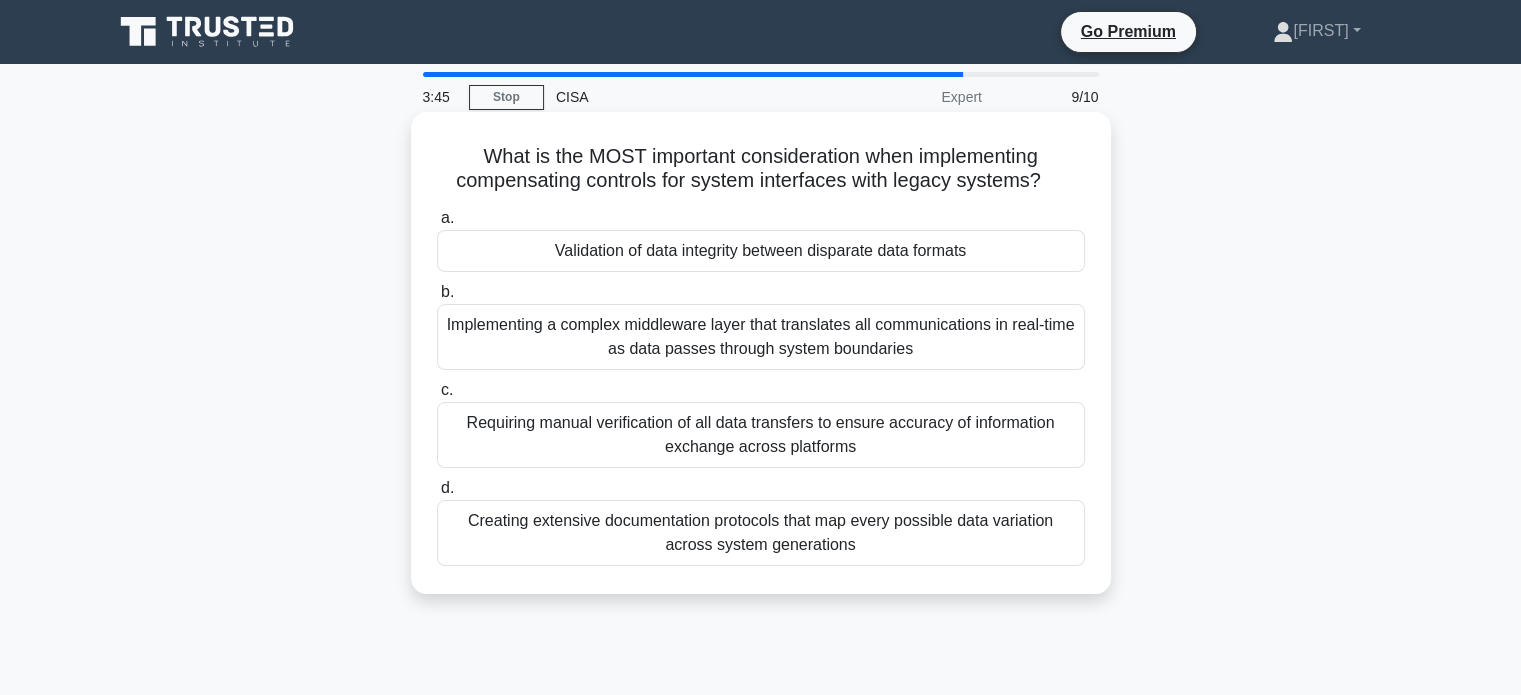 click on "Requiring manual verification of all data transfers to ensure accuracy of information exchange across platforms" at bounding box center (761, 435) 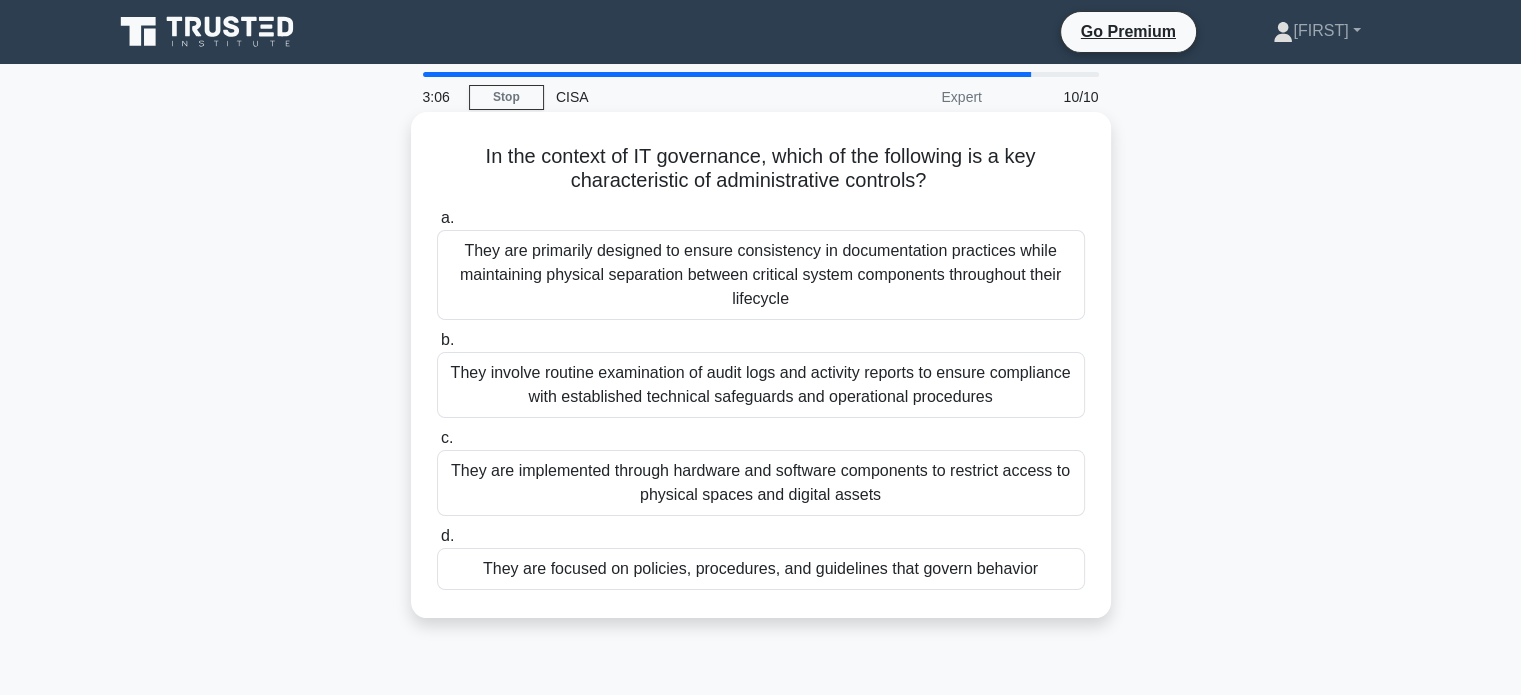 click on "They are focused on policies, procedures, and guidelines that govern behavior" at bounding box center (761, 569) 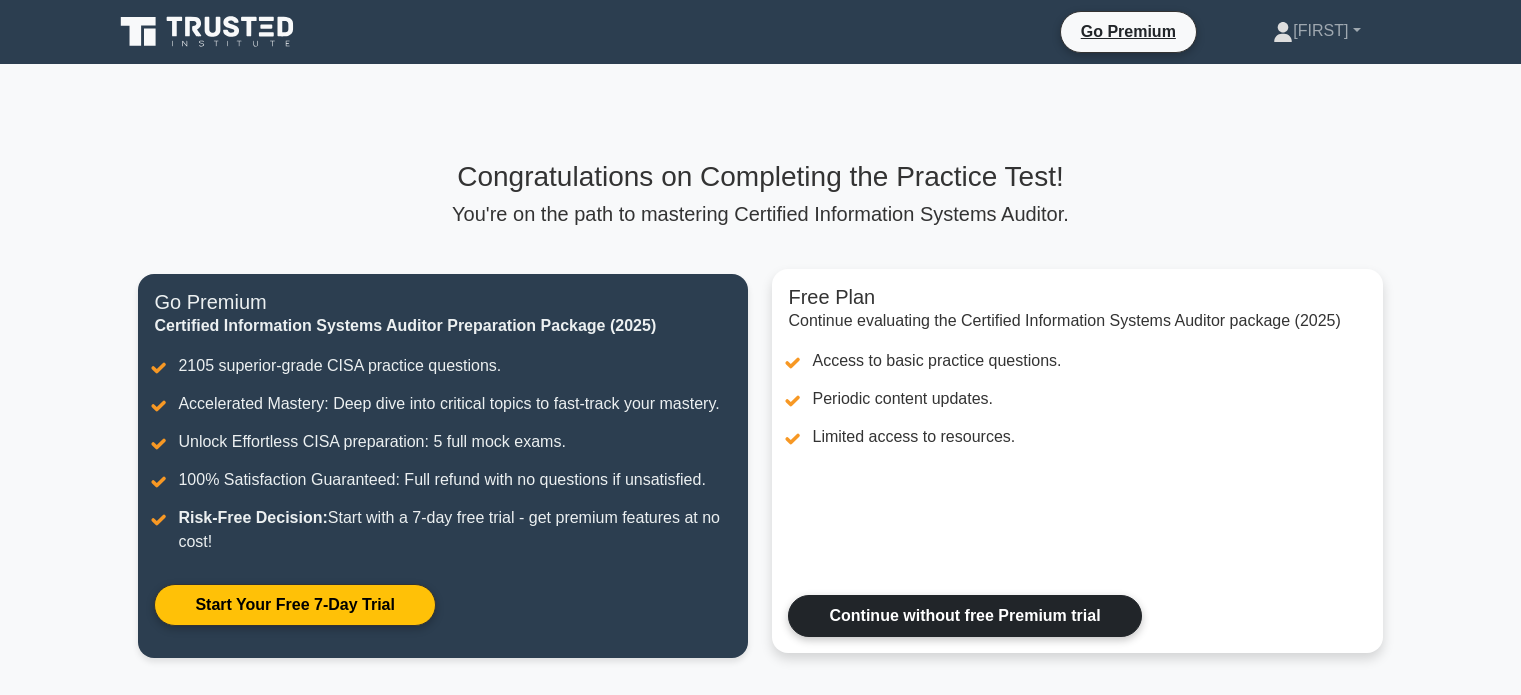 scroll, scrollTop: 0, scrollLeft: 0, axis: both 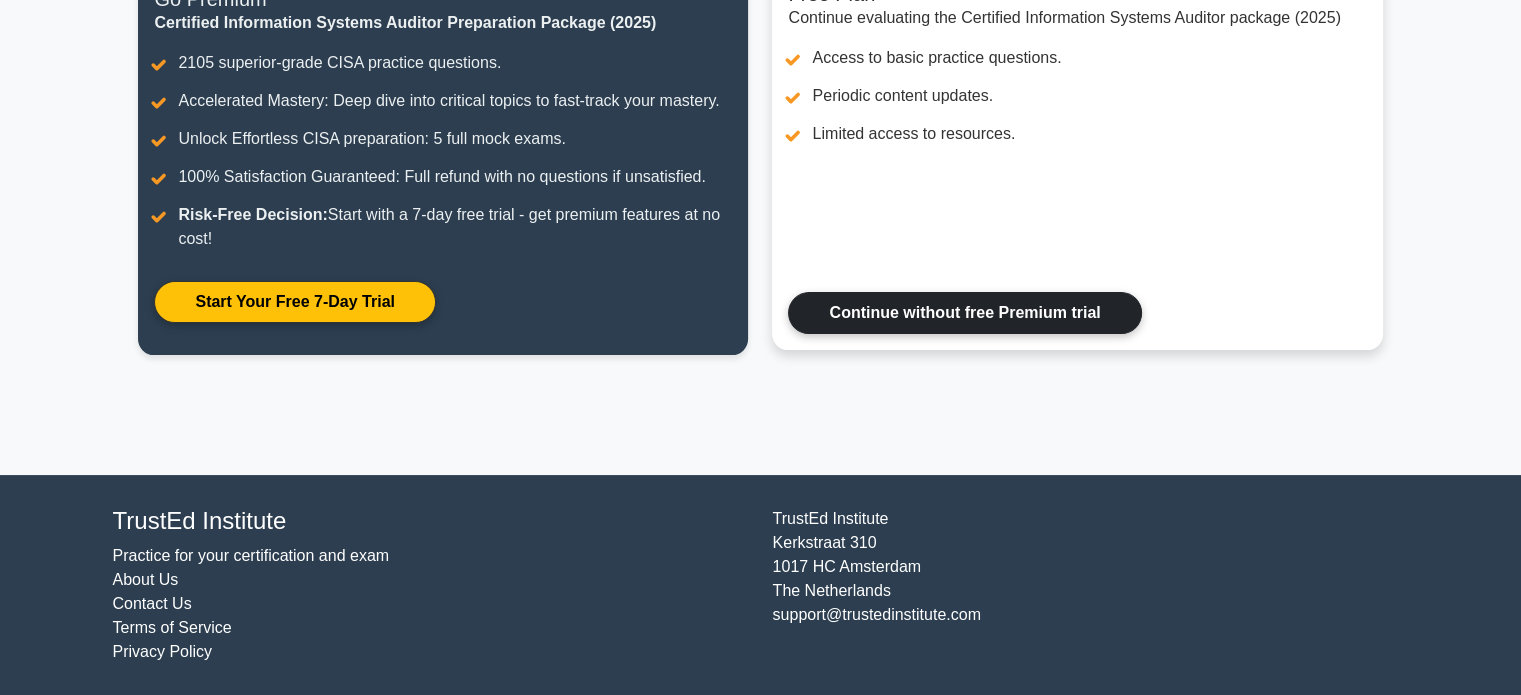 click on "Continue without free Premium trial" at bounding box center [964, 313] 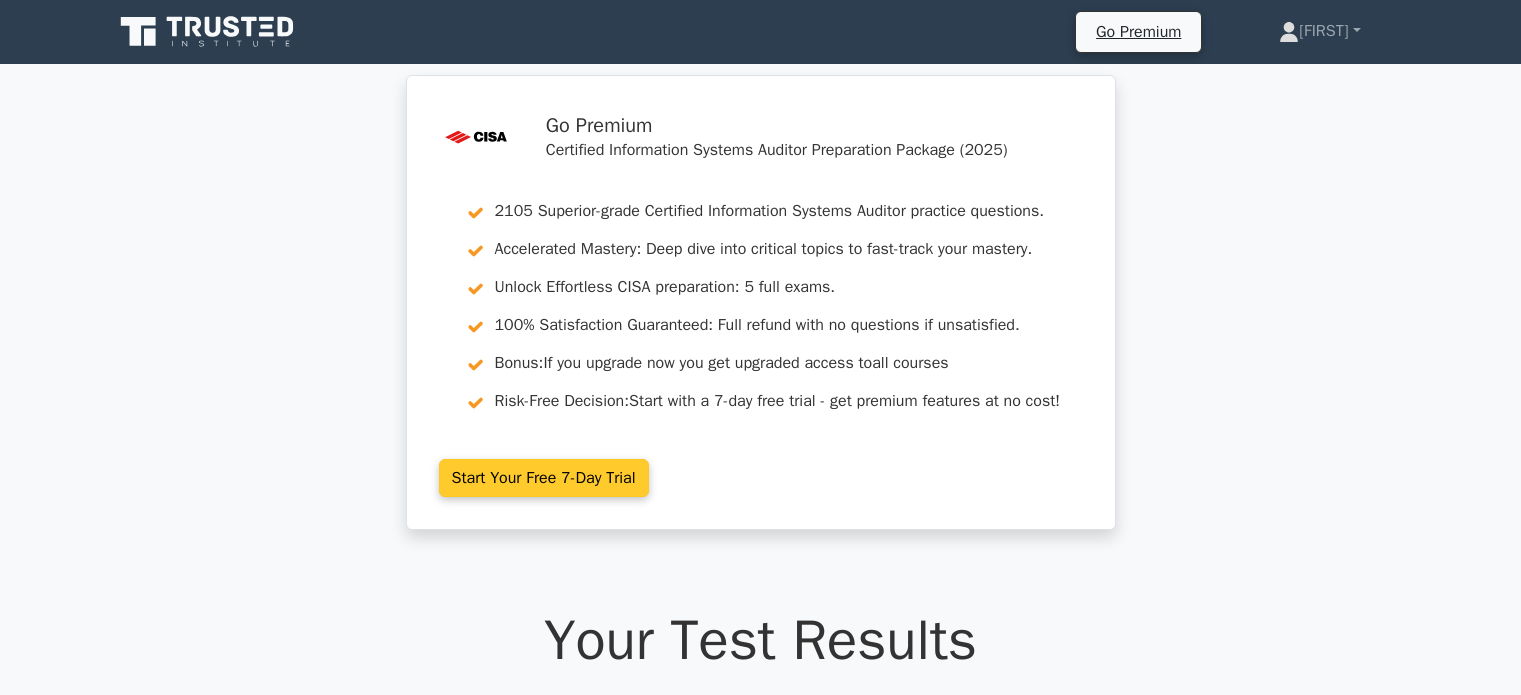 scroll, scrollTop: 0, scrollLeft: 0, axis: both 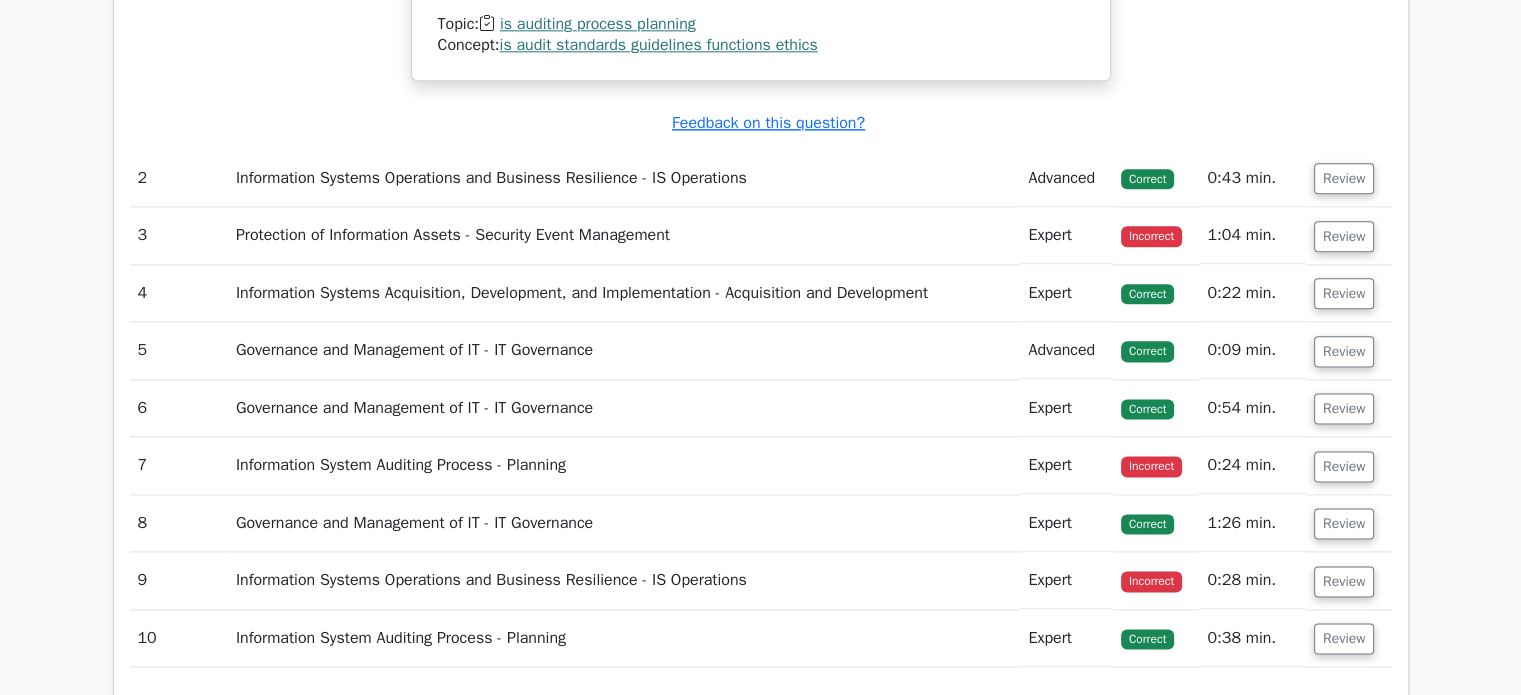 click on "Correct" at bounding box center (1147, 179) 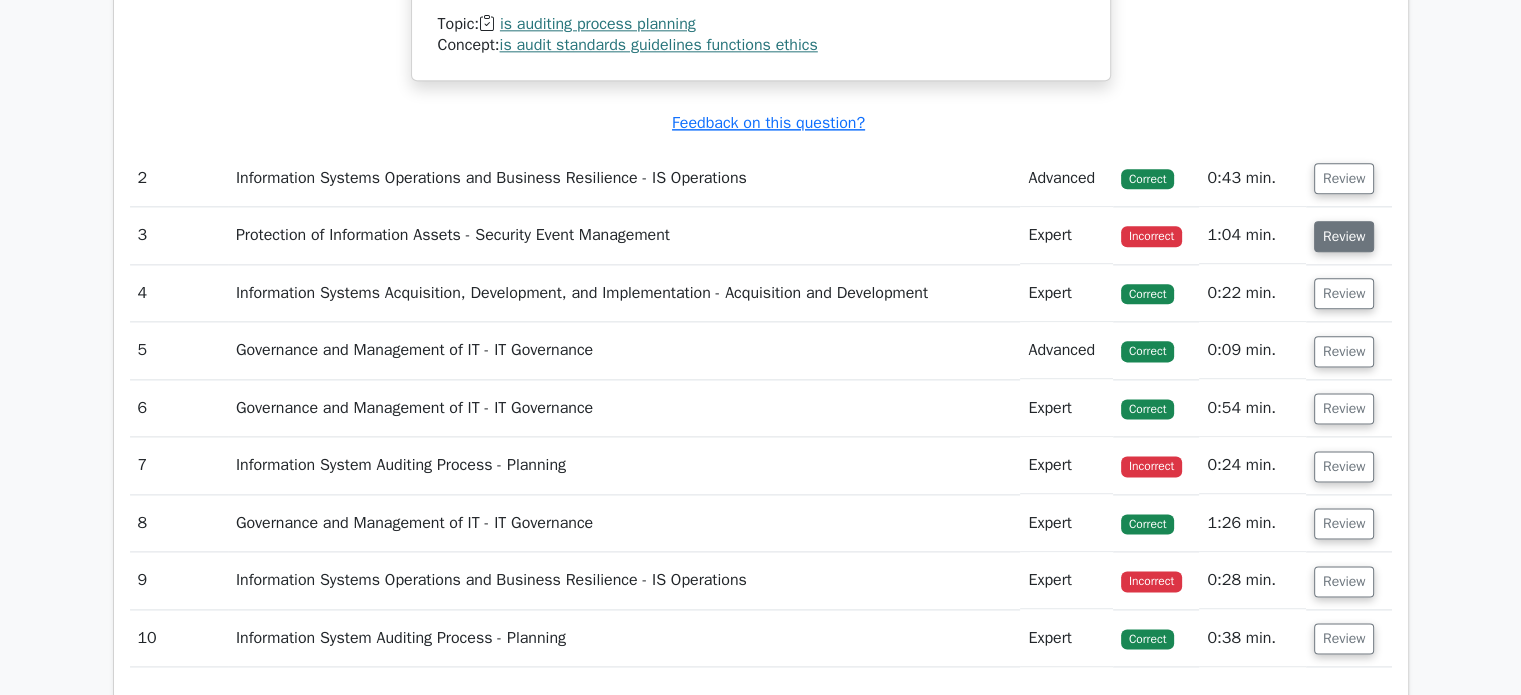 click on "Review" at bounding box center (1344, 236) 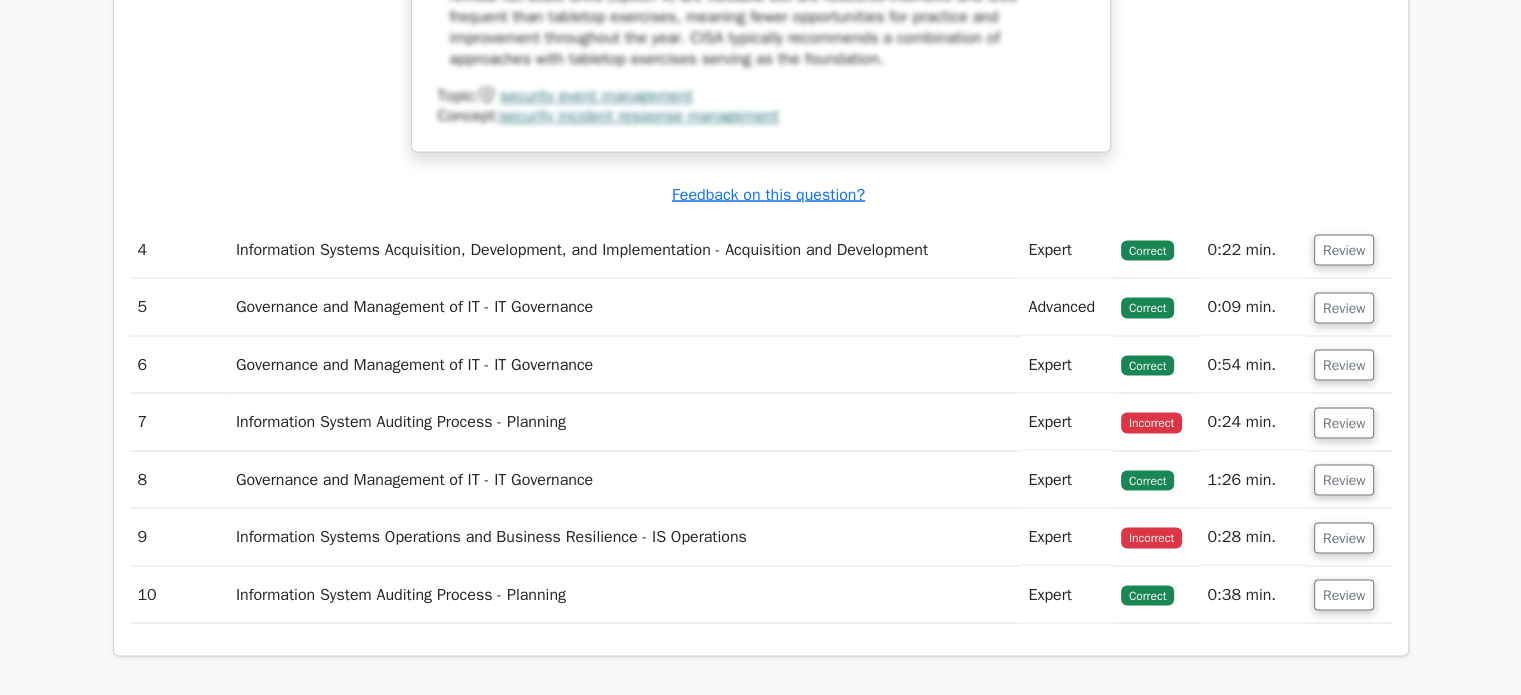 scroll, scrollTop: 3700, scrollLeft: 0, axis: vertical 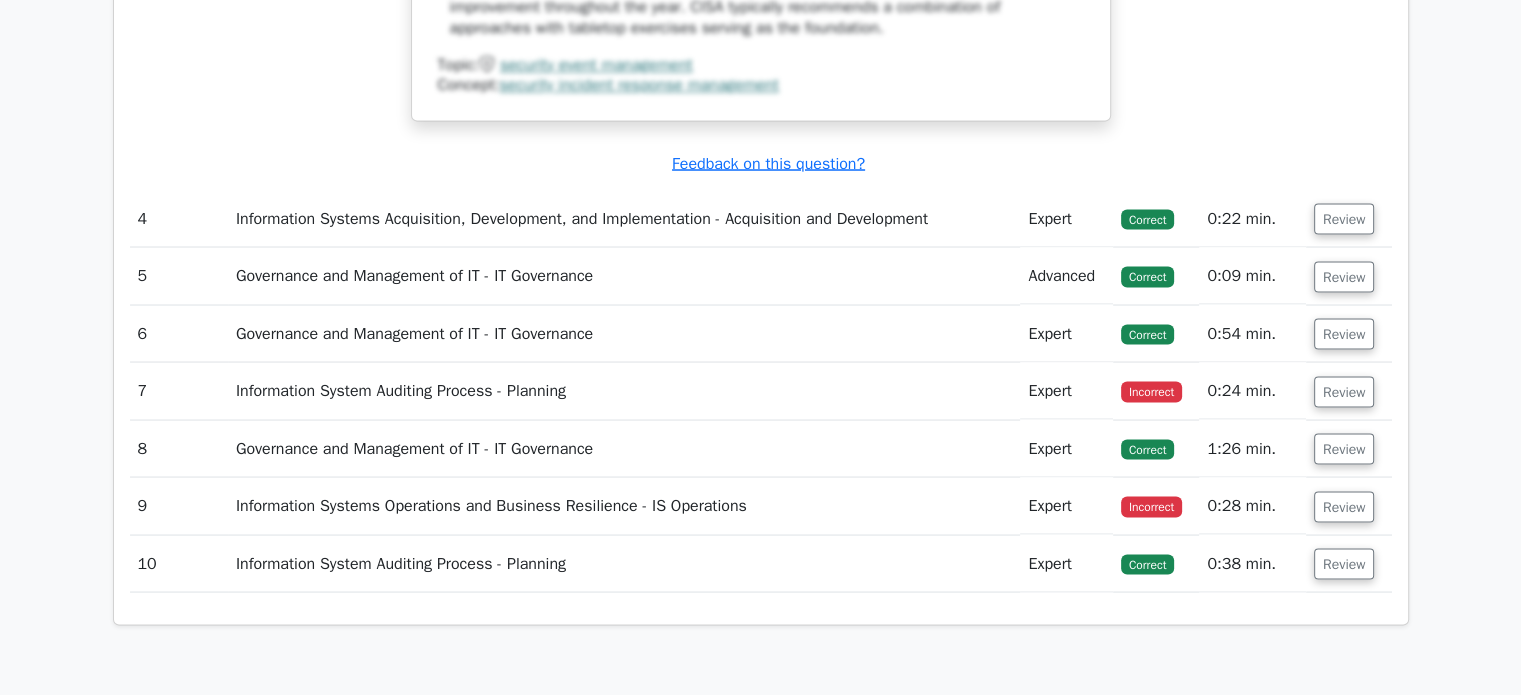 click on "Correct" at bounding box center (1147, 334) 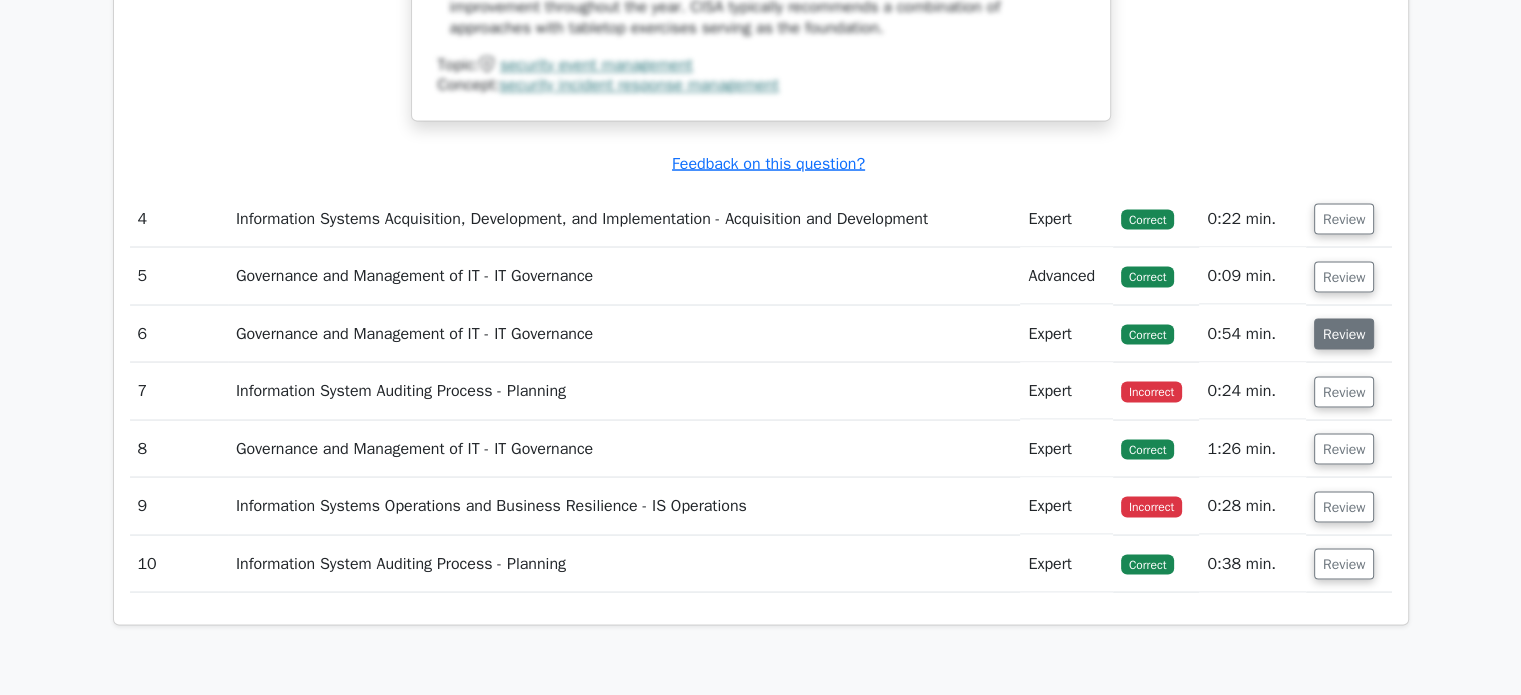 click on "Review" at bounding box center [1344, 333] 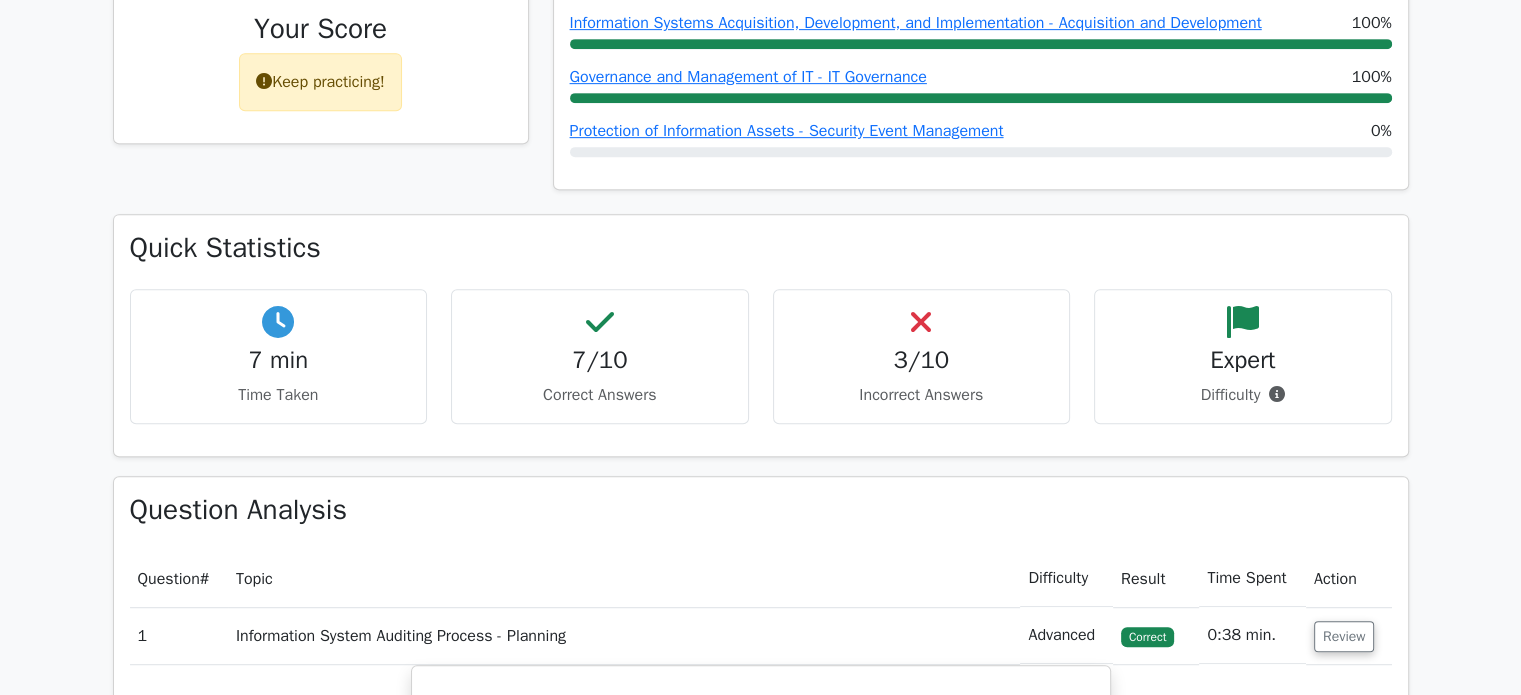 scroll, scrollTop: 767, scrollLeft: 0, axis: vertical 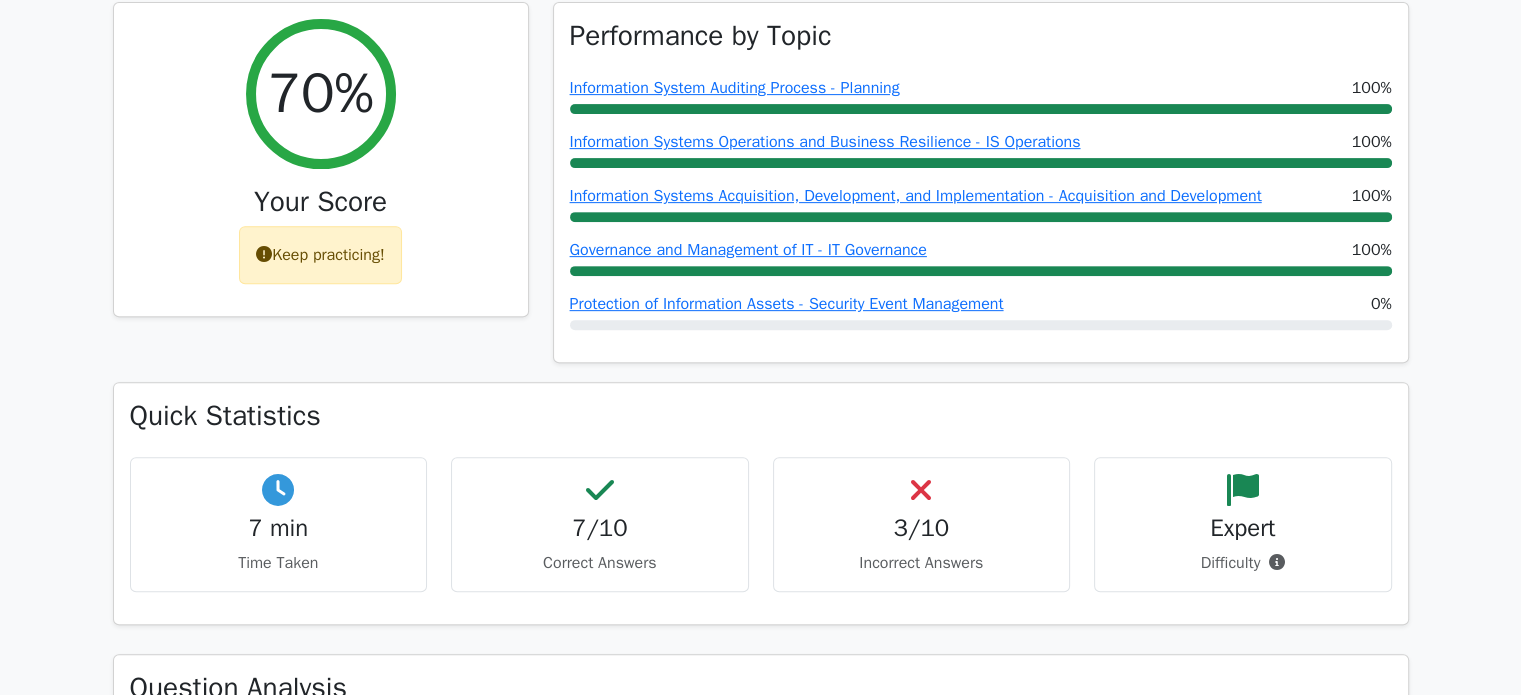 click at bounding box center [921, 490] 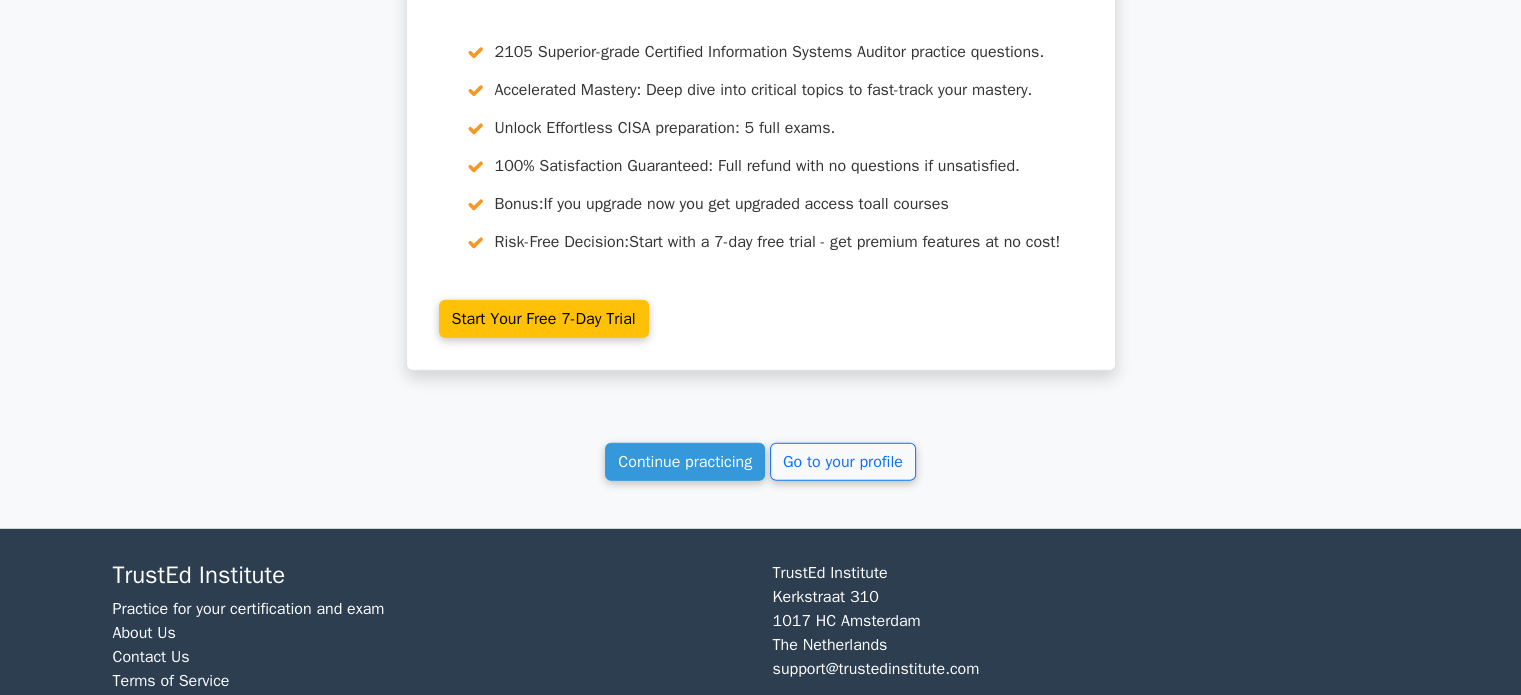 scroll, scrollTop: 5667, scrollLeft: 0, axis: vertical 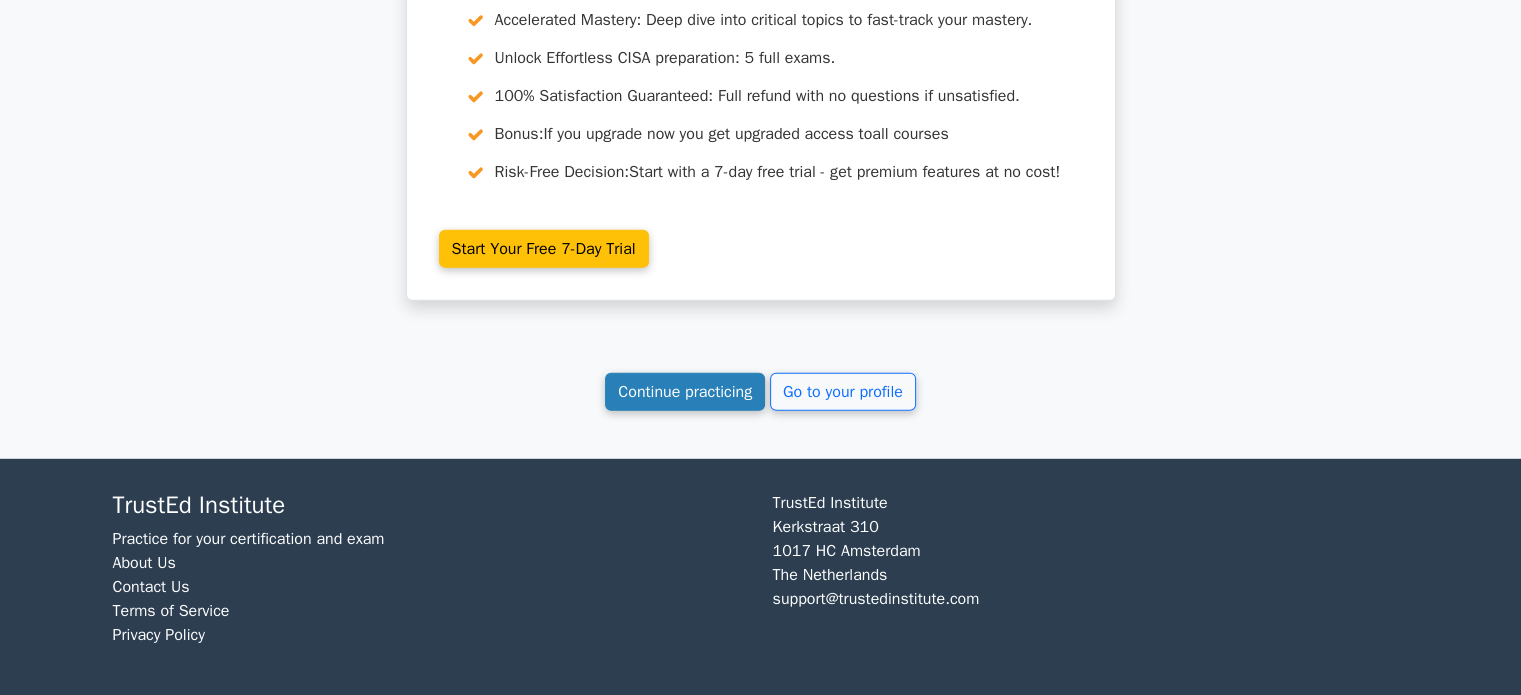 click on "Continue practicing" at bounding box center (685, 392) 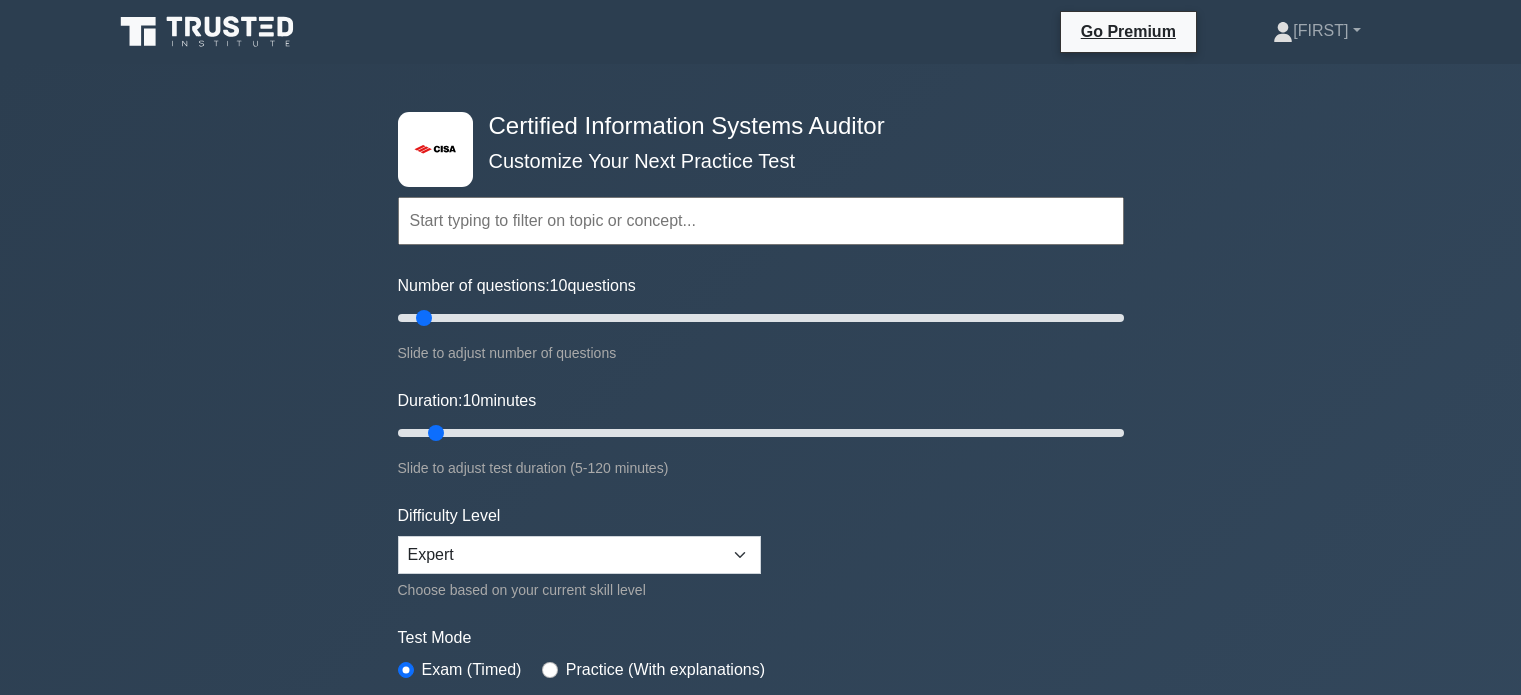 scroll, scrollTop: 0, scrollLeft: 0, axis: both 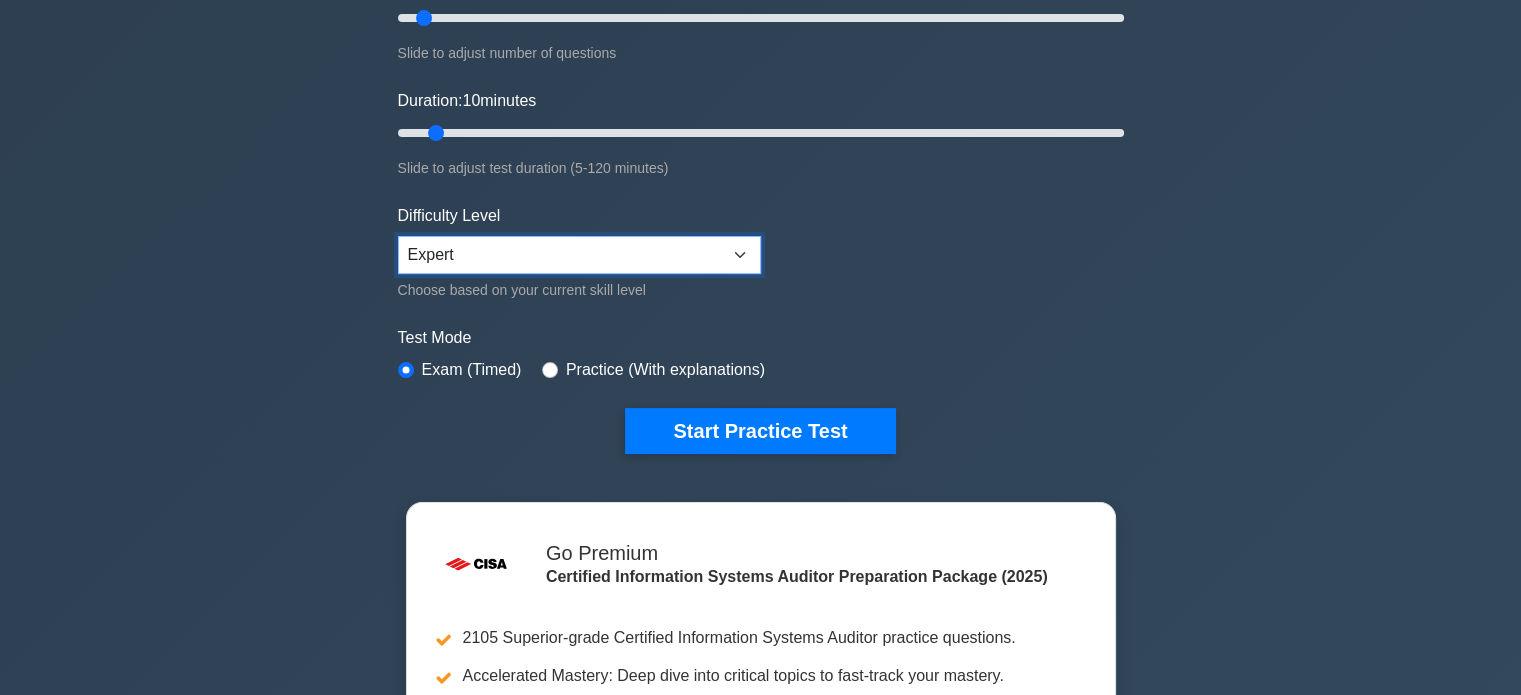 click on "Beginner
Intermediate
Expert" at bounding box center [579, 255] 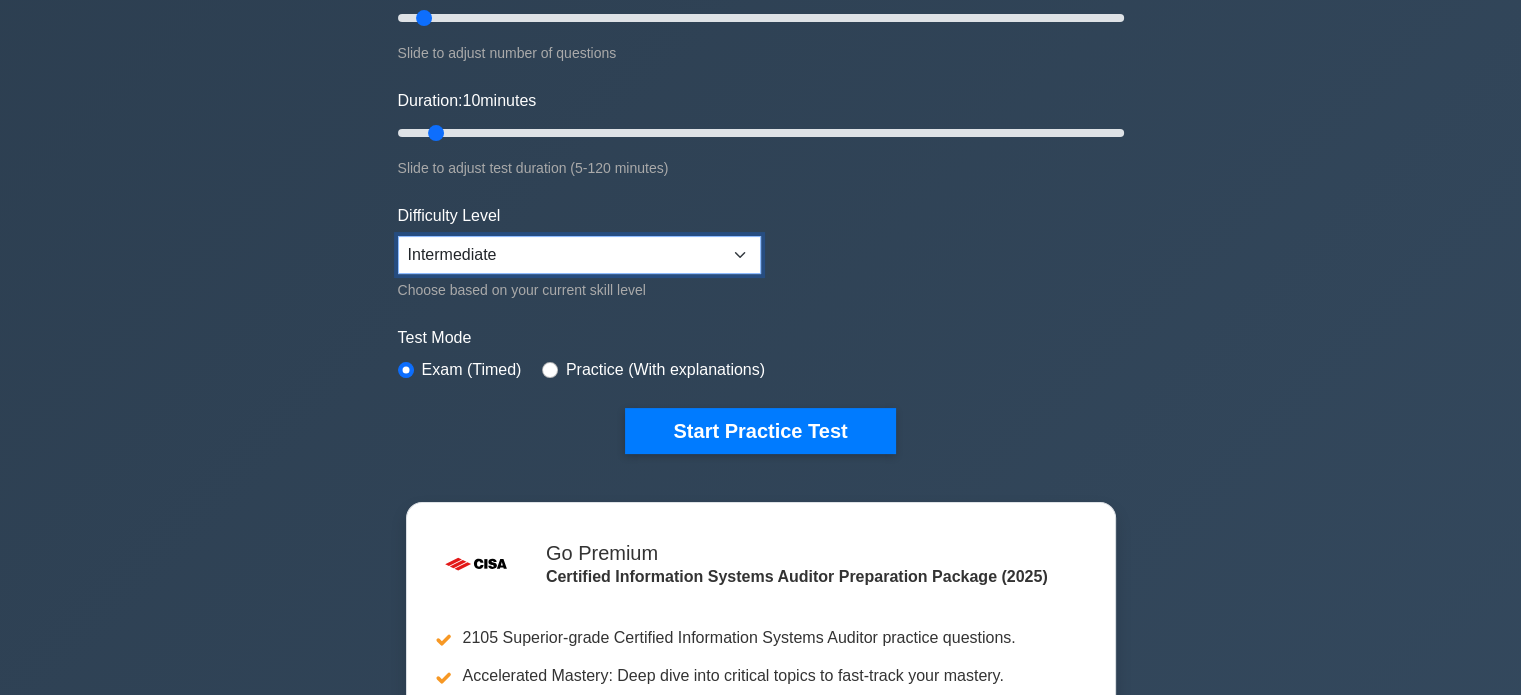 click on "Beginner
Intermediate
Expert" at bounding box center (579, 255) 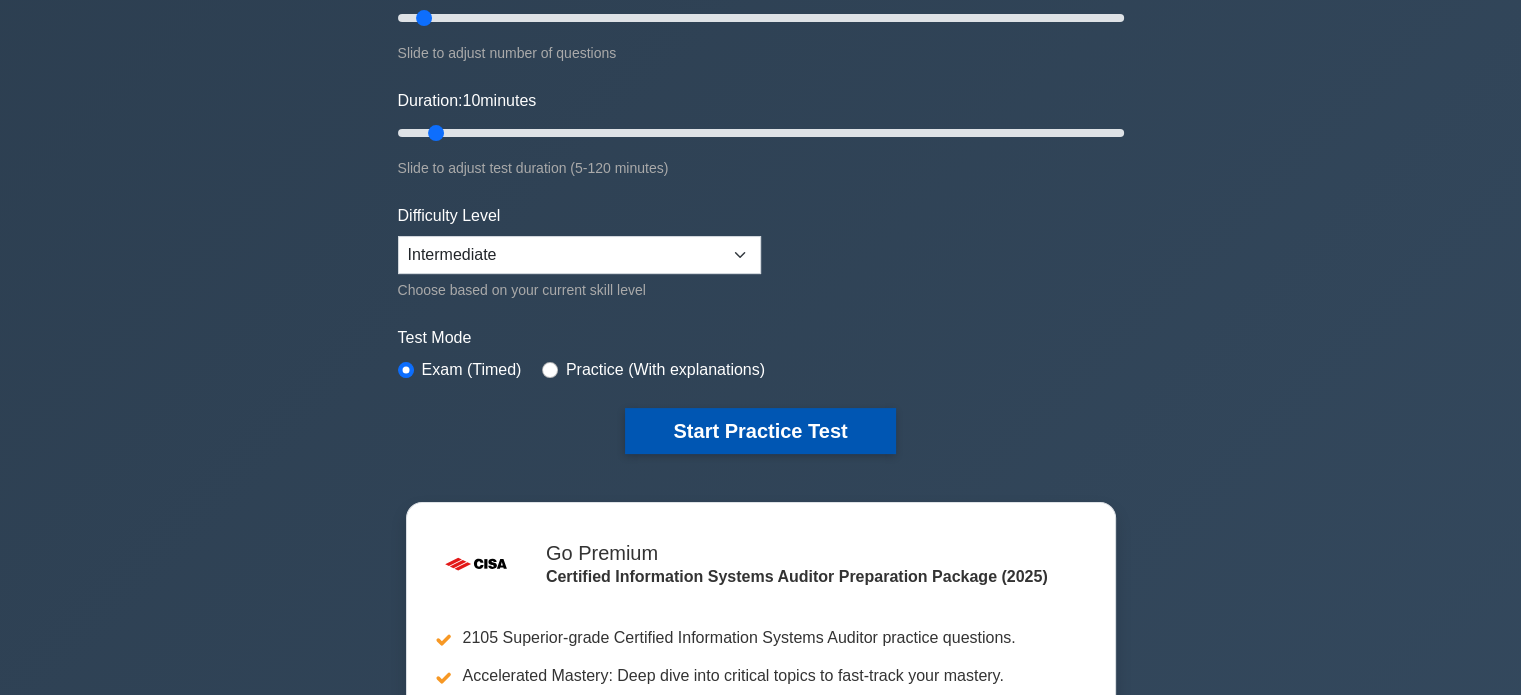 click on "Start Practice Test" at bounding box center (760, 431) 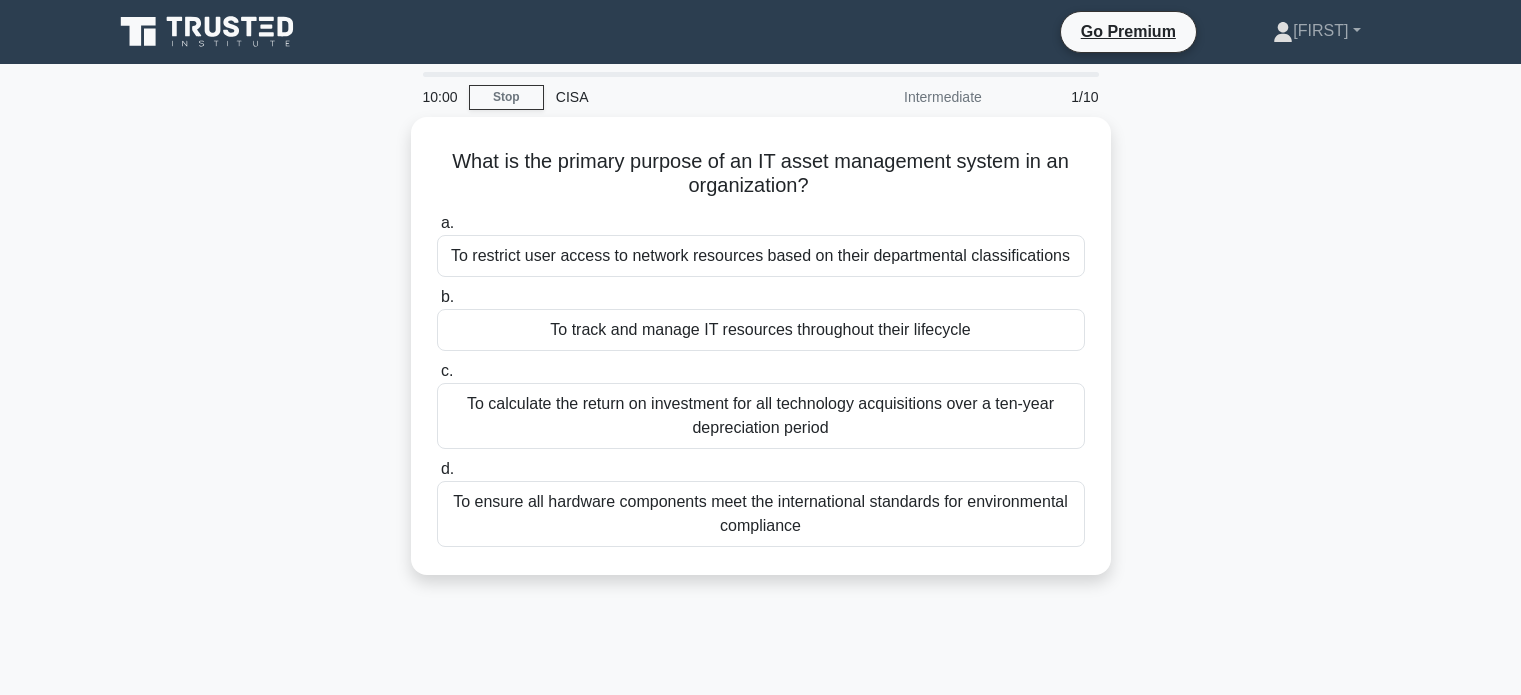 scroll, scrollTop: 0, scrollLeft: 0, axis: both 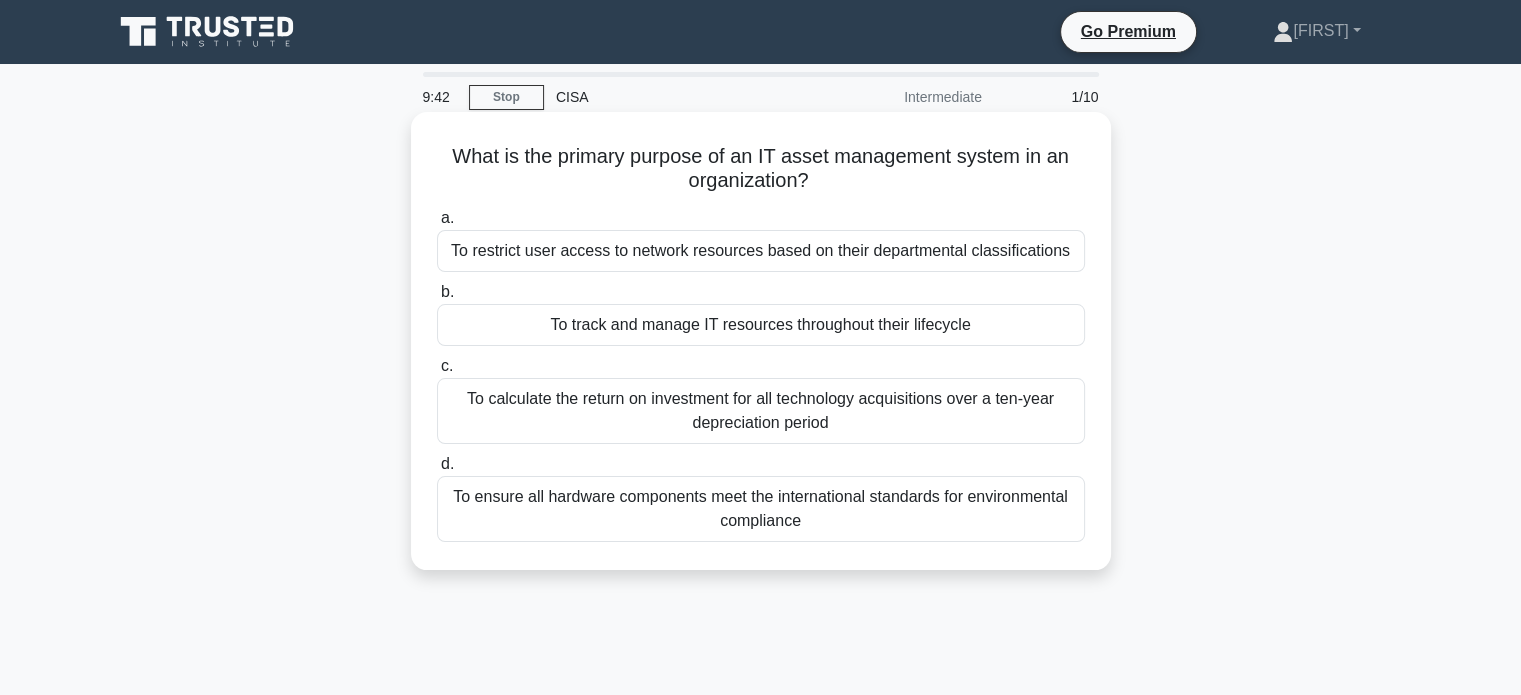 click on "To track and manage IT resources throughout their lifecycle" at bounding box center (761, 325) 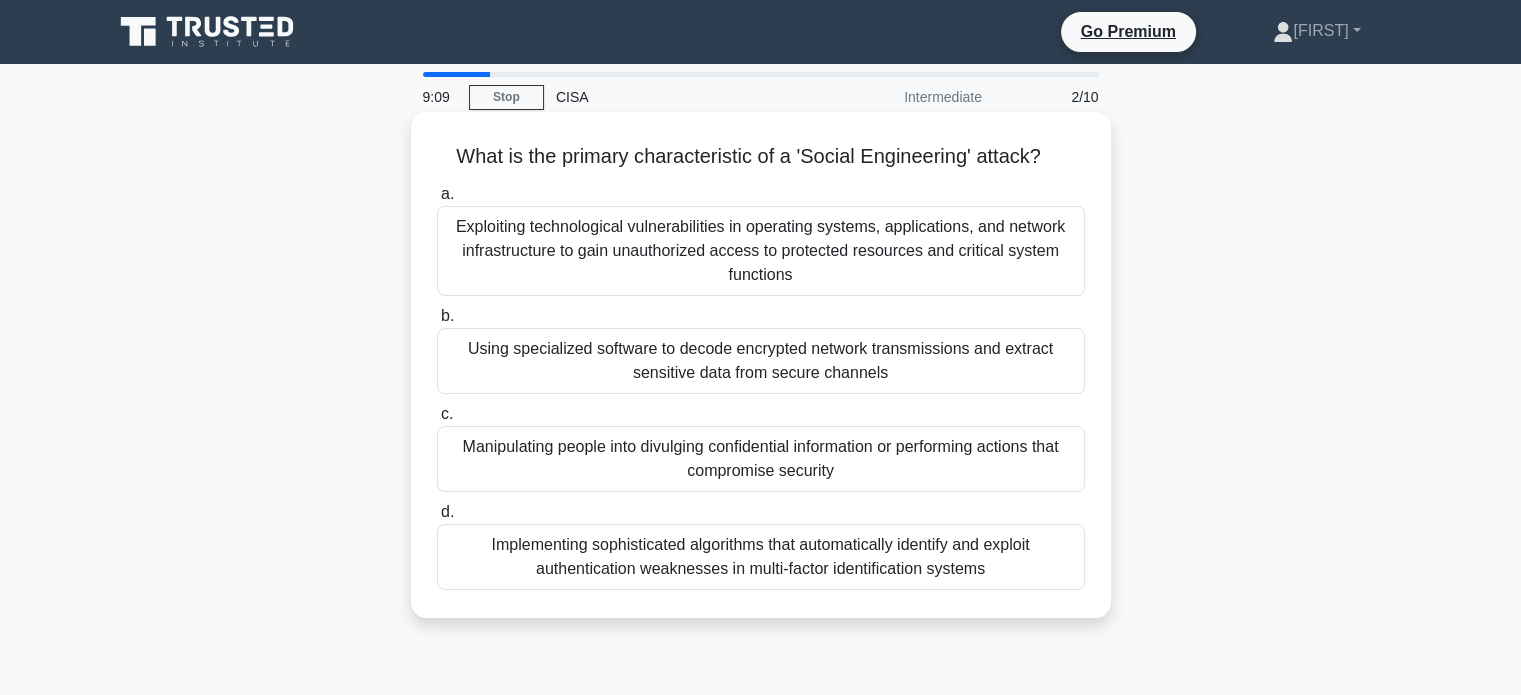 click on "Exploiting technological vulnerabilities in operating systems, applications, and network infrastructure to gain unauthorized access to protected resources and critical system functions" at bounding box center [761, 251] 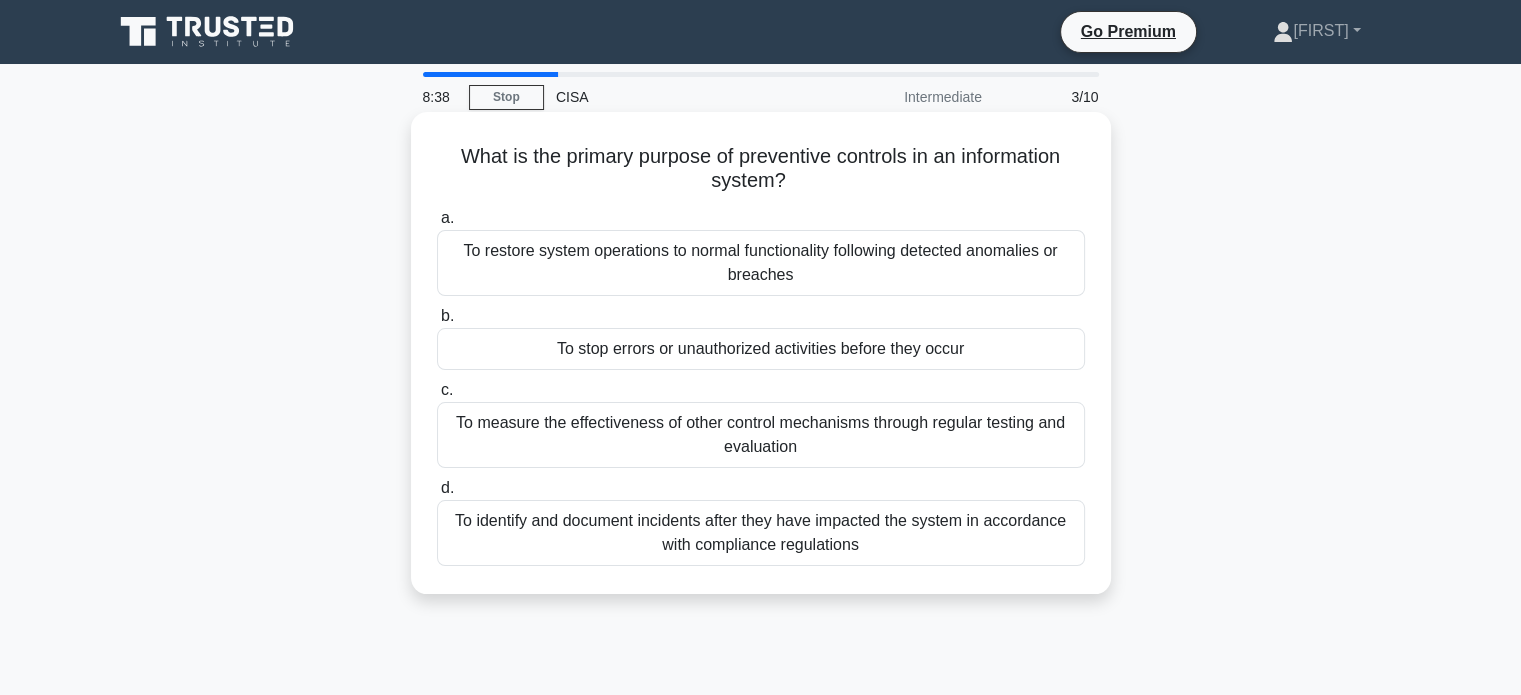 click on "To measure the effectiveness of other control mechanisms through regular testing and evaluation" at bounding box center (761, 435) 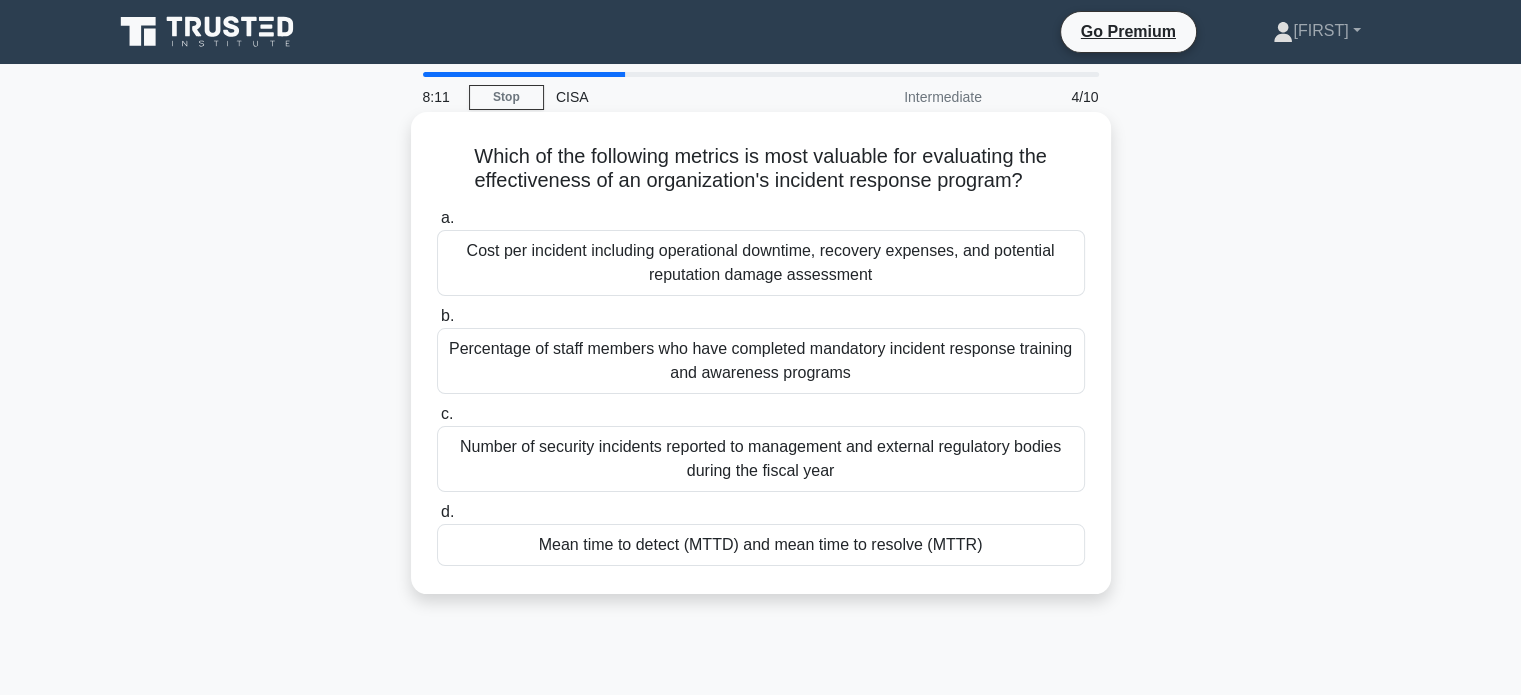 scroll, scrollTop: 100, scrollLeft: 0, axis: vertical 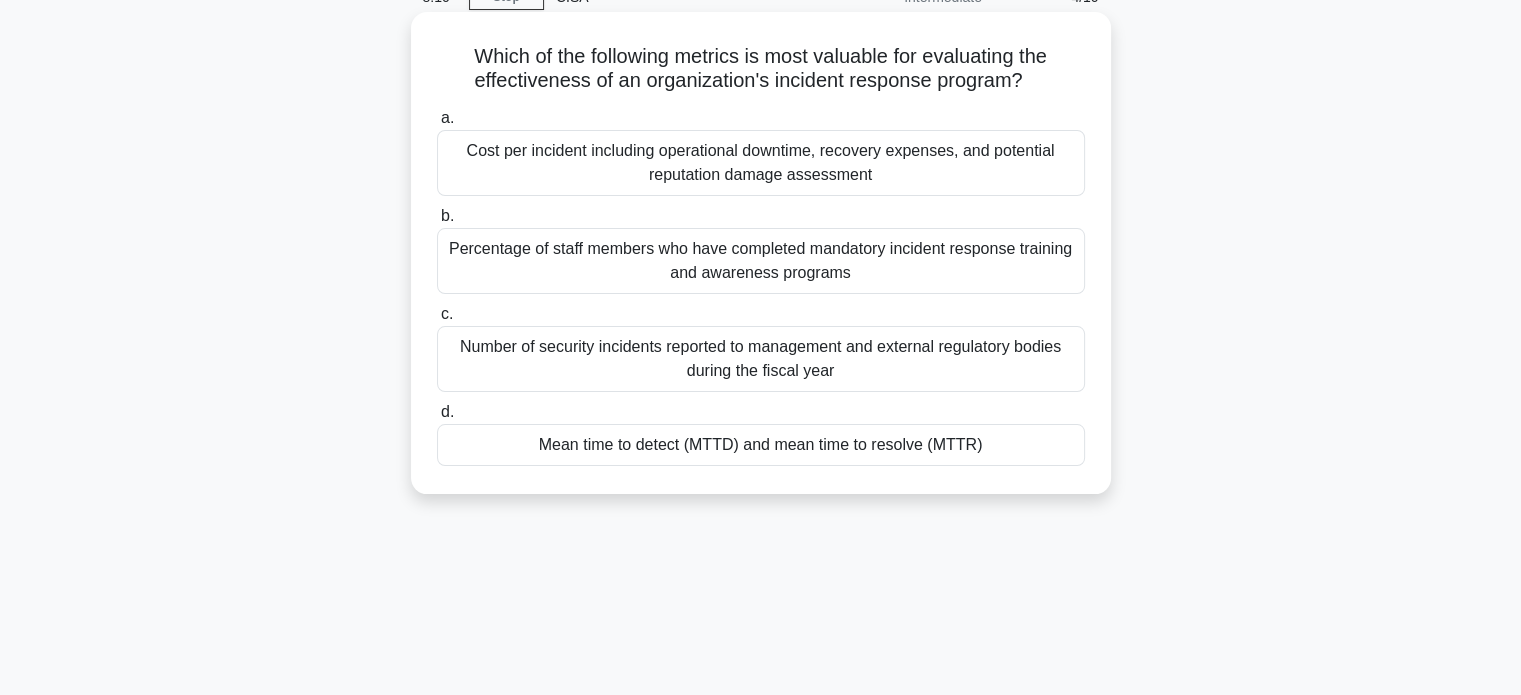 click on "Mean time to detect (MTTD) and mean time to resolve (MTTR)" at bounding box center [761, 445] 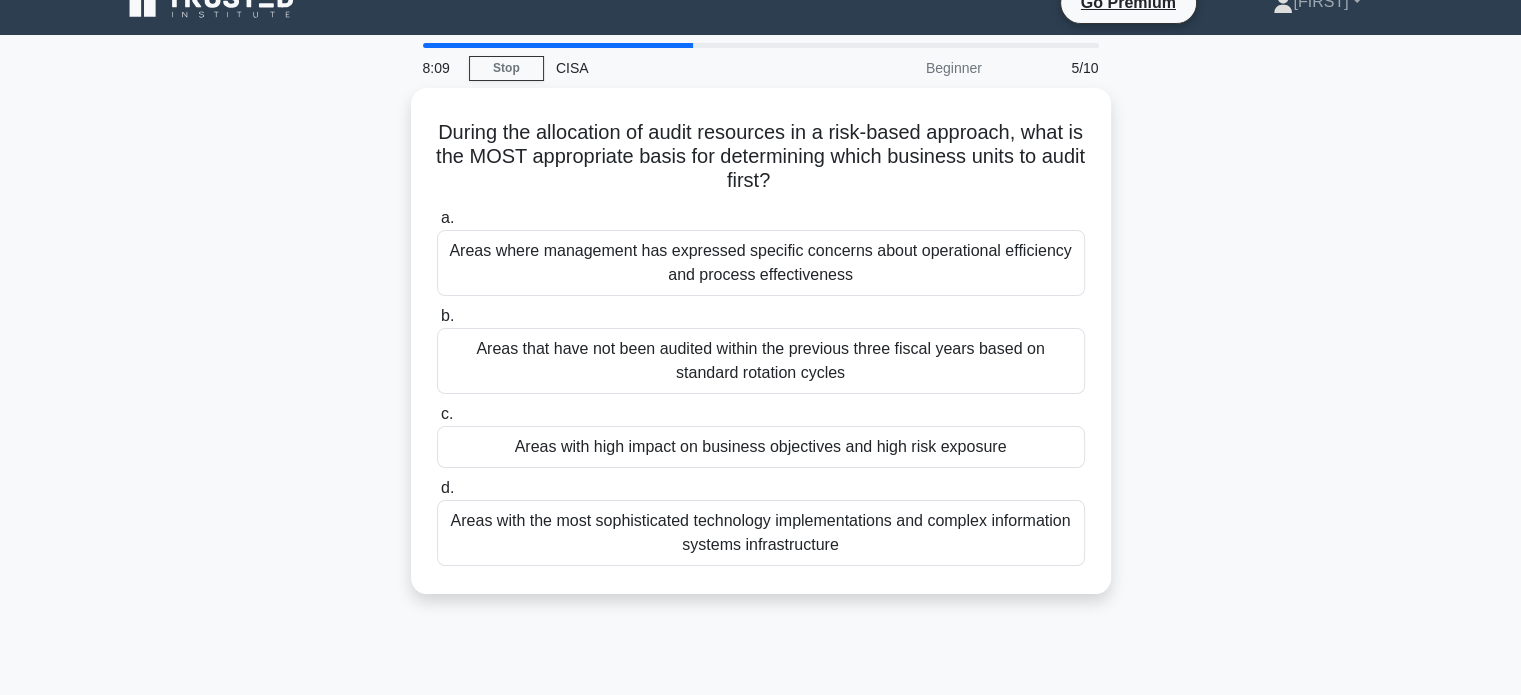 scroll, scrollTop: 0, scrollLeft: 0, axis: both 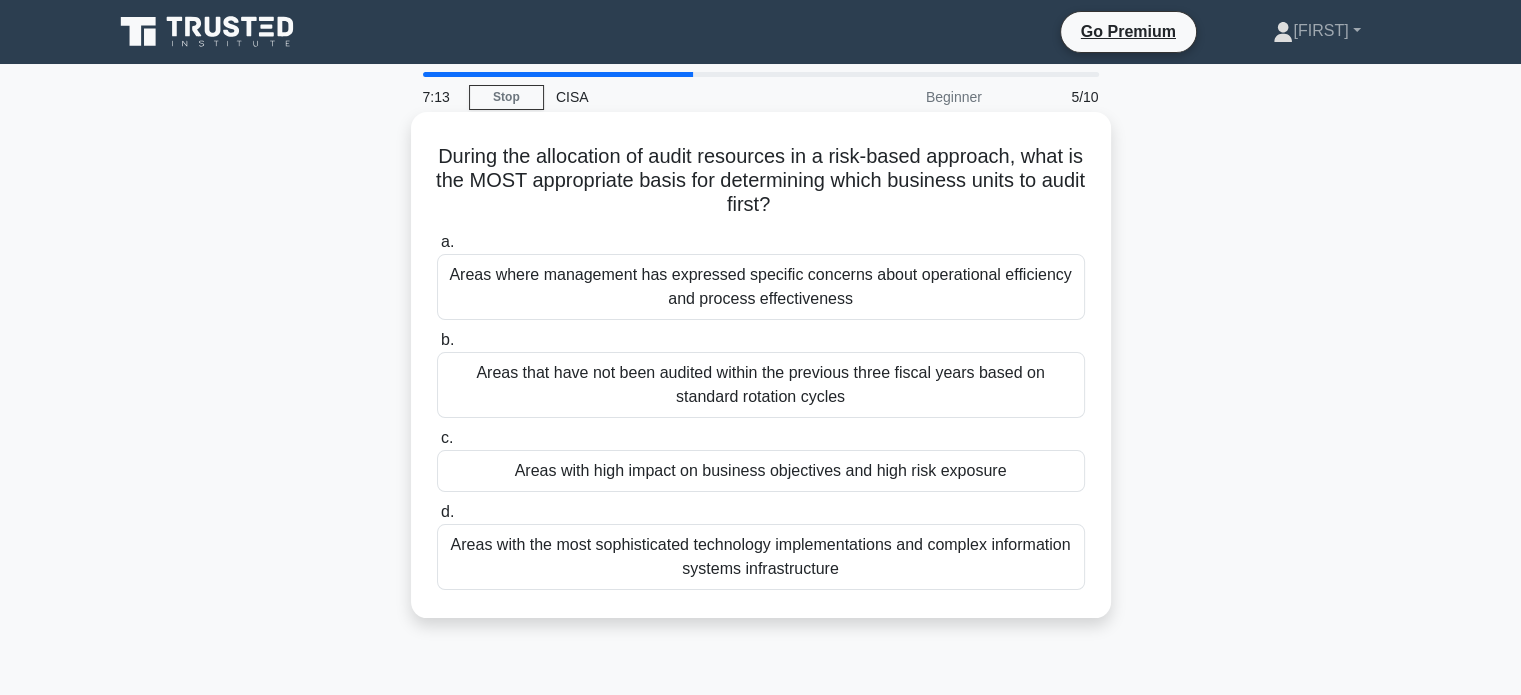 click on "Areas with high impact on business objectives and high risk exposure" at bounding box center (761, 471) 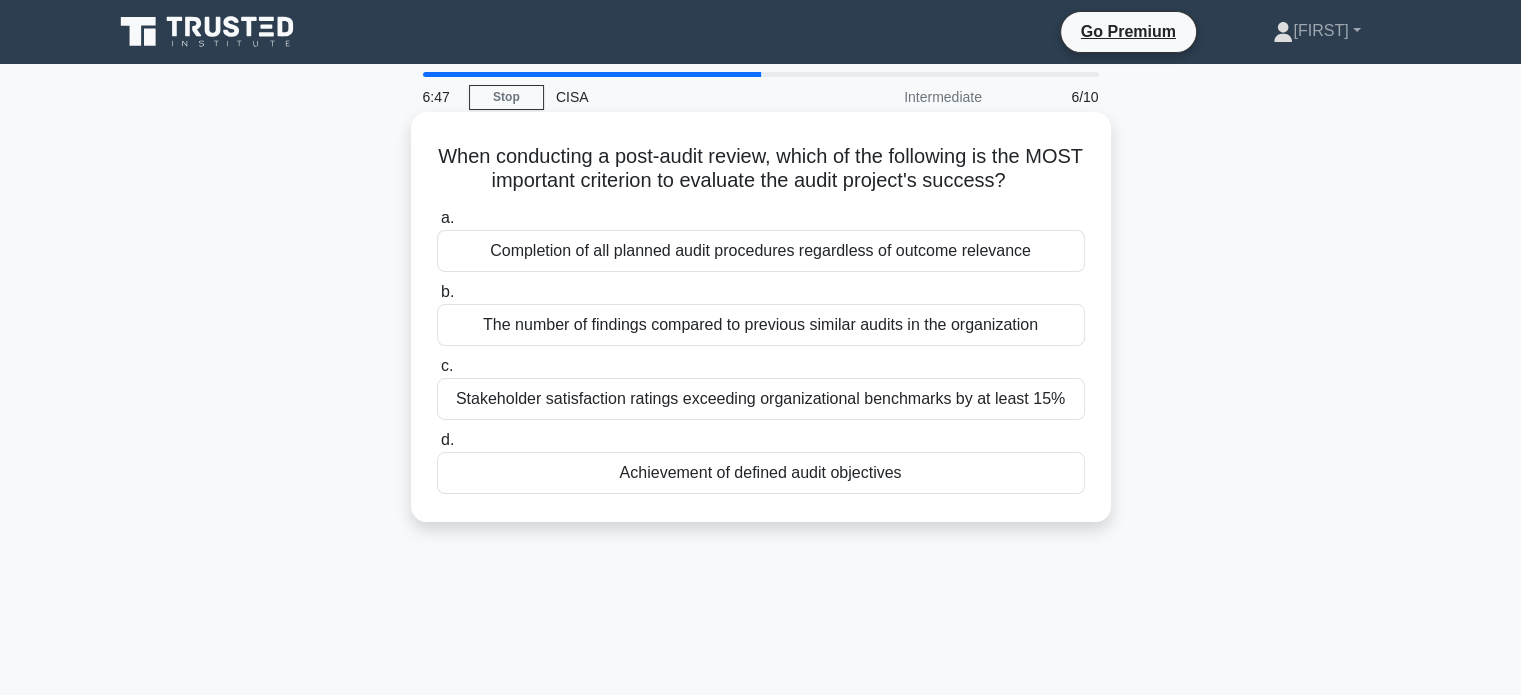 click on "Achievement of defined audit objectives" at bounding box center (761, 473) 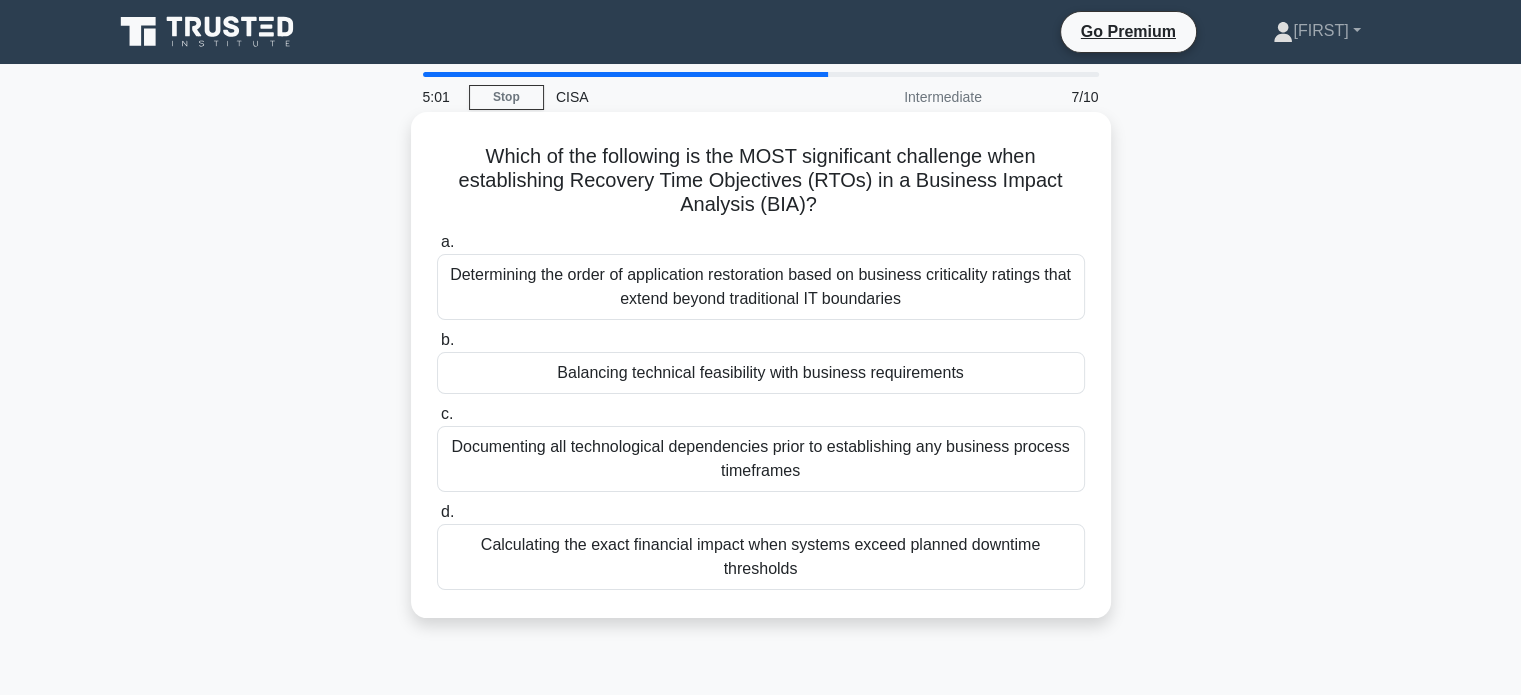 click on "Calculating the exact financial impact when systems exceed planned downtime thresholds" at bounding box center [761, 557] 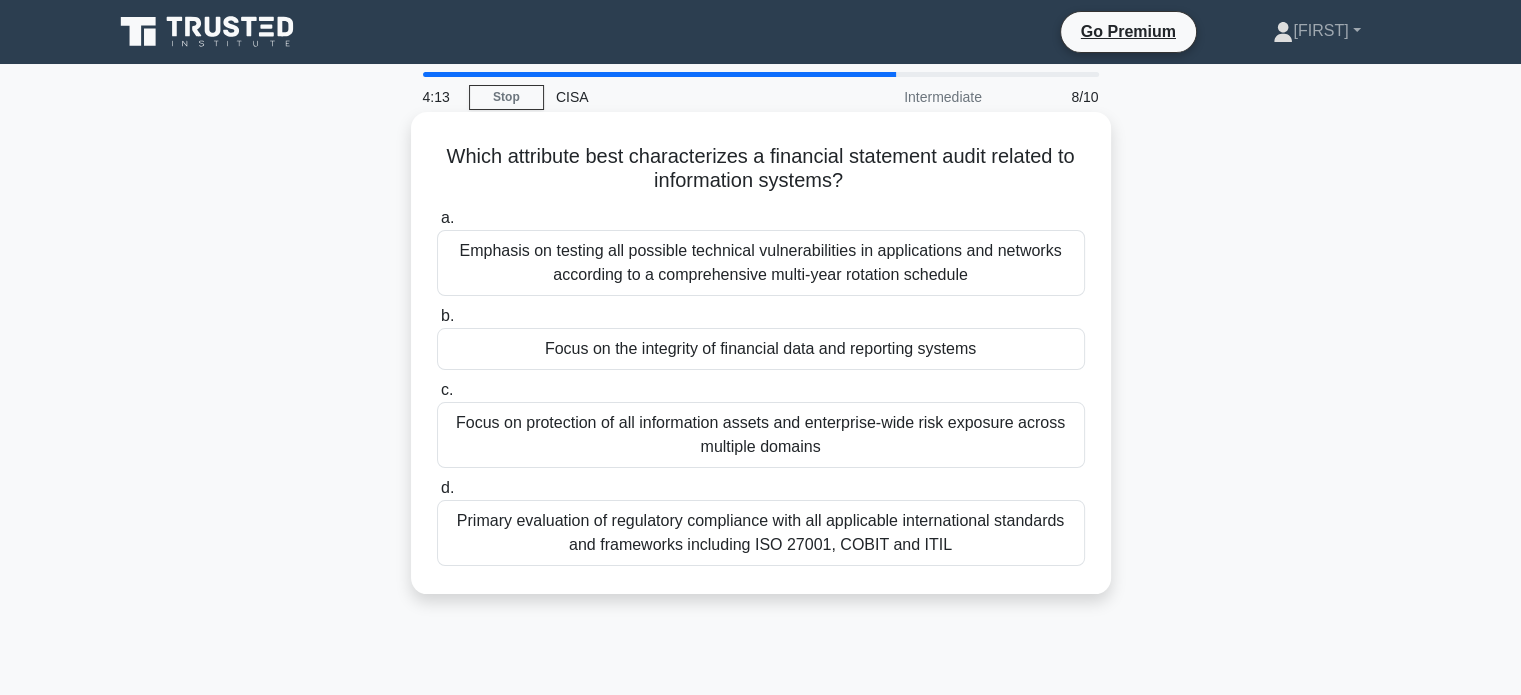 click on "Focus on the integrity of financial data and reporting systems" at bounding box center (761, 349) 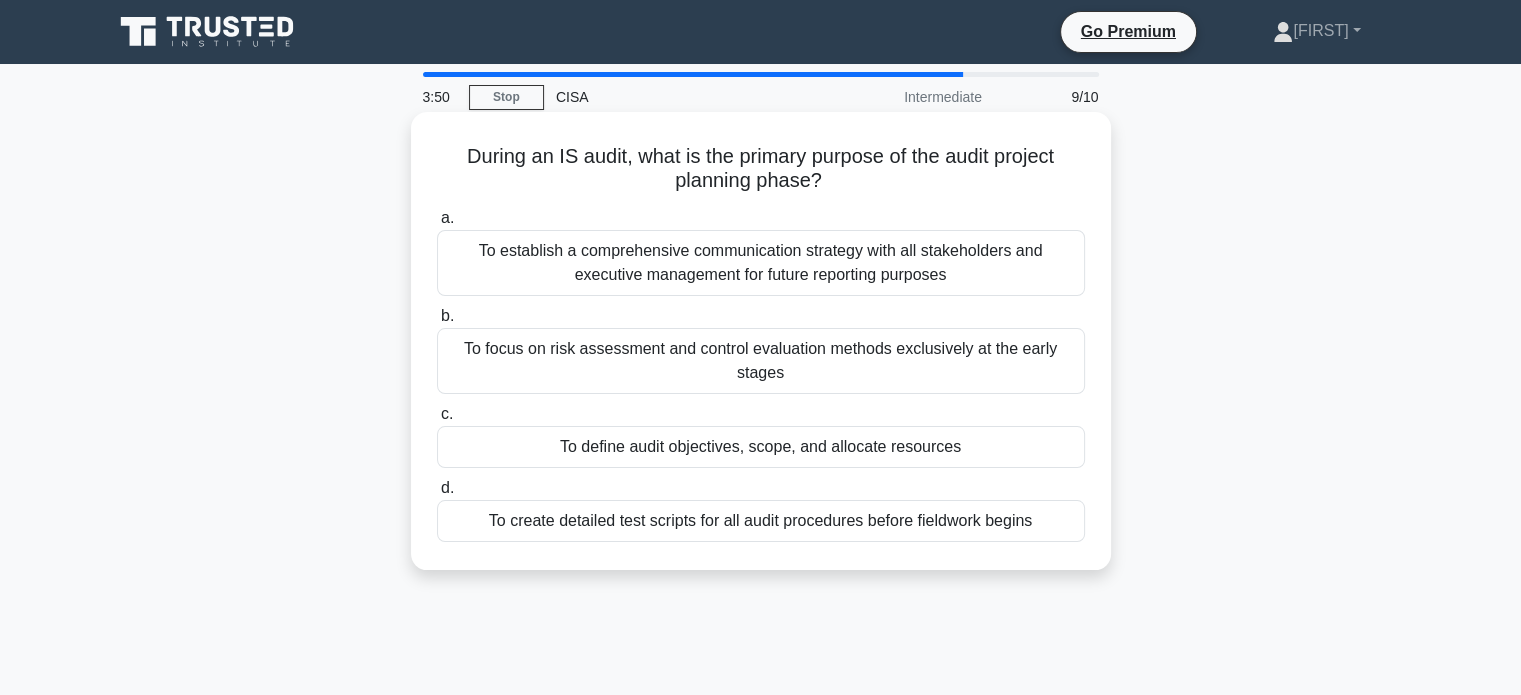 click on "To define audit objectives, scope, and allocate resources" at bounding box center [761, 447] 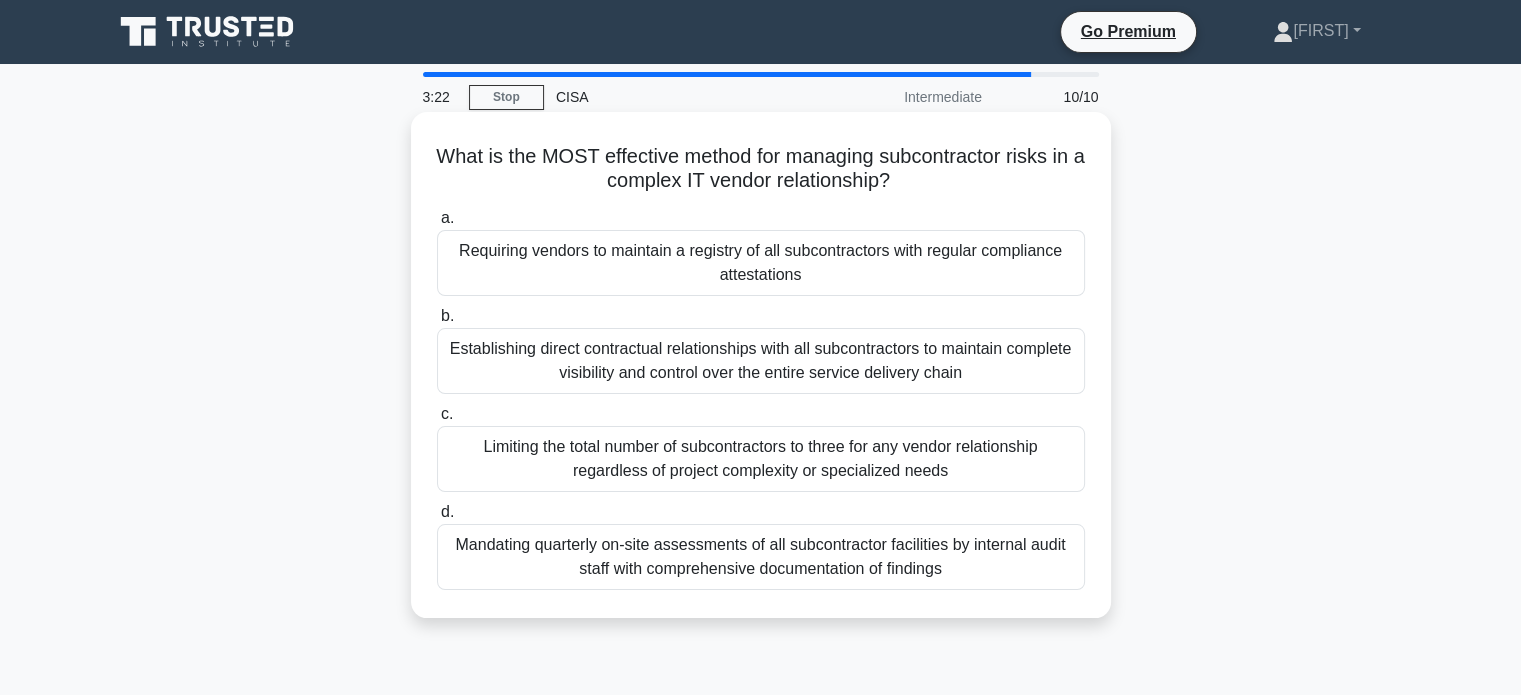 click on "Establishing direct contractual relationships with all subcontractors to maintain complete visibility and control over the entire service delivery chain" at bounding box center (761, 361) 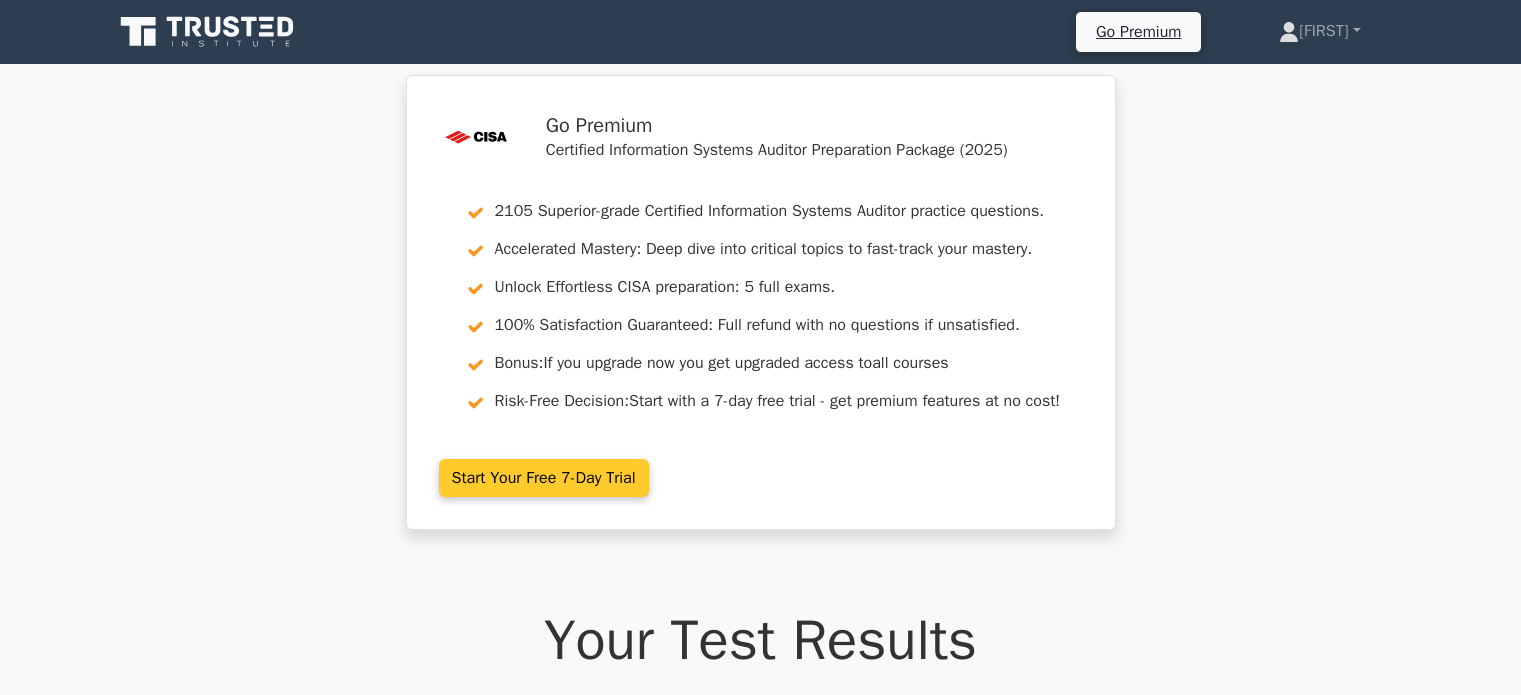 scroll, scrollTop: 0, scrollLeft: 0, axis: both 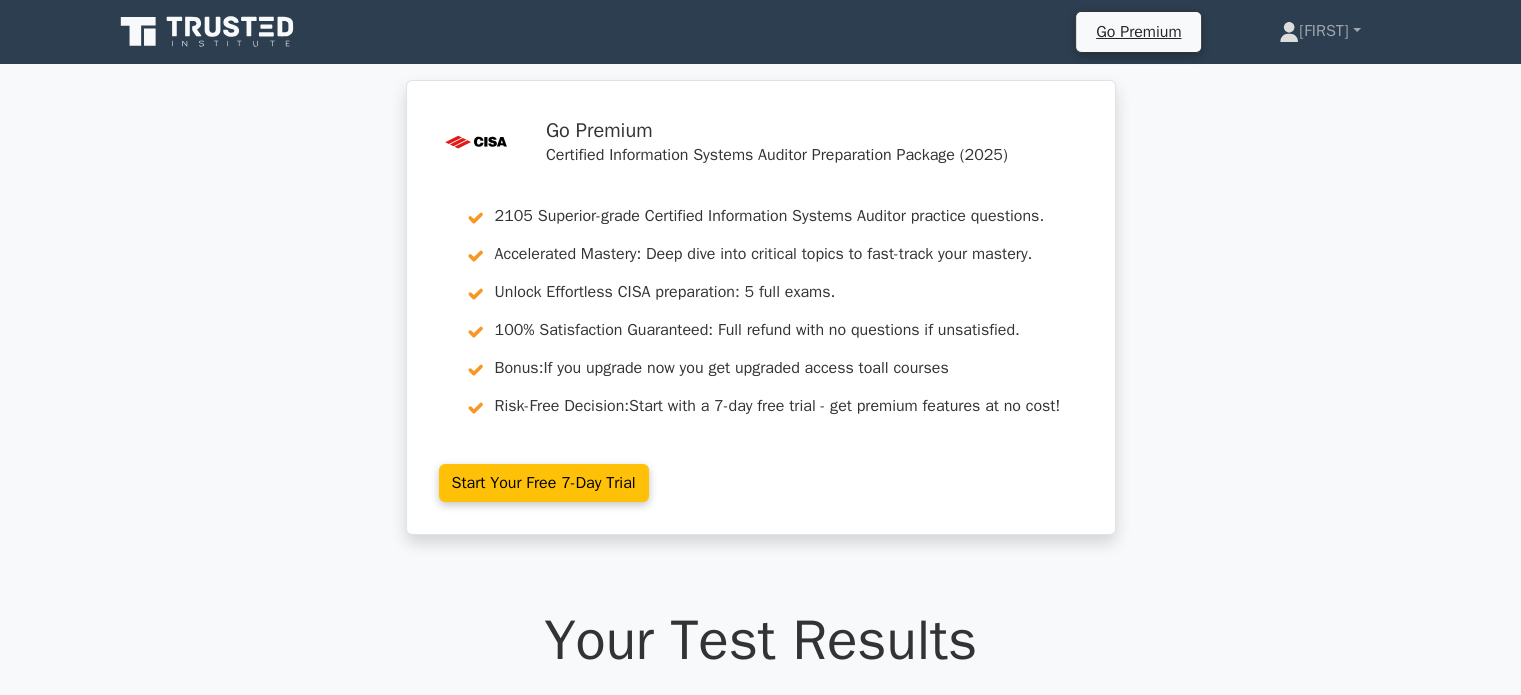 click 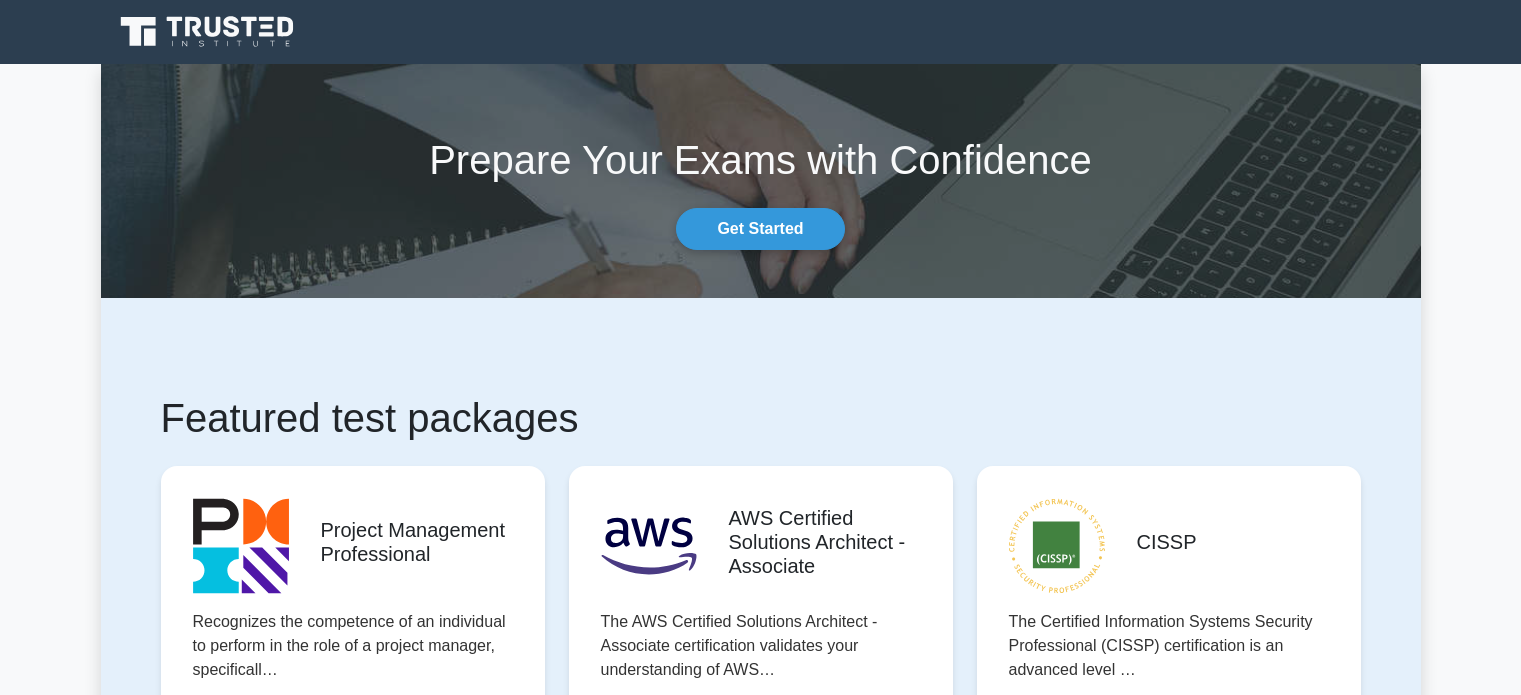 scroll, scrollTop: 0, scrollLeft: 0, axis: both 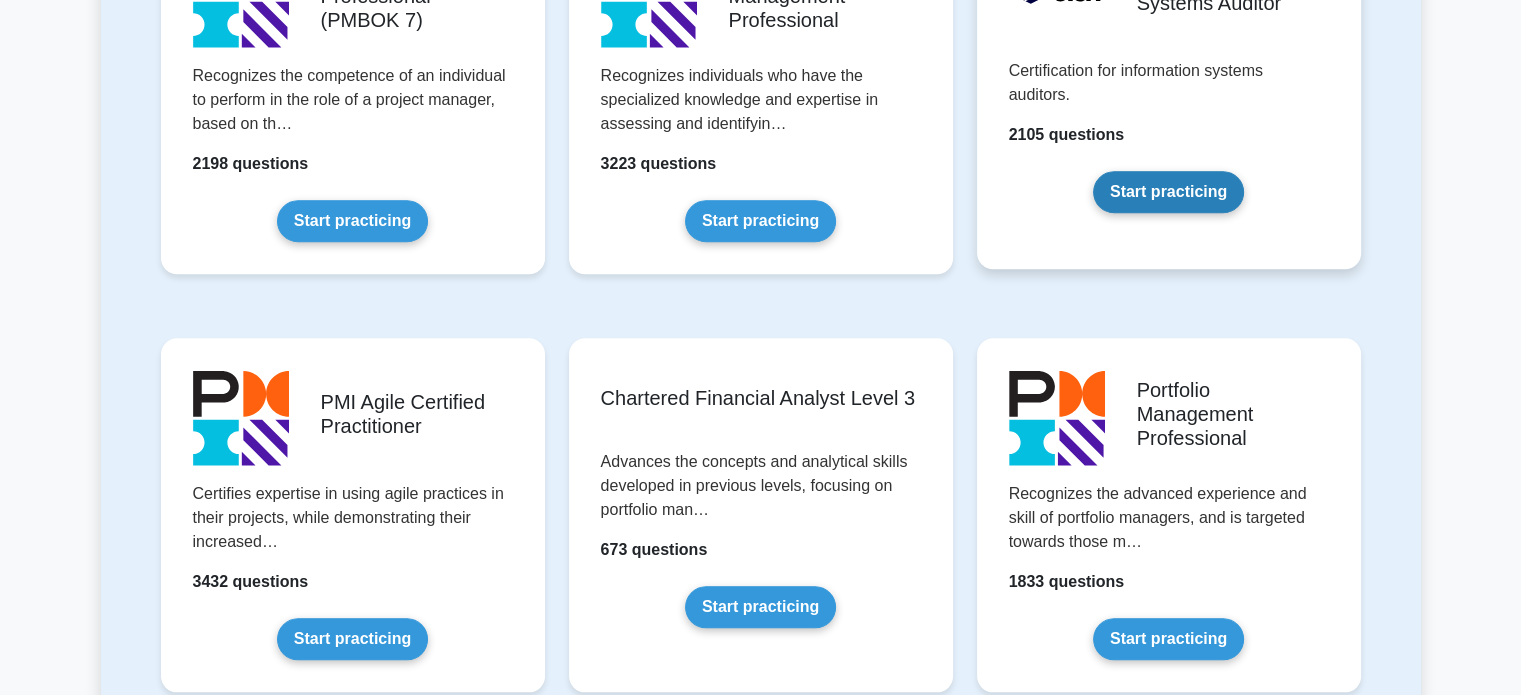 click on "Start practicing" at bounding box center (1168, 192) 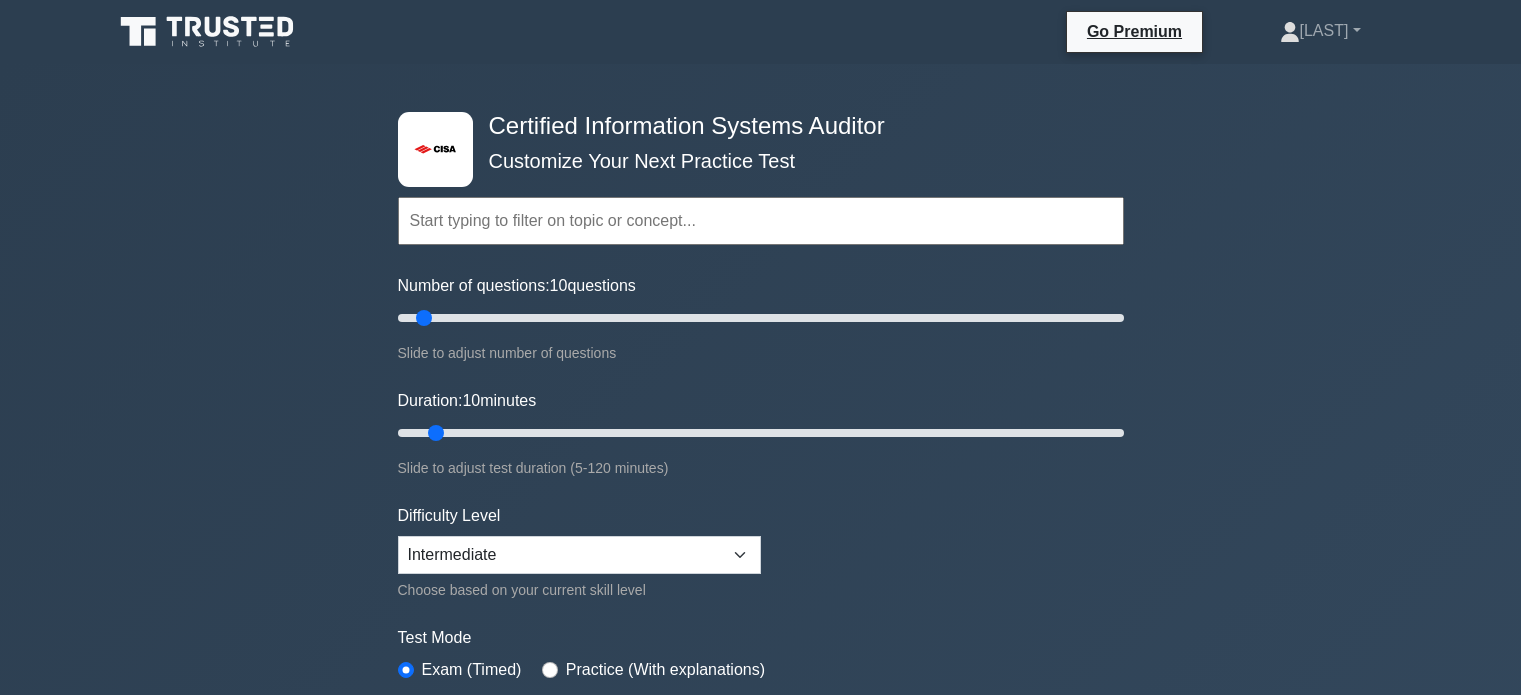 scroll, scrollTop: 0, scrollLeft: 0, axis: both 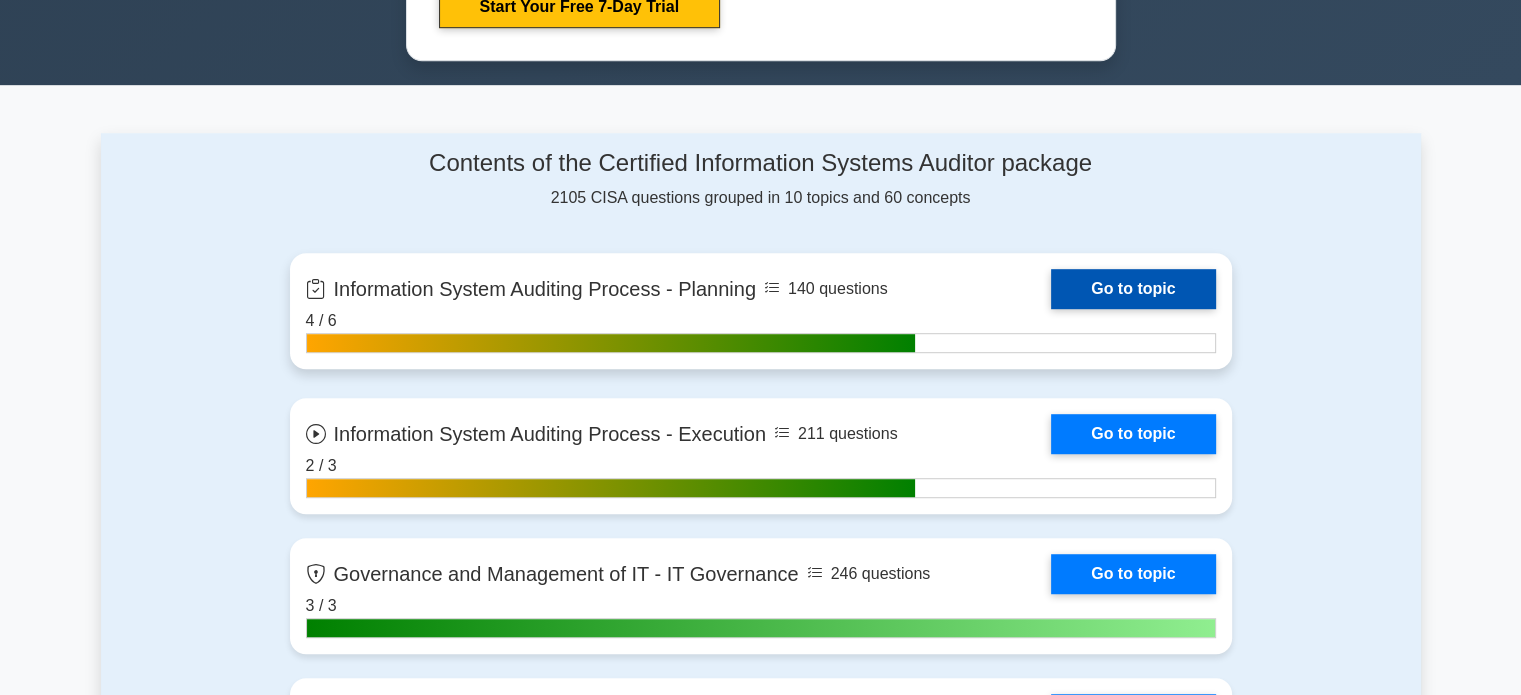 click on "Go to topic" at bounding box center [1133, 289] 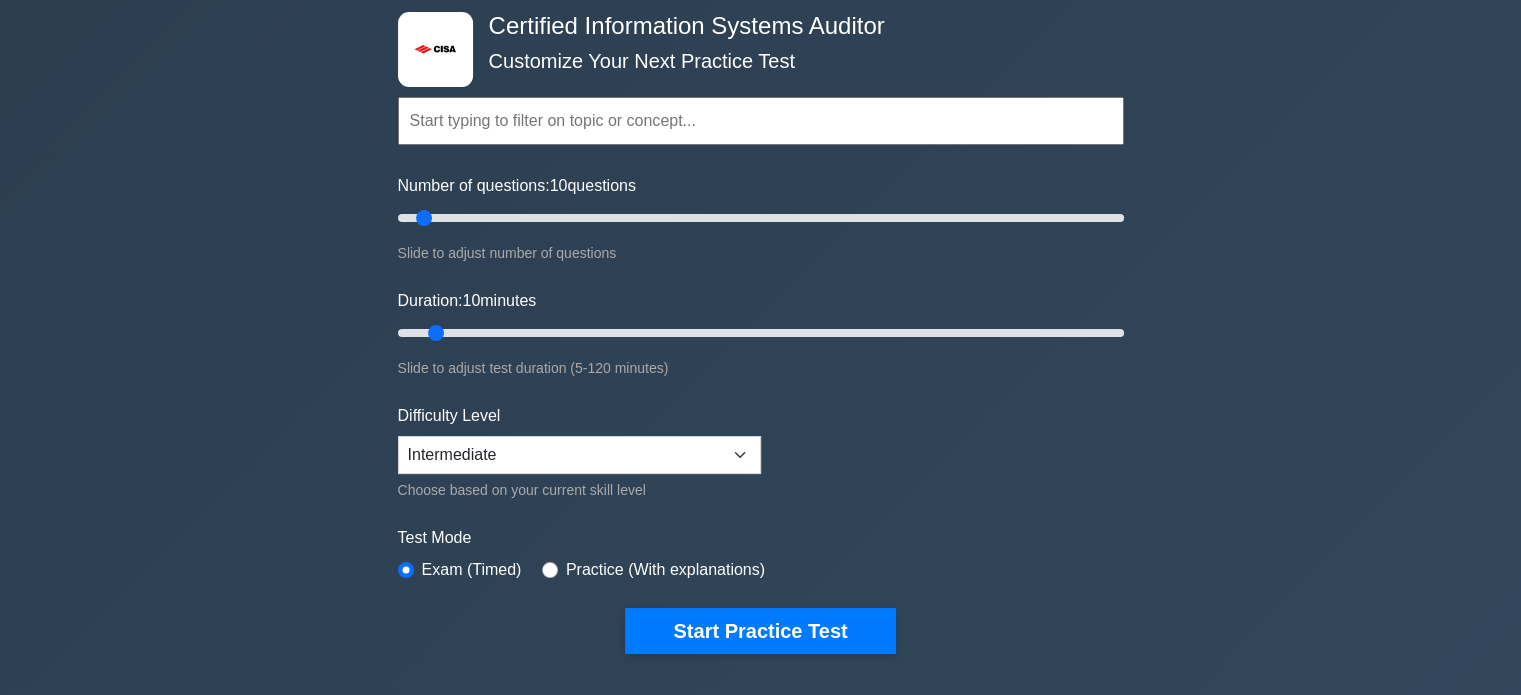 scroll, scrollTop: 0, scrollLeft: 0, axis: both 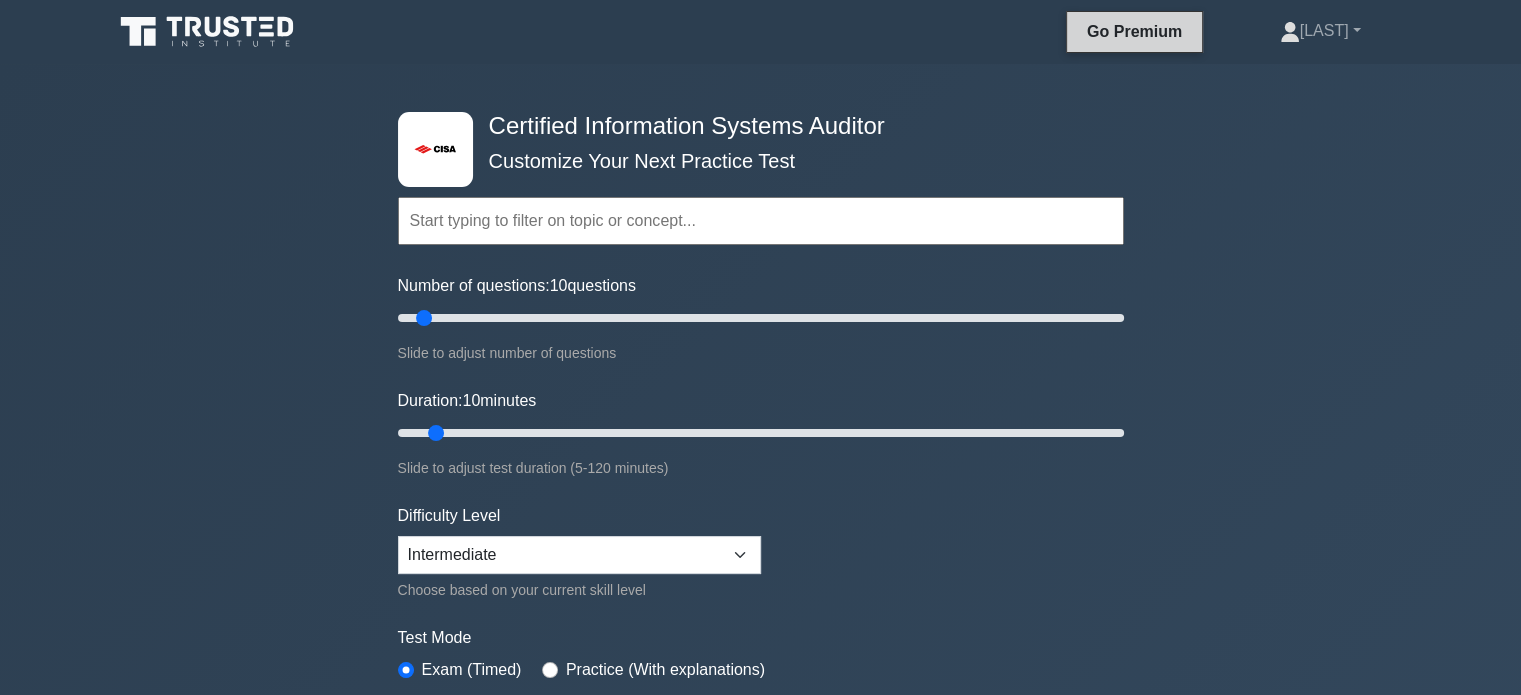 click on "Go Premium" at bounding box center [1134, 31] 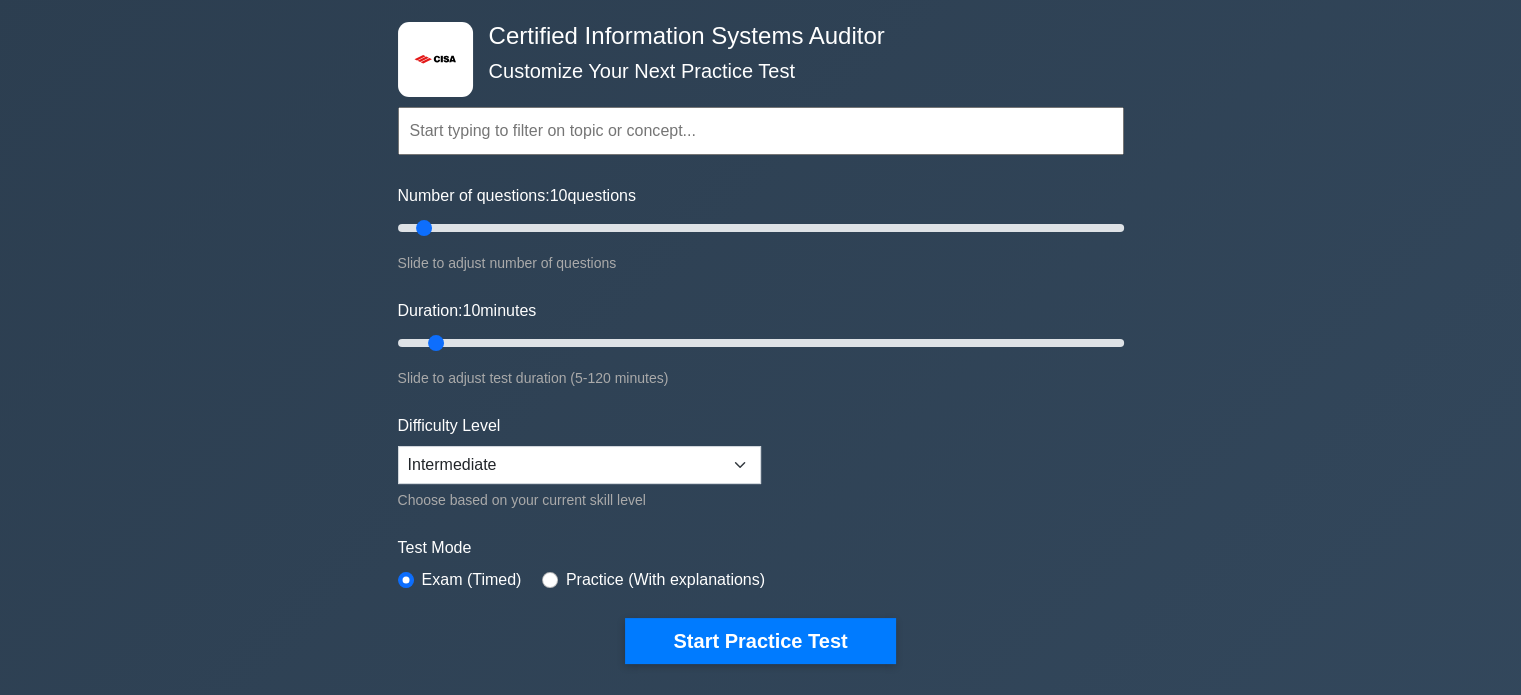 scroll, scrollTop: 0, scrollLeft: 0, axis: both 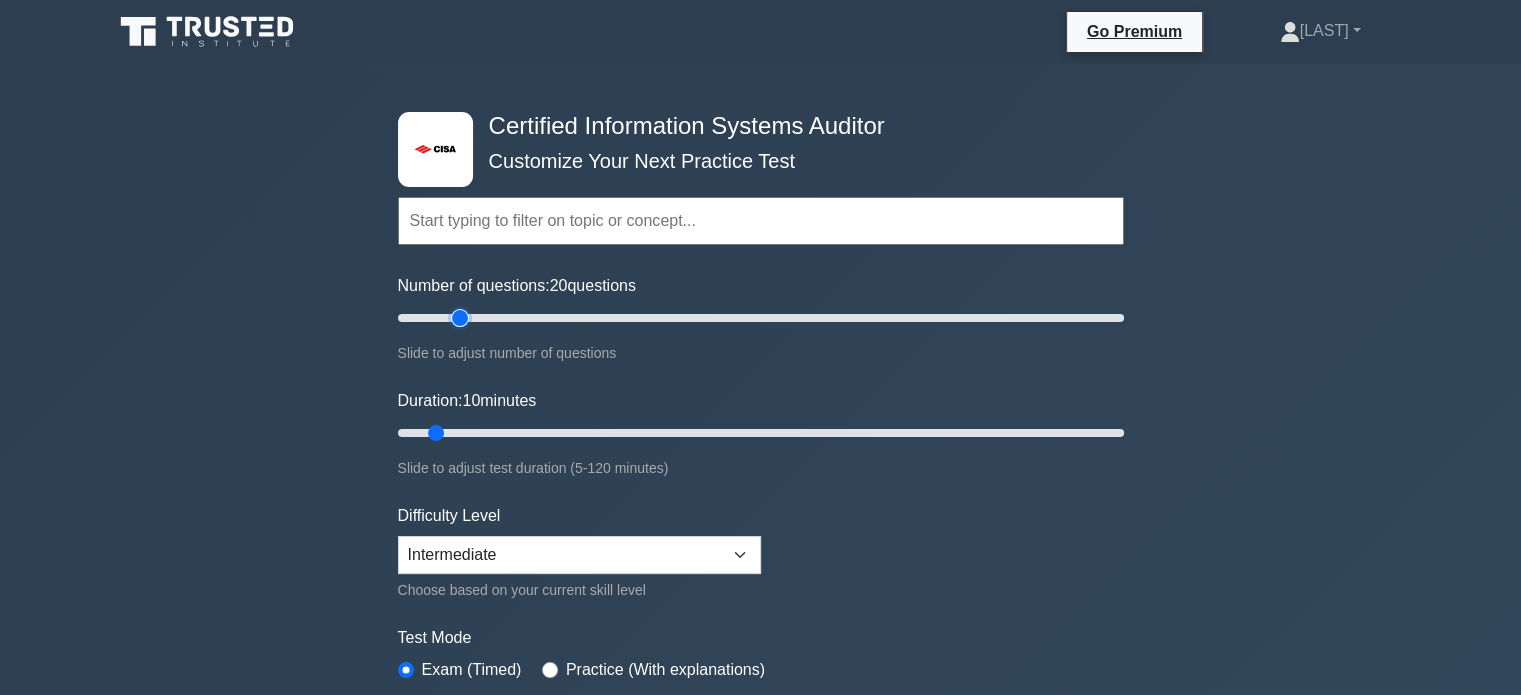 drag, startPoint x: 432, startPoint y: 311, endPoint x: 464, endPoint y: 302, distance: 33.24154 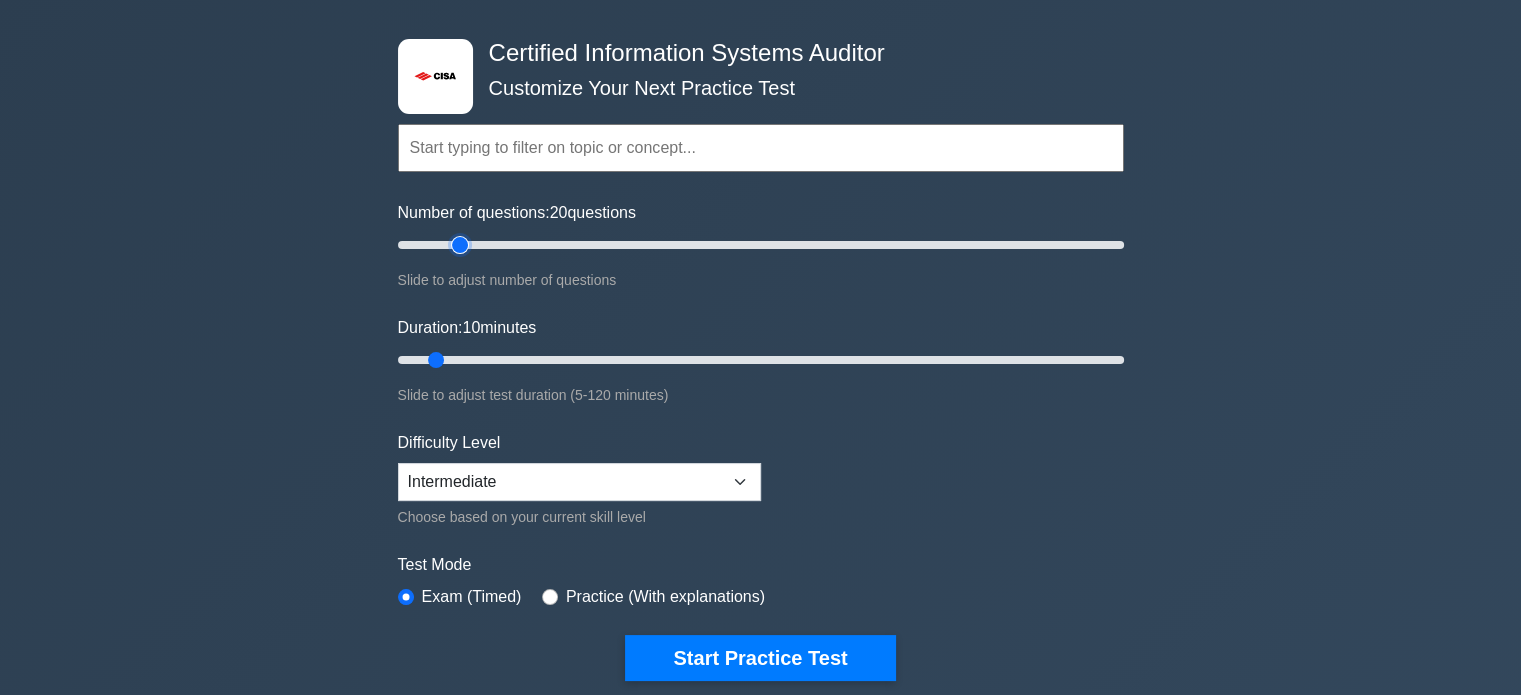 scroll, scrollTop: 300, scrollLeft: 0, axis: vertical 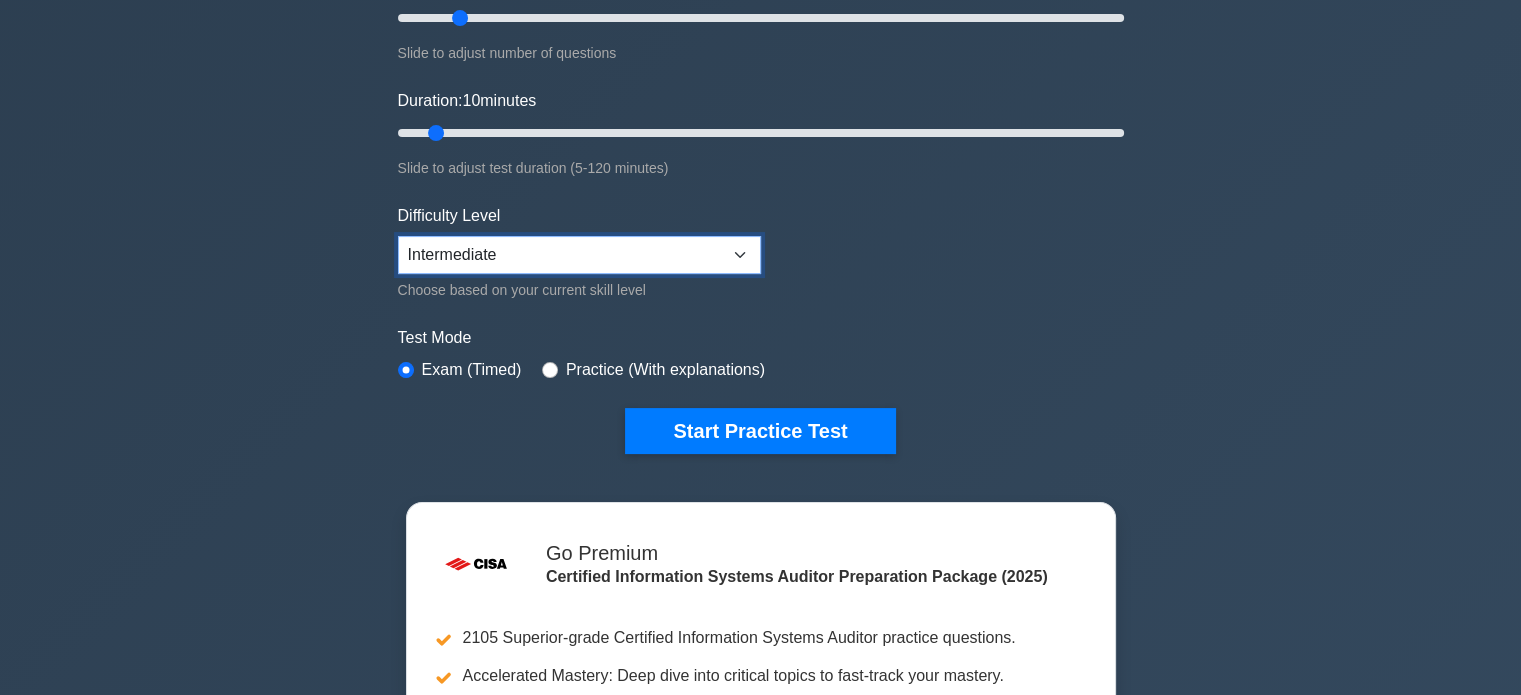 click on "Beginner
Intermediate
Expert" at bounding box center [579, 255] 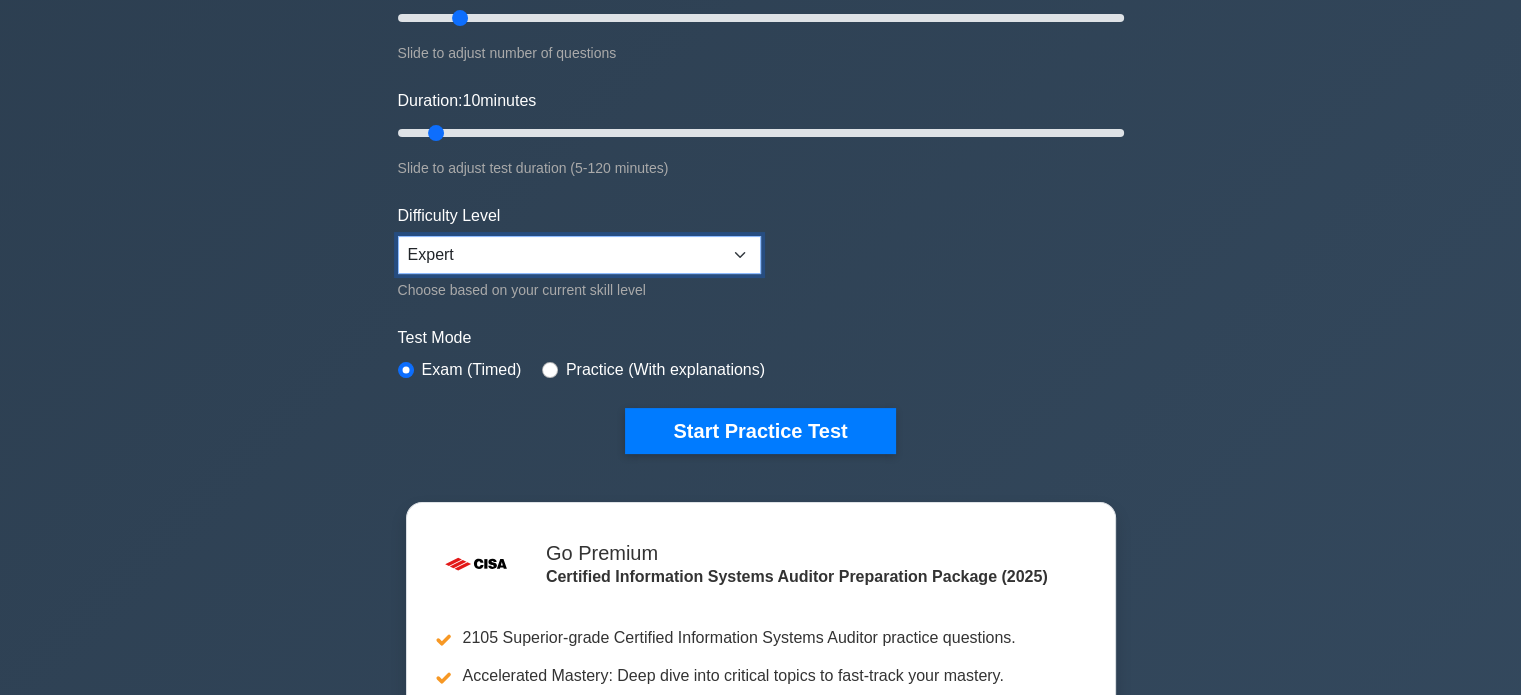 click on "Beginner
Intermediate
Expert" at bounding box center [579, 255] 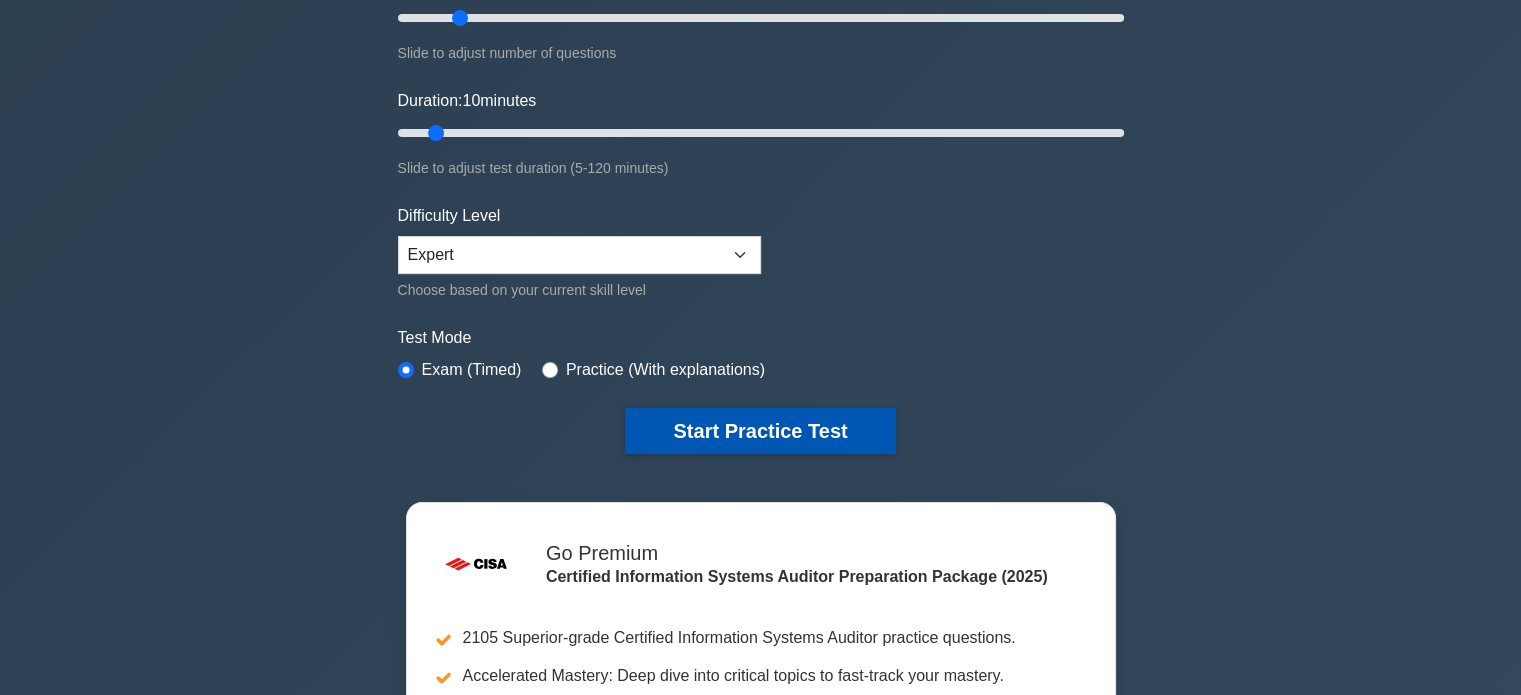 click on "Start Practice Test" at bounding box center (760, 431) 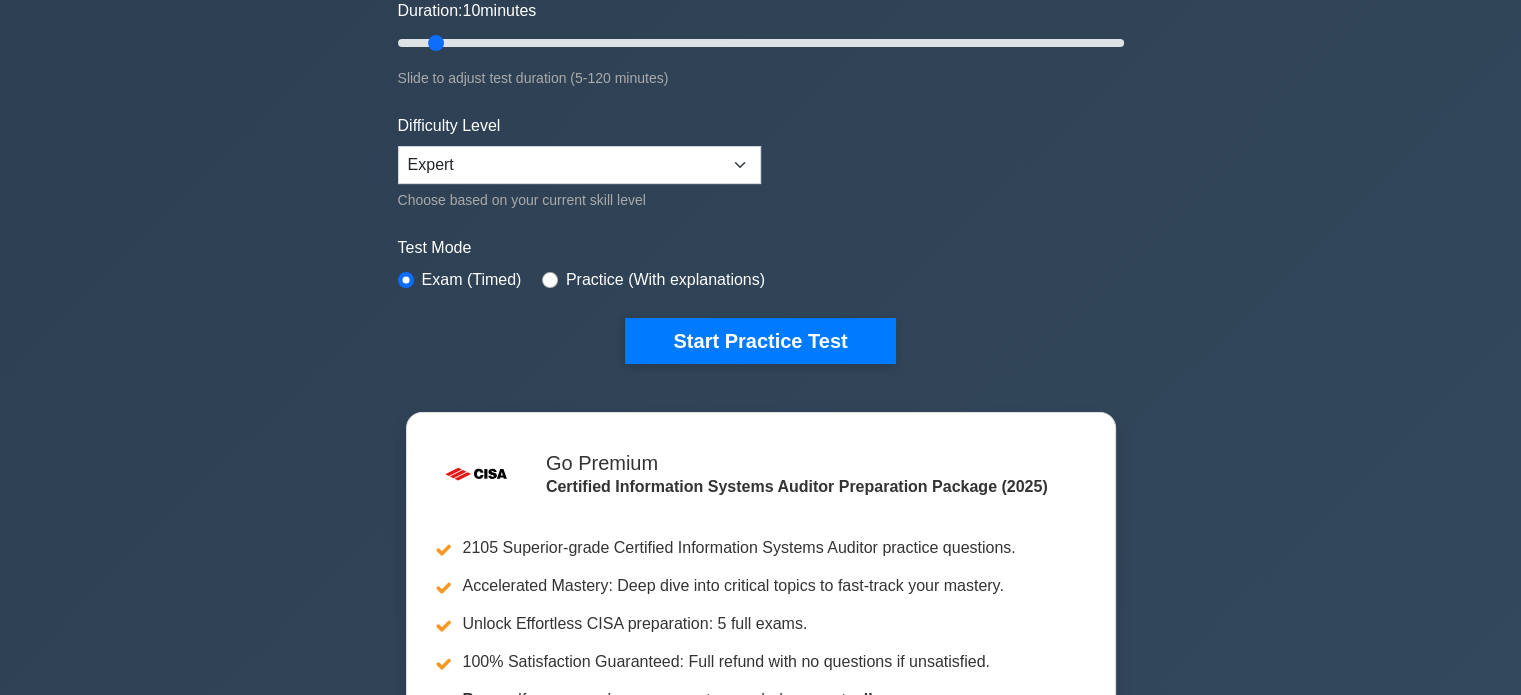 scroll, scrollTop: 0, scrollLeft: 0, axis: both 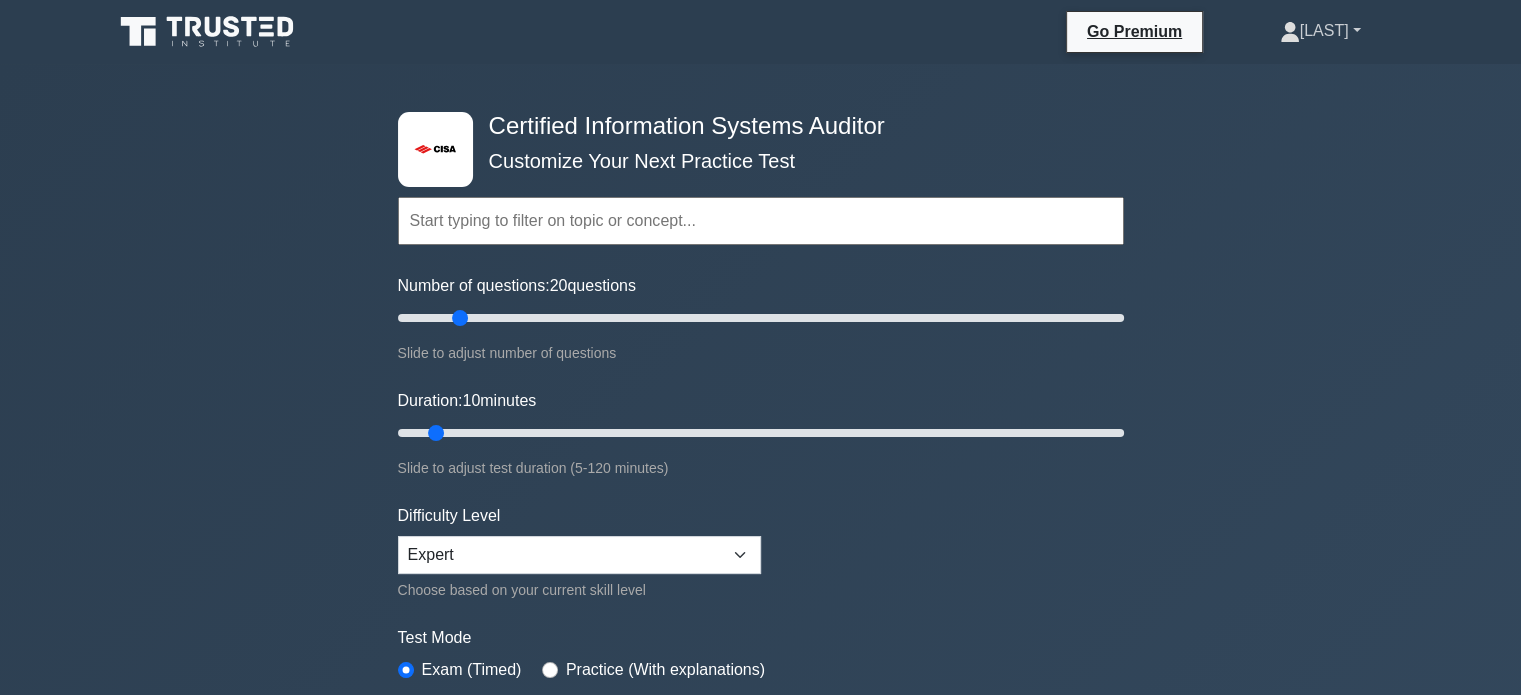 click on "[FIRST]" at bounding box center [1320, 31] 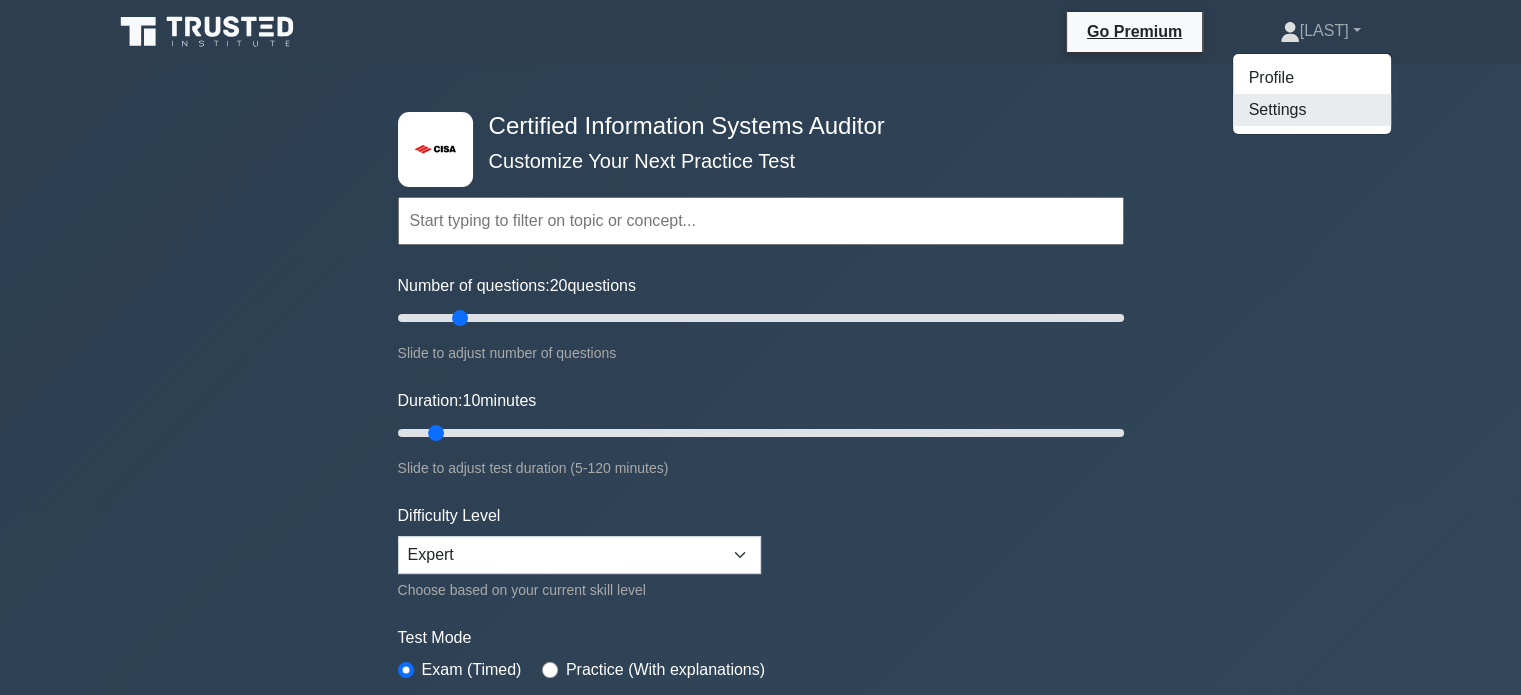 click on "Settings" at bounding box center [1312, 110] 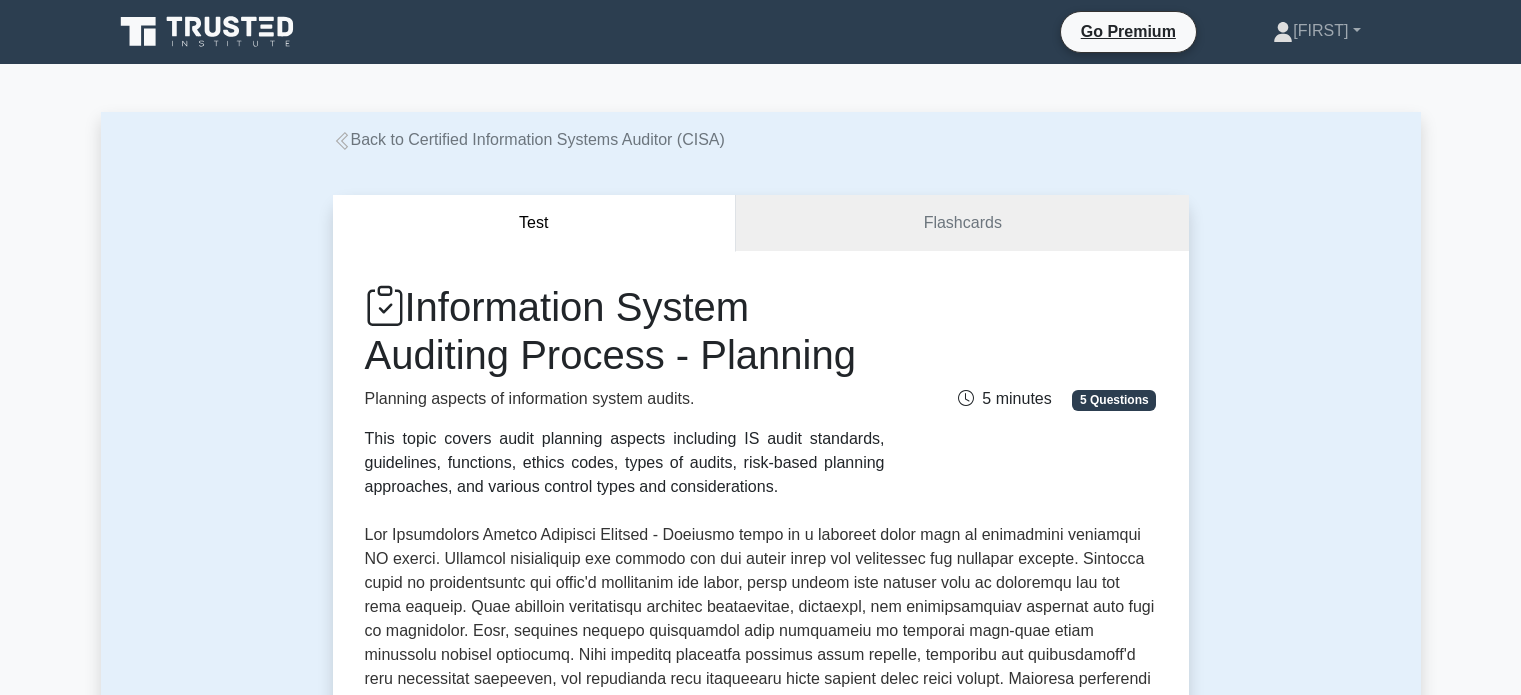 scroll, scrollTop: 0, scrollLeft: 0, axis: both 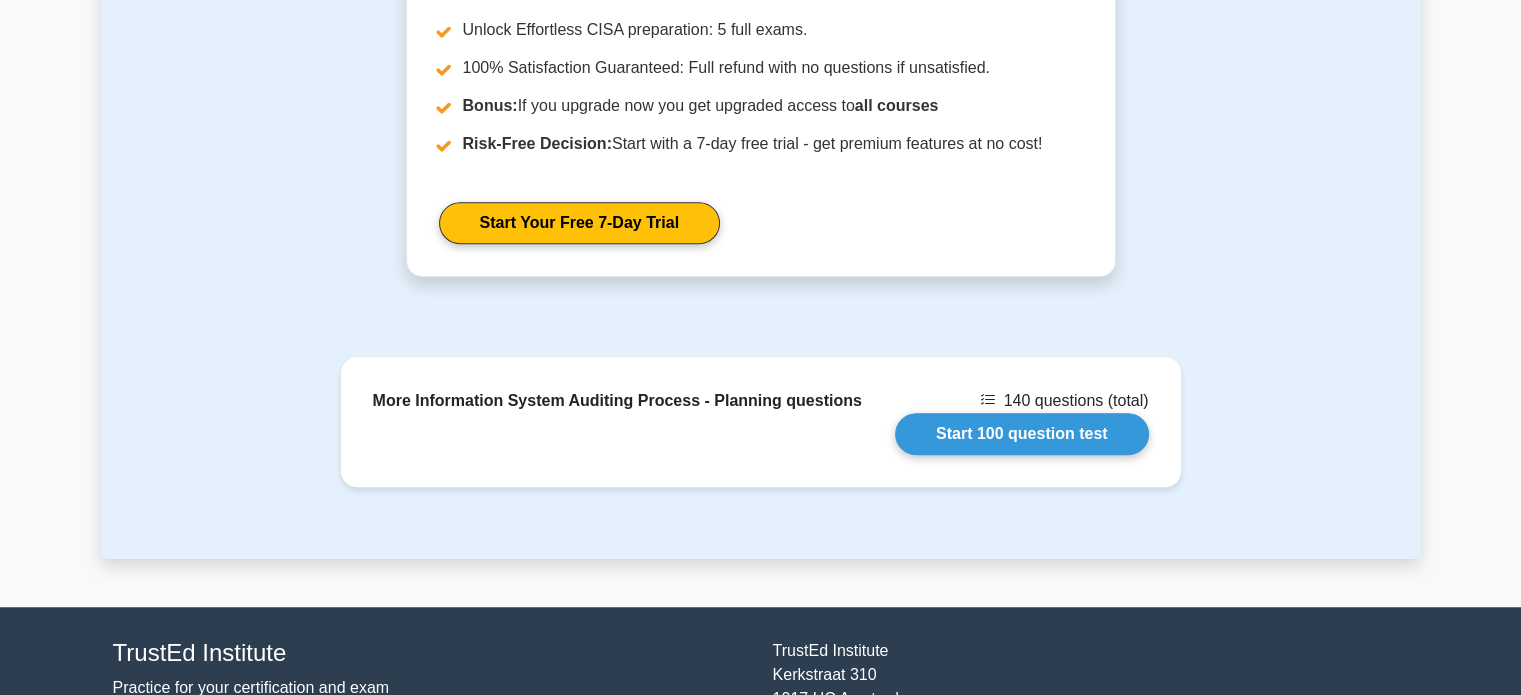 click on "Start 100 question test" at bounding box center [1022, 434] 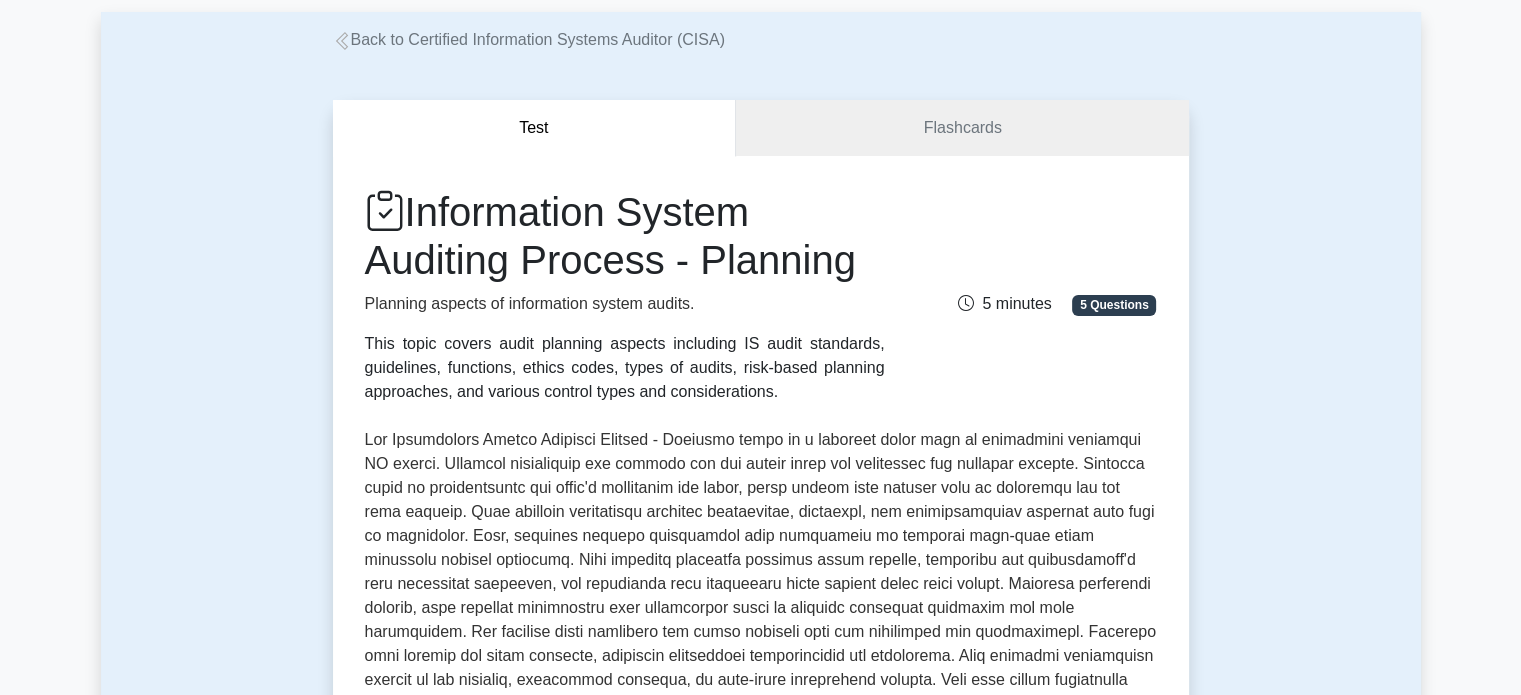 scroll, scrollTop: 0, scrollLeft: 0, axis: both 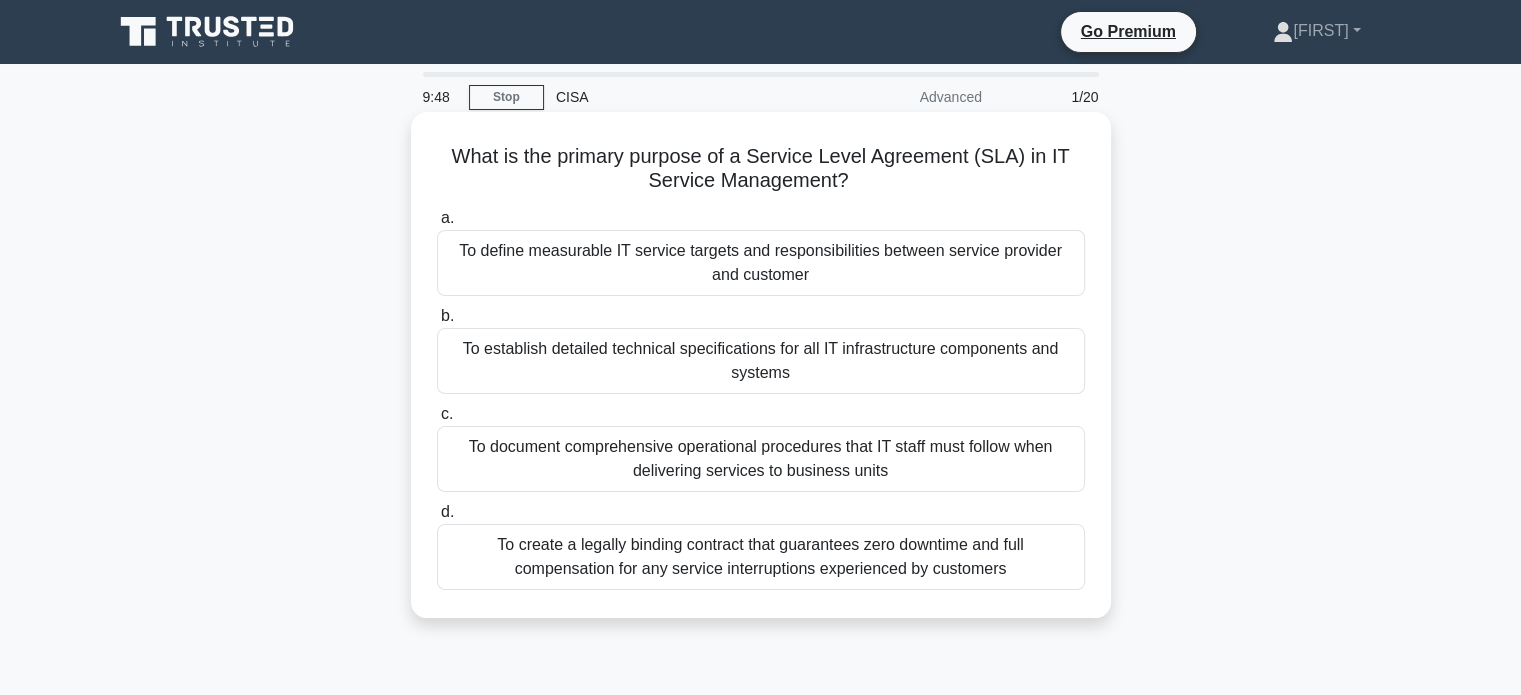 click on "To create a legally binding contract that guarantees zero downtime and full compensation for any service interruptions experienced by customers" at bounding box center [761, 557] 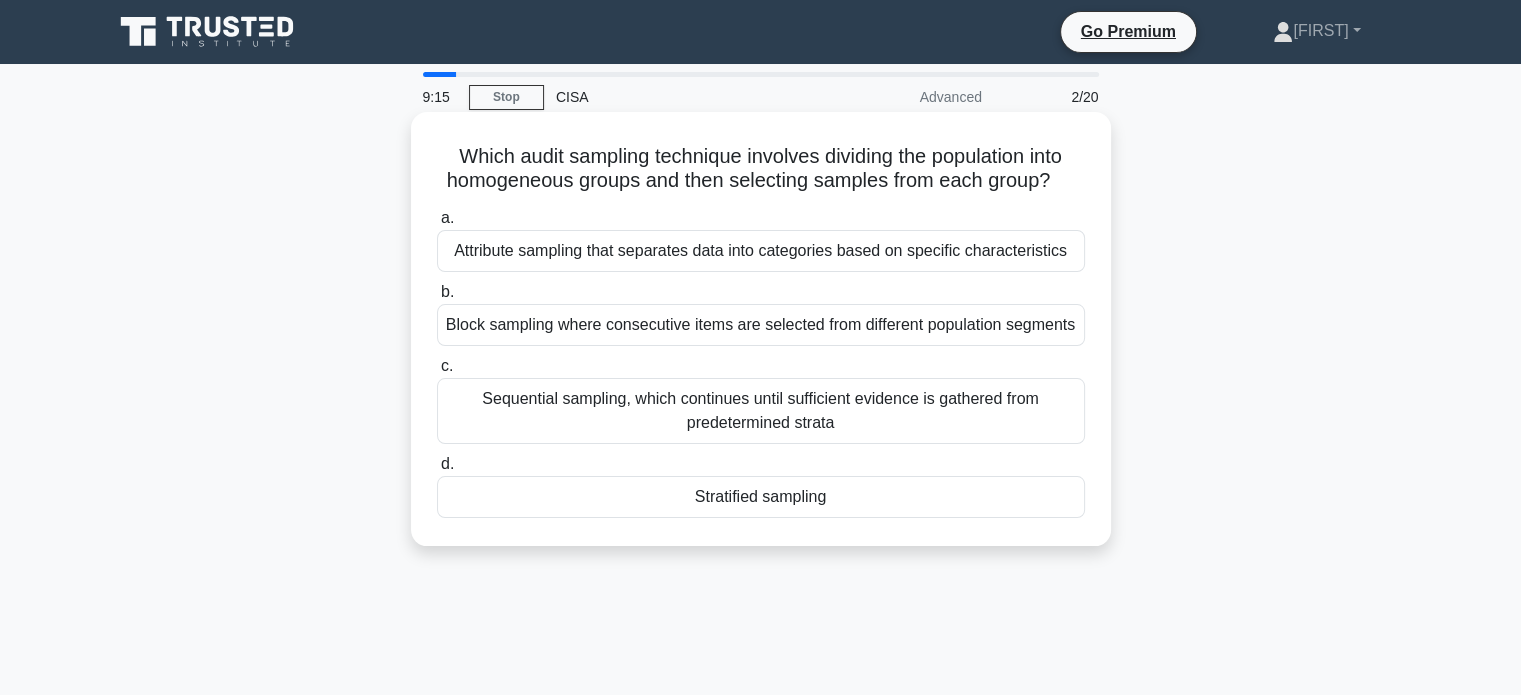 click on "Block sampling where consecutive items are selected from different population segments" at bounding box center (761, 325) 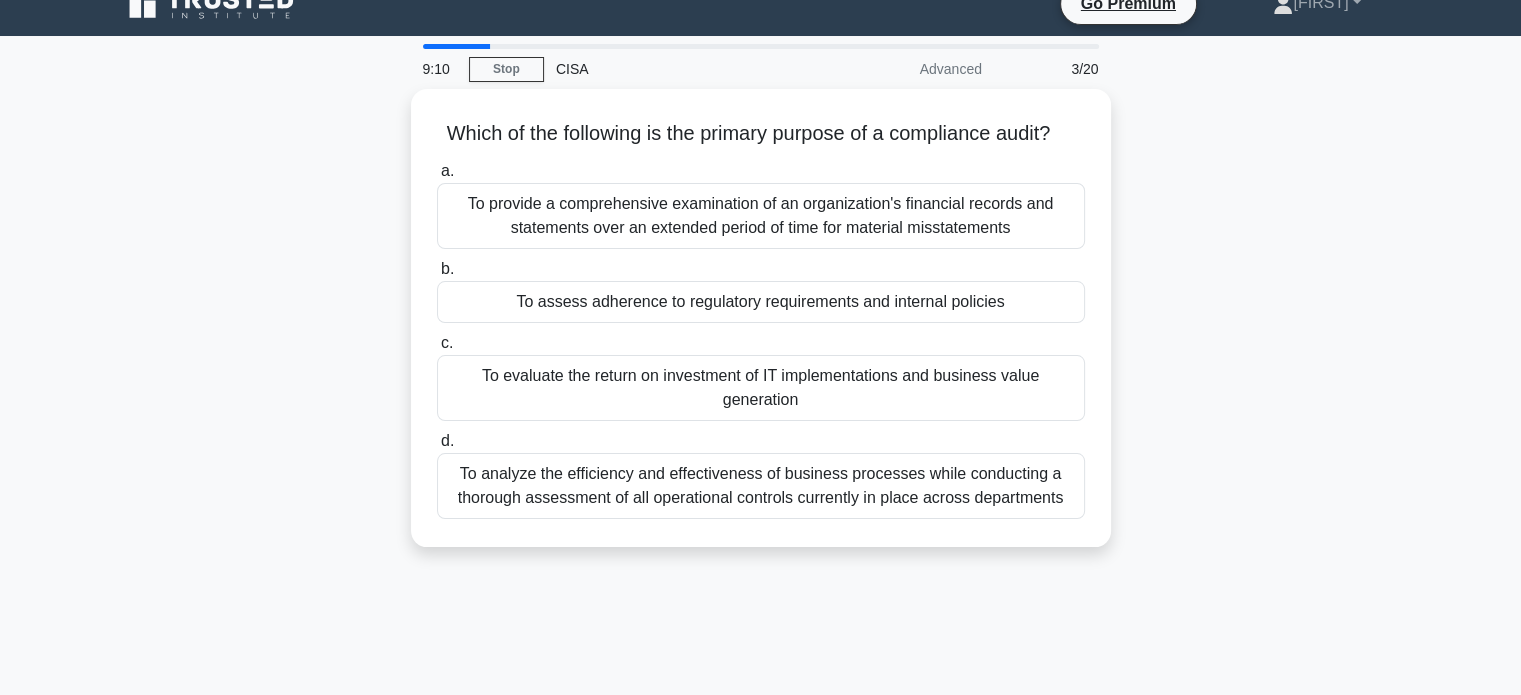 scroll, scrollTop: 0, scrollLeft: 0, axis: both 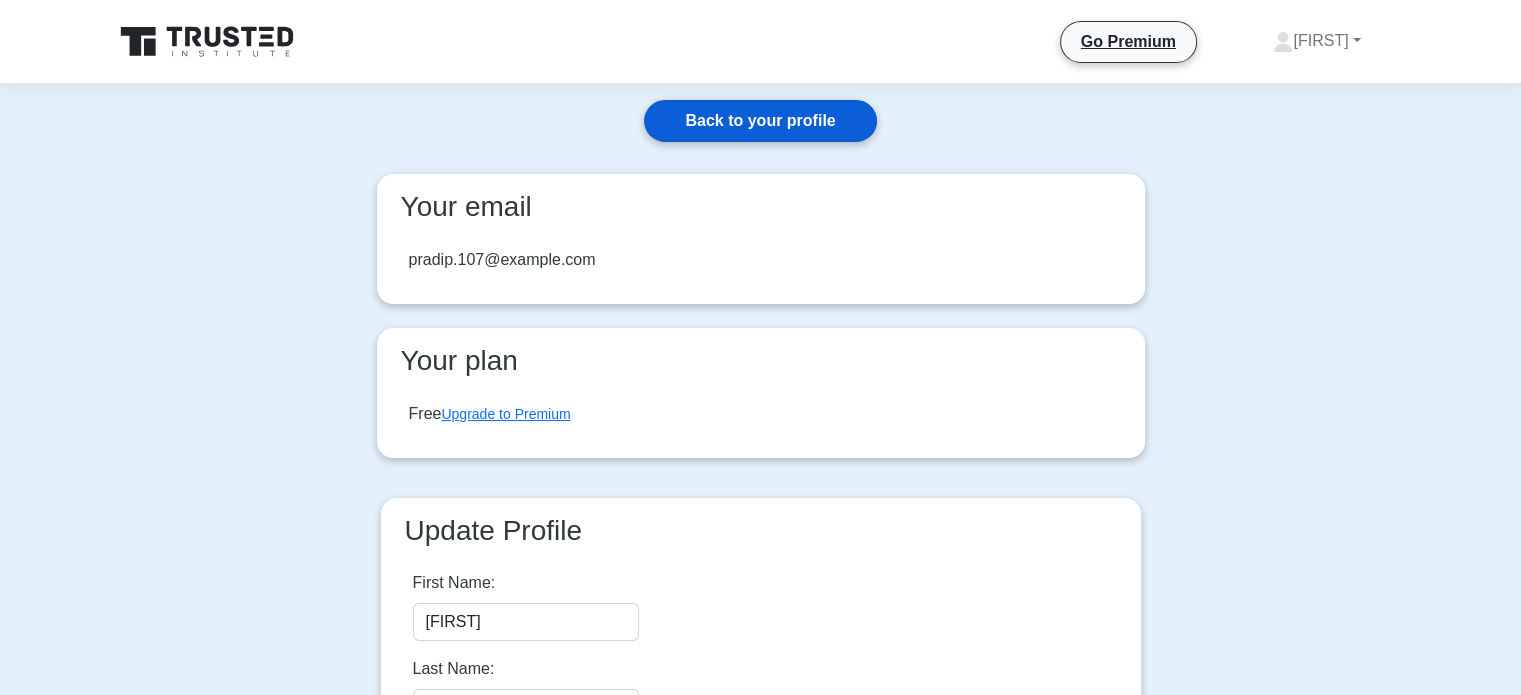 click on "Back to your profile" at bounding box center [760, 121] 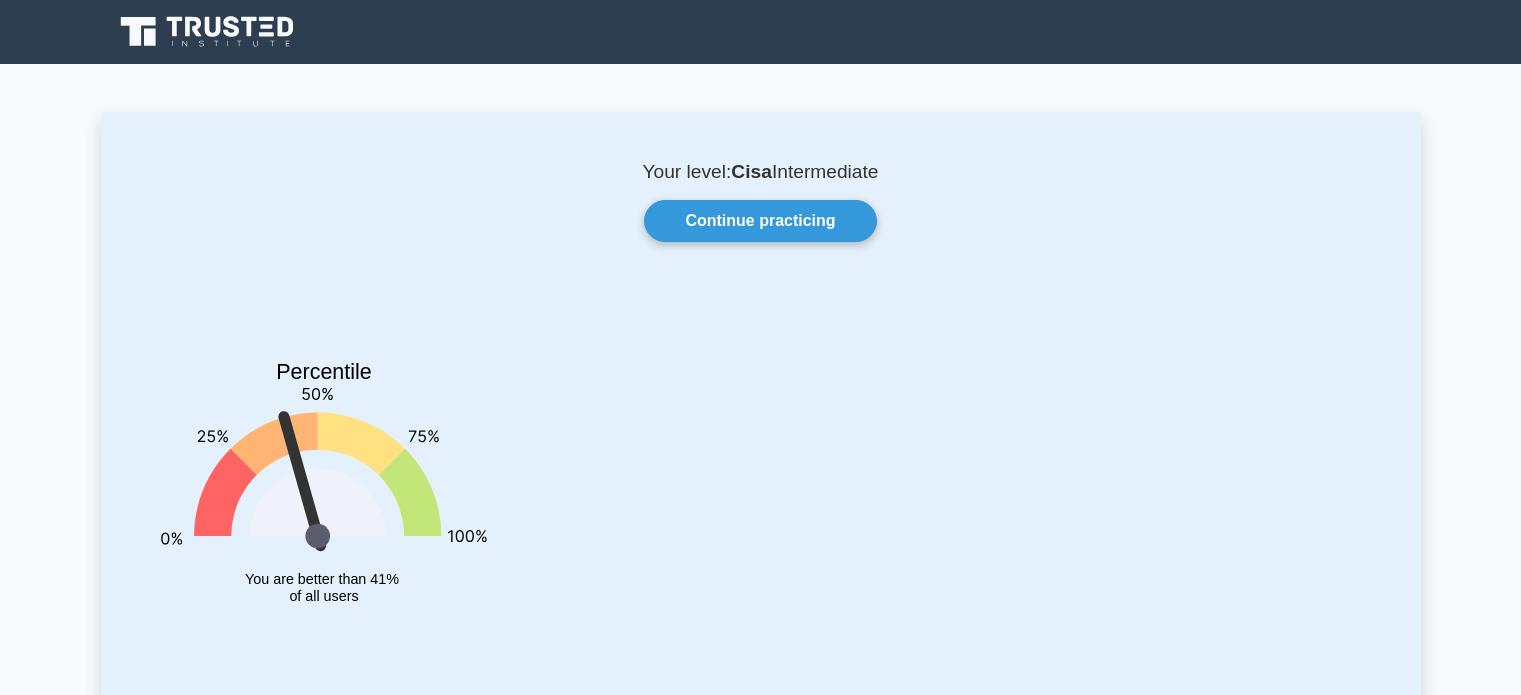 scroll, scrollTop: 0, scrollLeft: 0, axis: both 